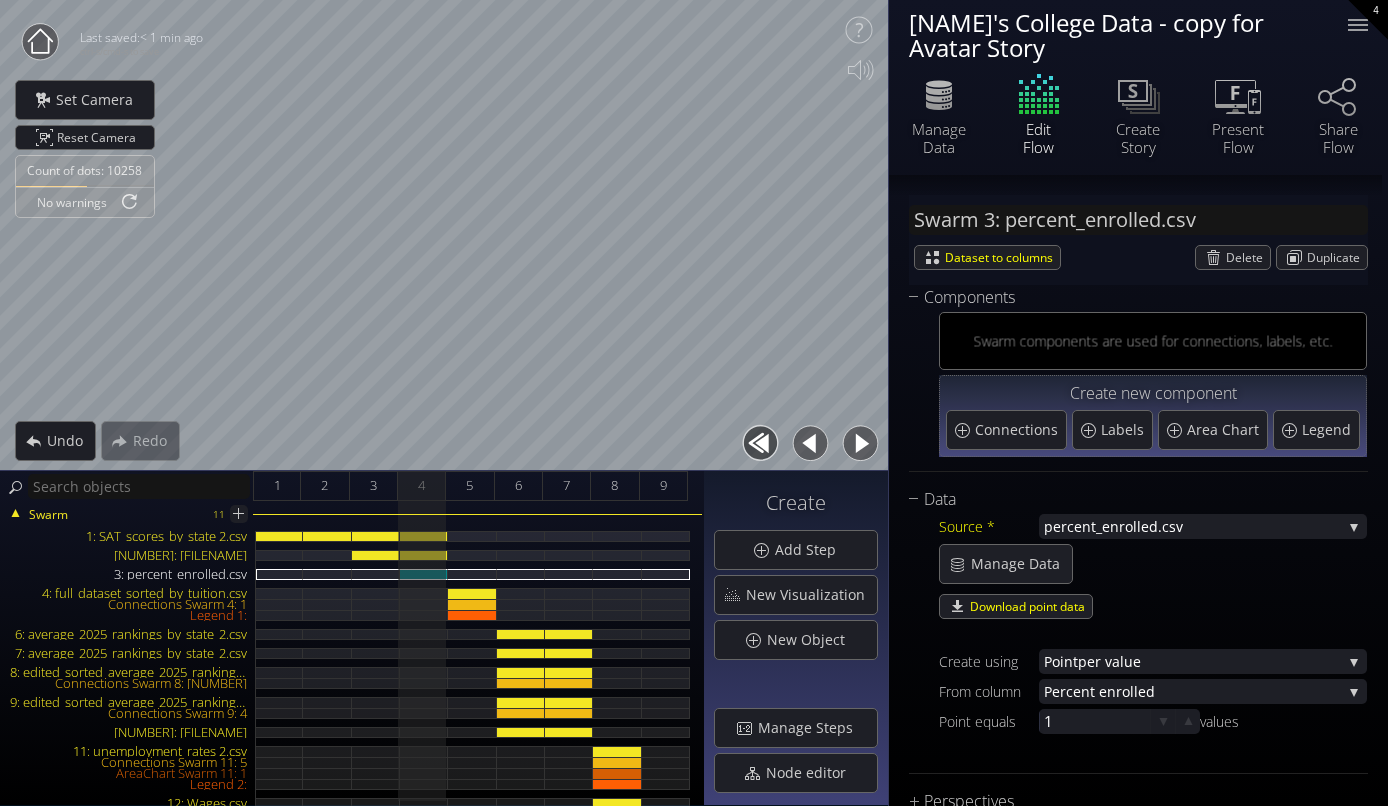 scroll, scrollTop: 0, scrollLeft: 0, axis: both 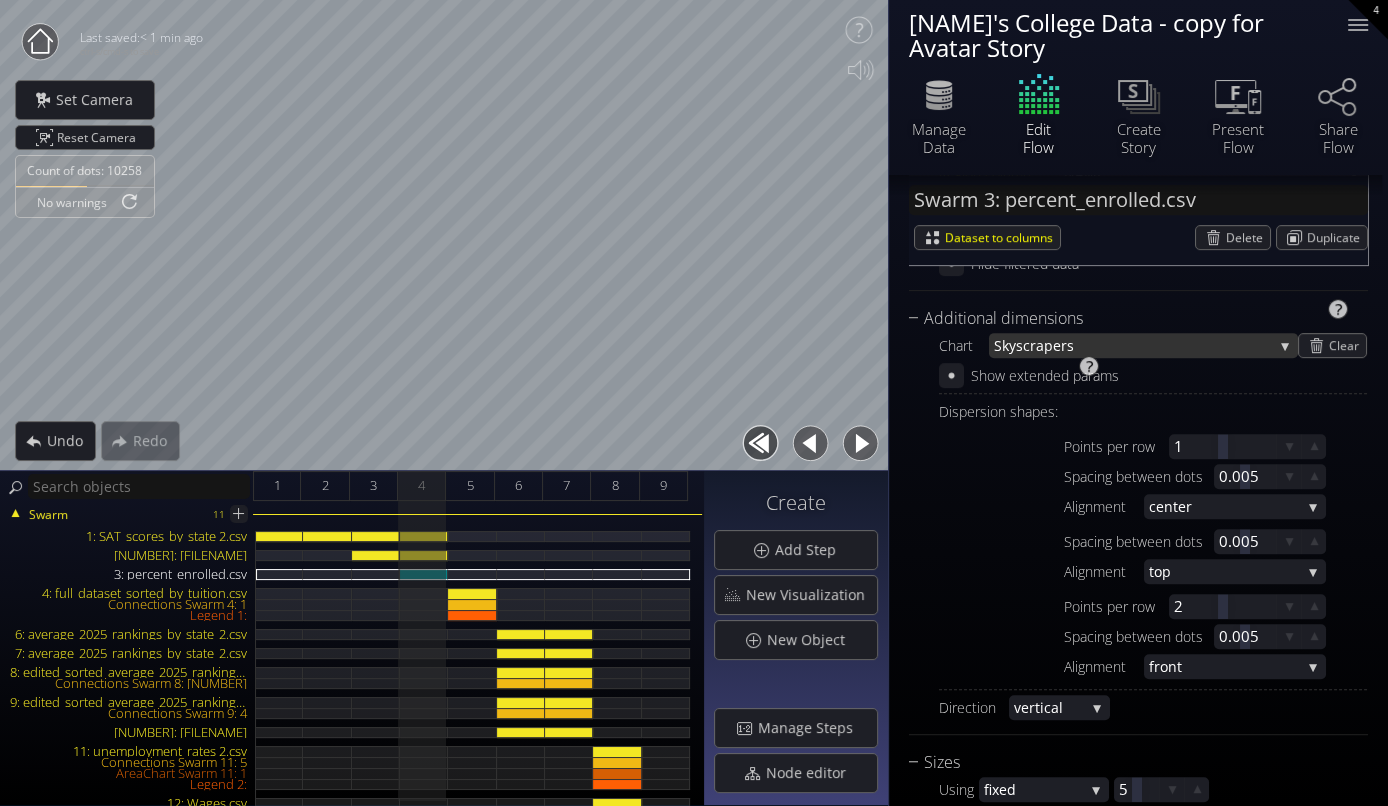 click on "kyscrapers" at bounding box center (1137, 345) 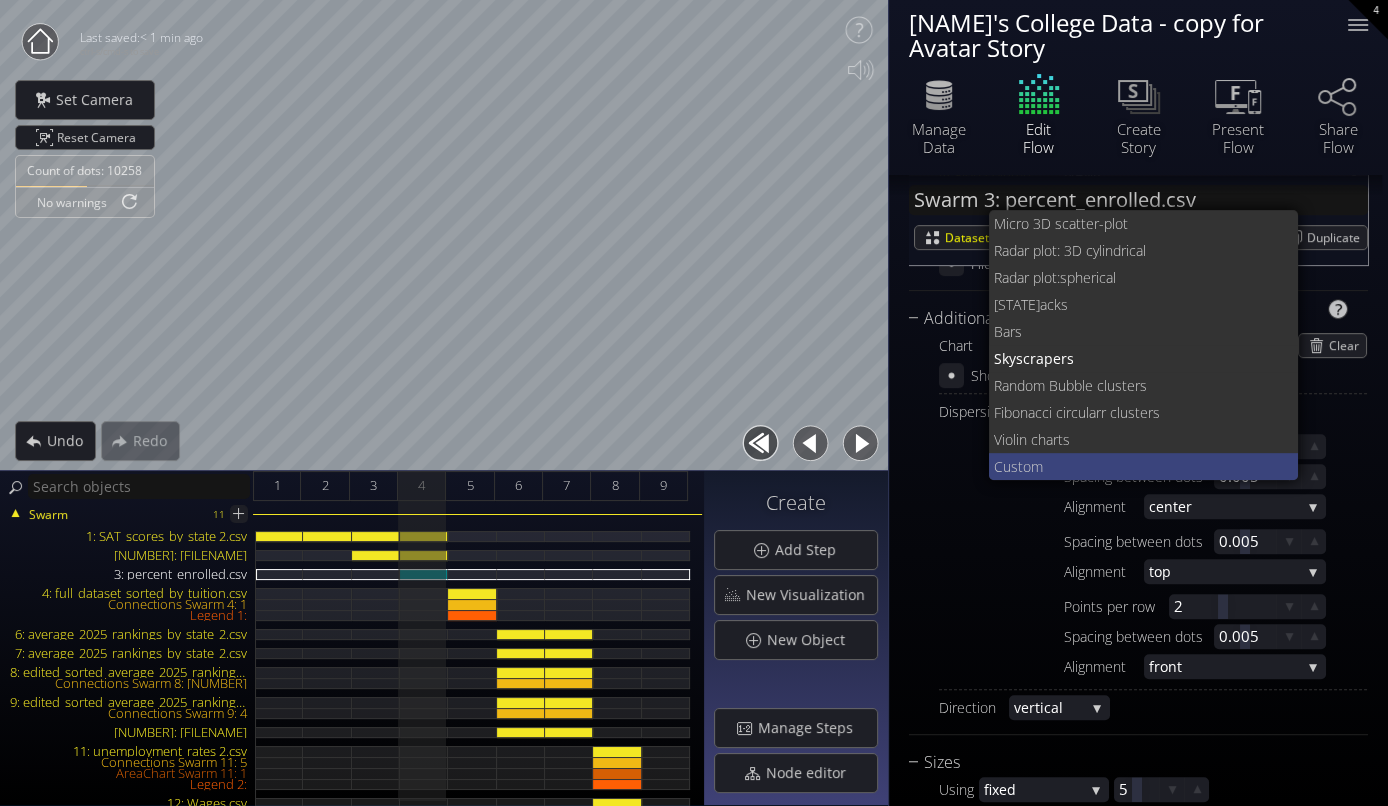 click on "stom" at bounding box center (1147, 466) 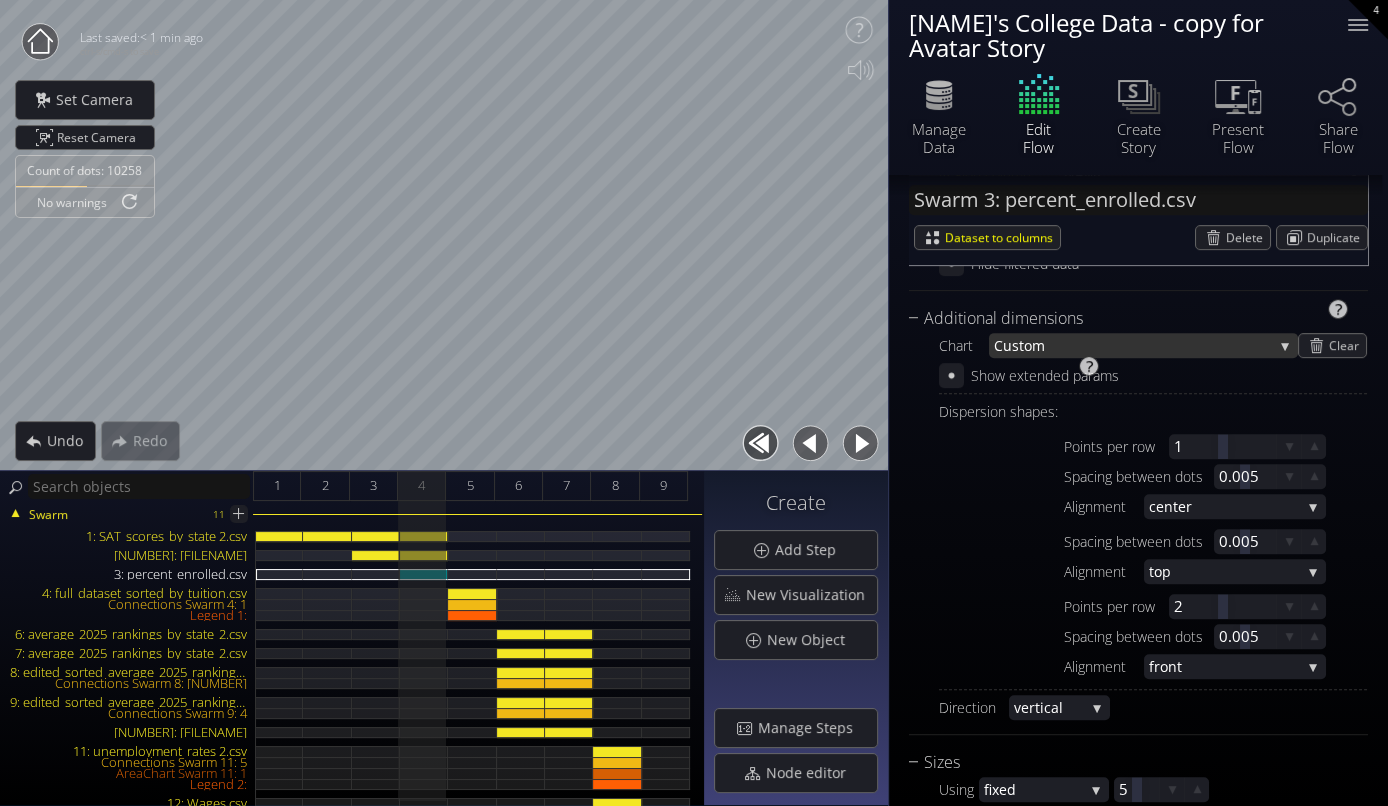click on "stom" at bounding box center [1142, 345] 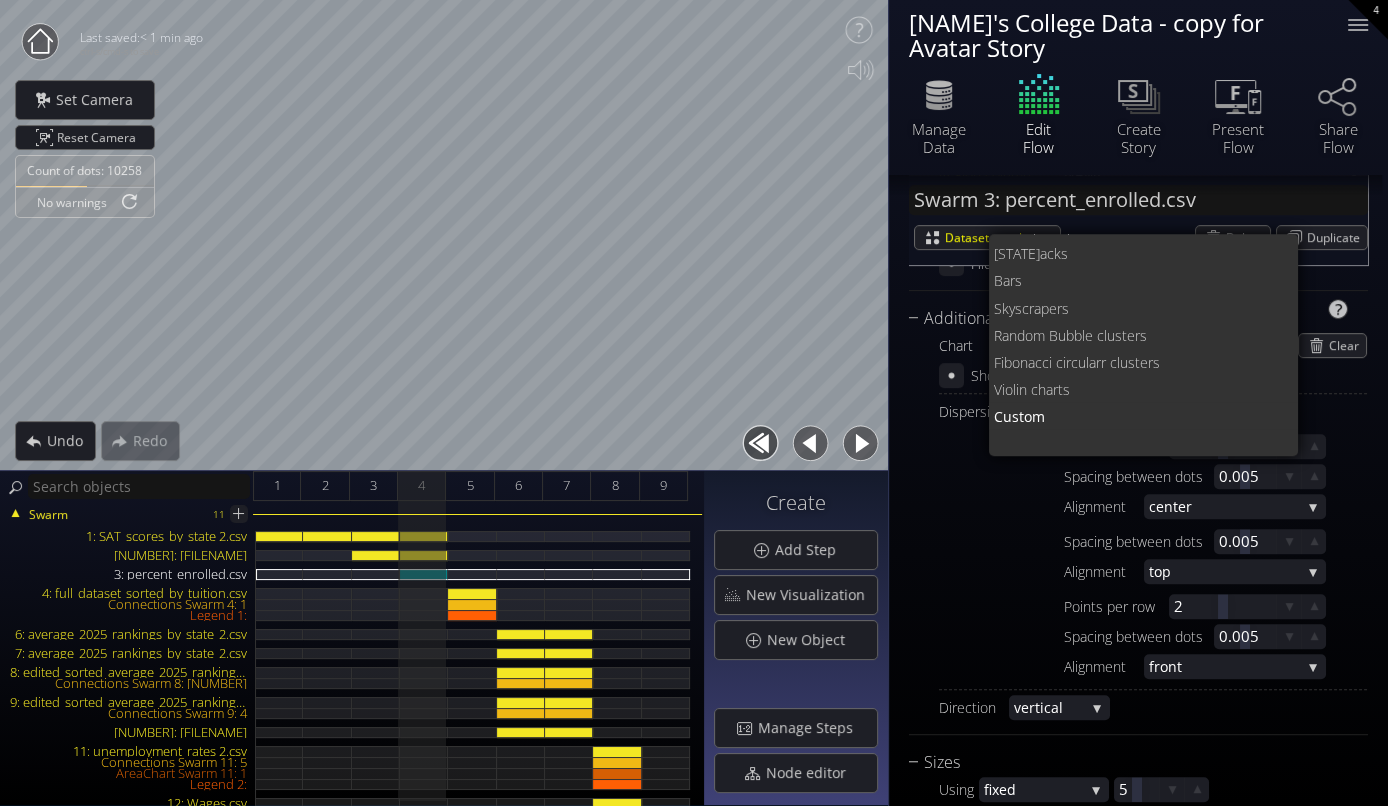 scroll, scrollTop: 0, scrollLeft: 0, axis: both 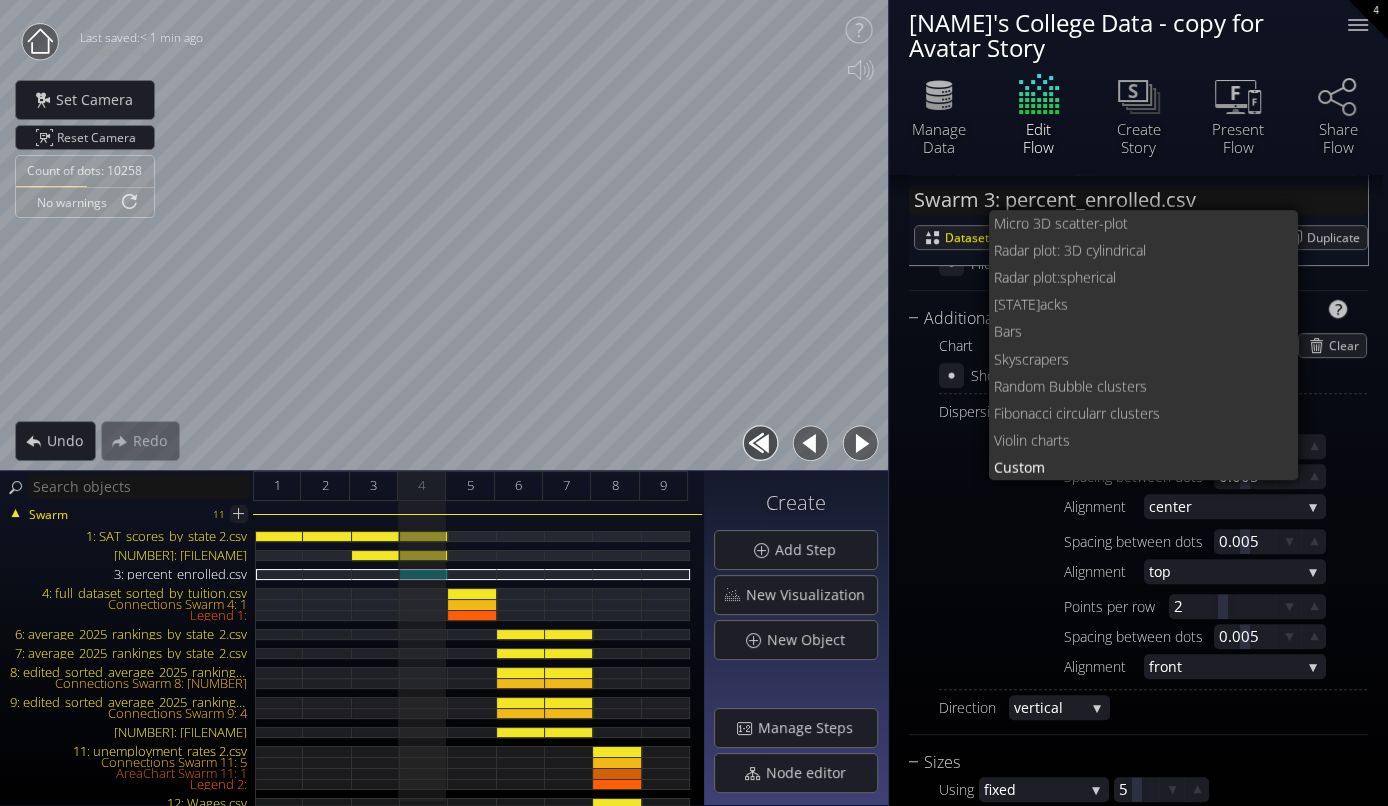 click on "Dispersion shapes:" at bounding box center (1153, 411) 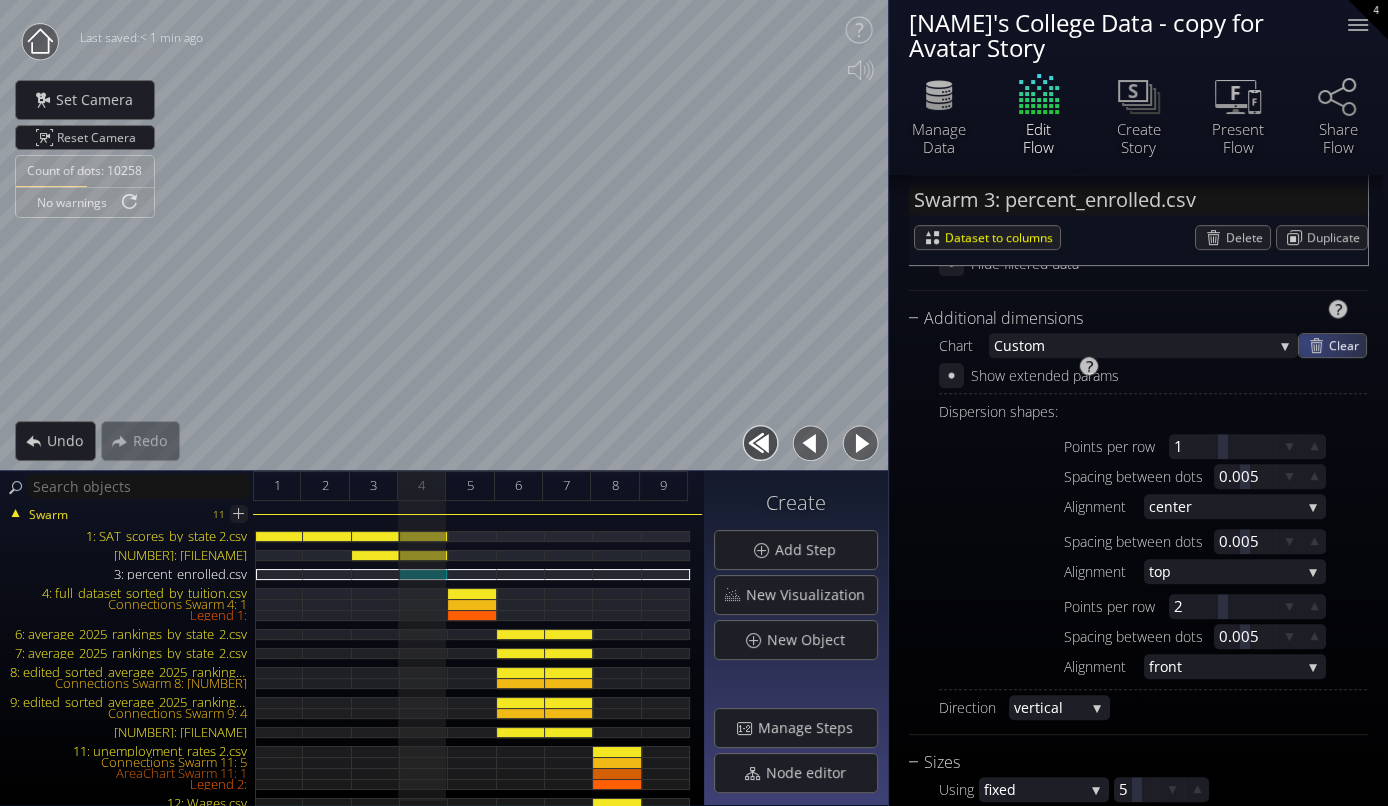click on "Clear" at bounding box center [1332, 345] 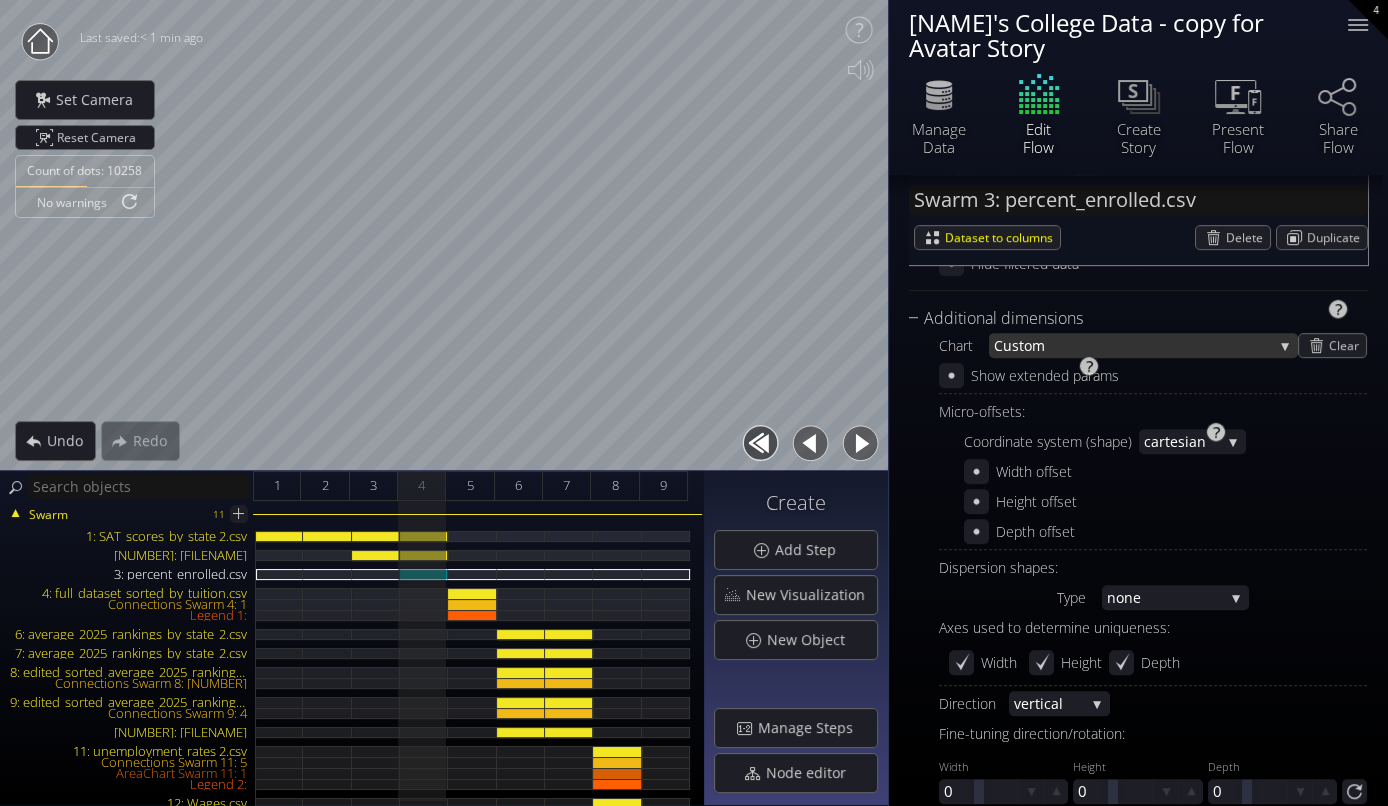 click on "stom" at bounding box center (1142, 345) 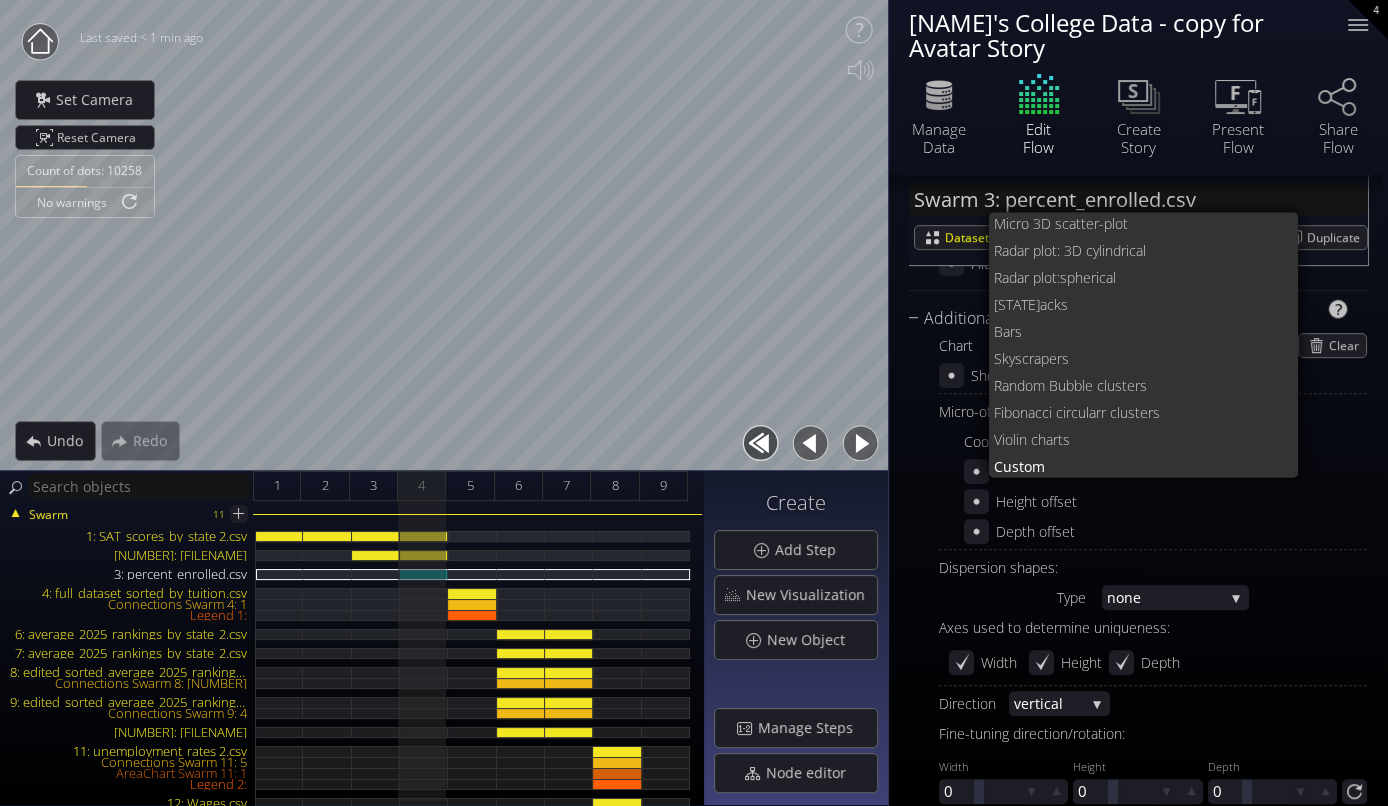scroll, scrollTop: 0, scrollLeft: 0, axis: both 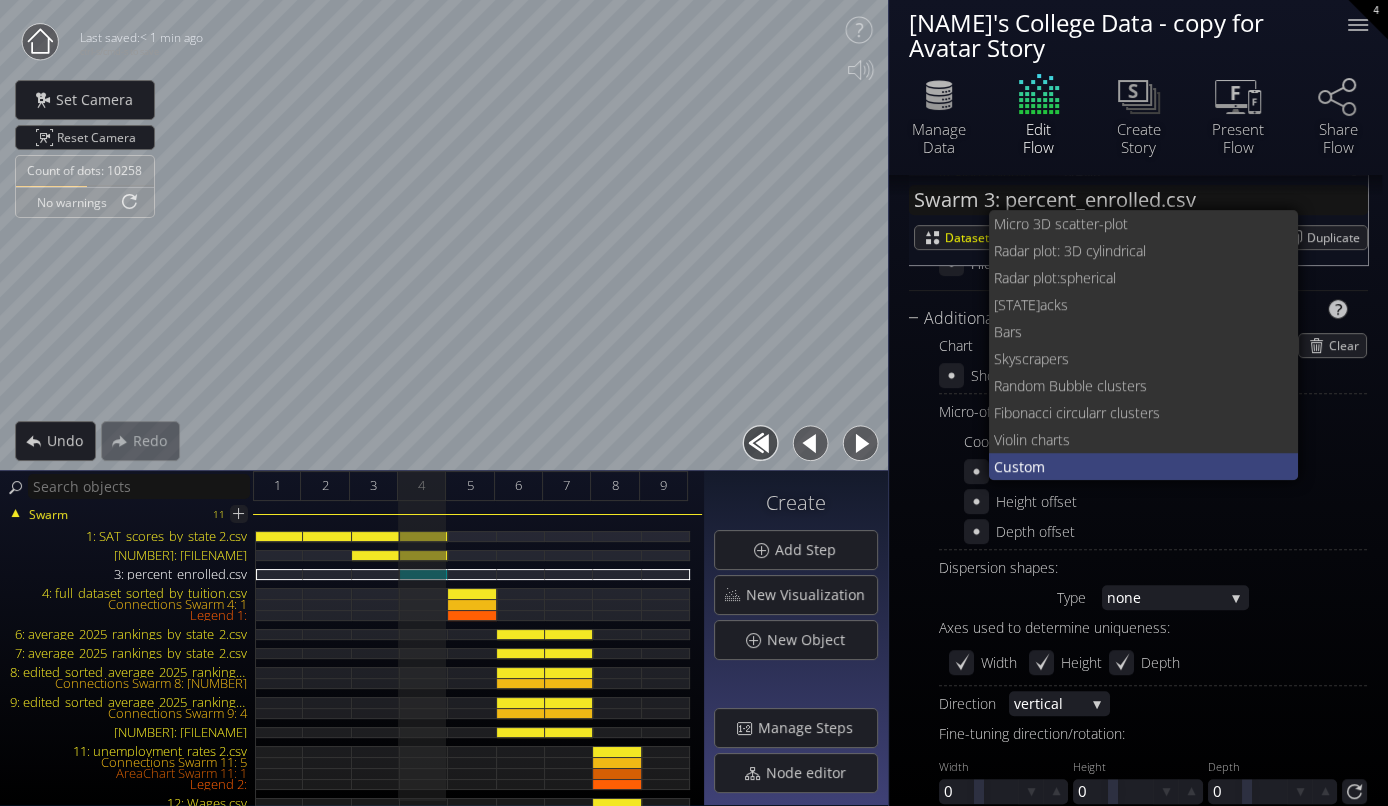 click on "stom" at bounding box center (1147, 466) 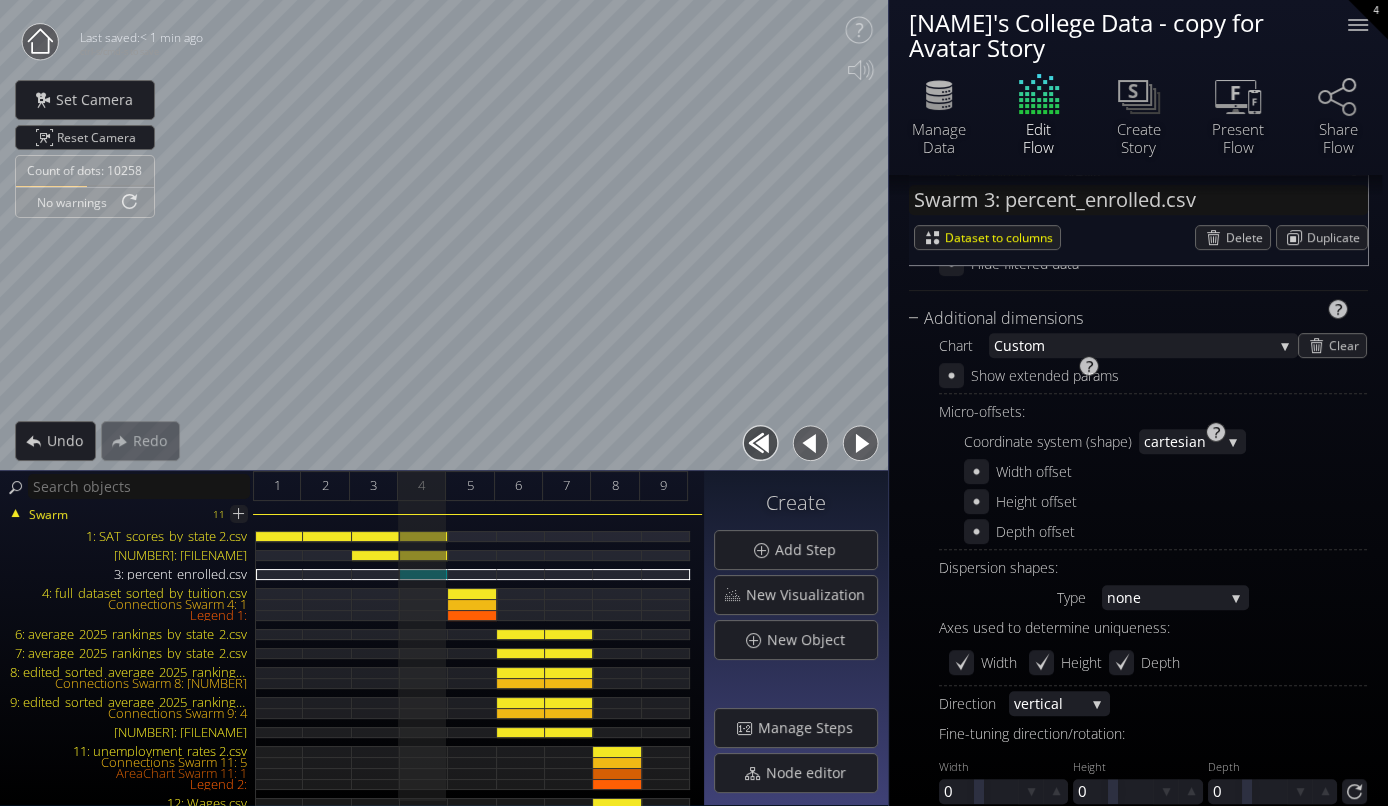 click on "Chart Custom Micro 3D scatter-plot Radar plot: 3D cylindrical Radar plot: spherical Stacks Bars Skyscrapers Random Bubble clusters Fibonacci circular clusters Violin charts Custom Clear Show extended params Micro-offsets: Coordinate system (shape) cartesian cartesian spherical cylindrical Width offset Height offset Depth offset Dispersion shapes: Type none column density directional none Axes used to determine uniqueness: Width Height Depth Direction vertical vertical horizontal depth custom Fine-tuning direction/rotation: Width 0 Height 0 Depth" at bounding box center (1153, 568) 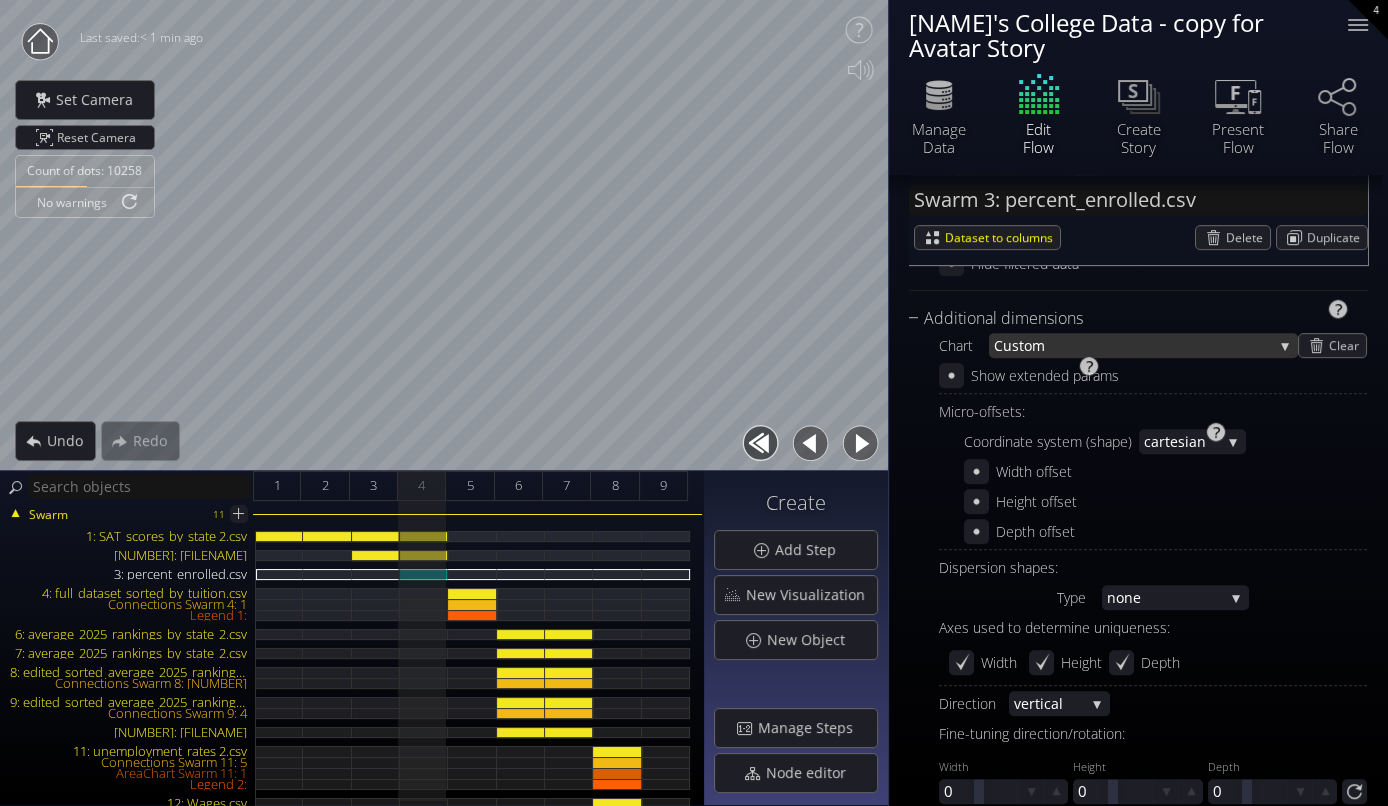 click on "stom" at bounding box center [1142, 345] 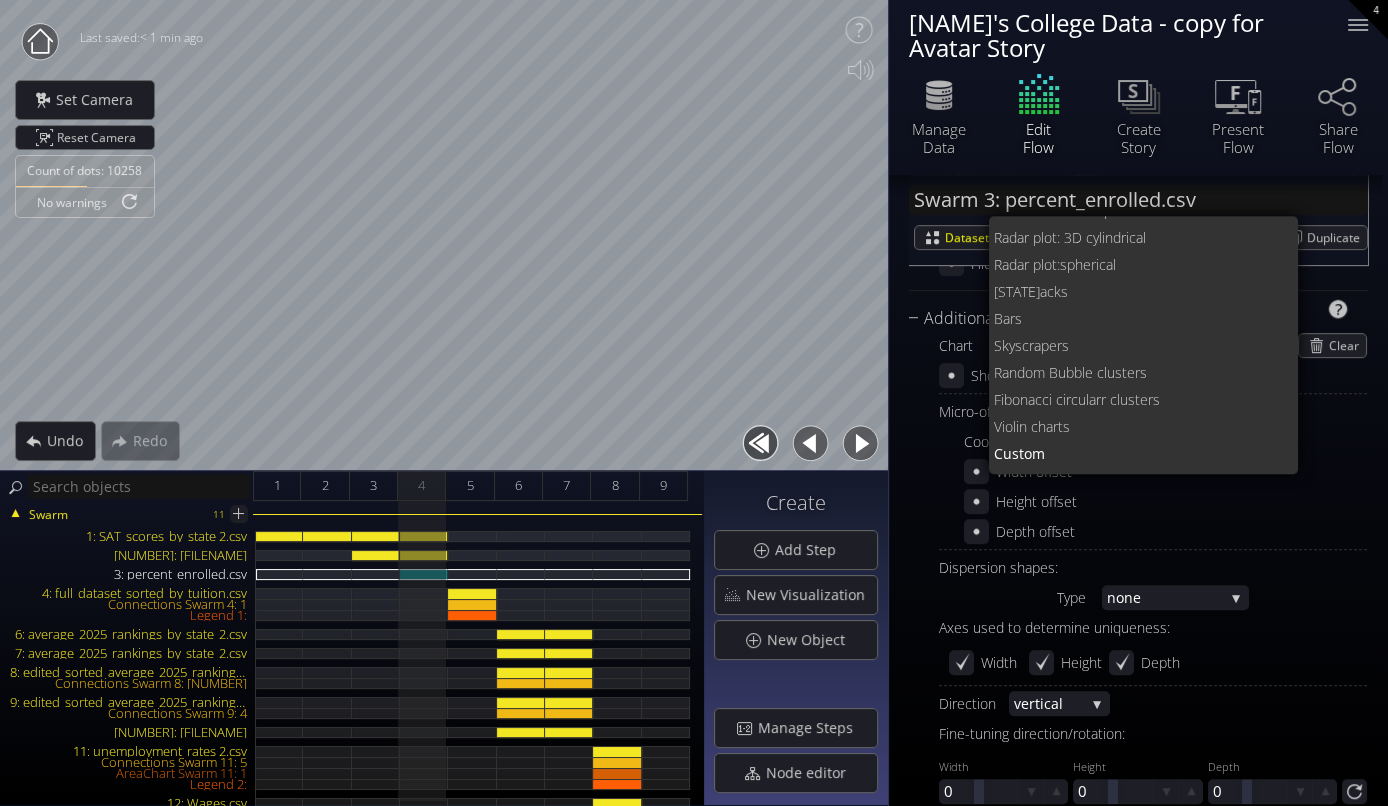 scroll, scrollTop: 0, scrollLeft: 0, axis: both 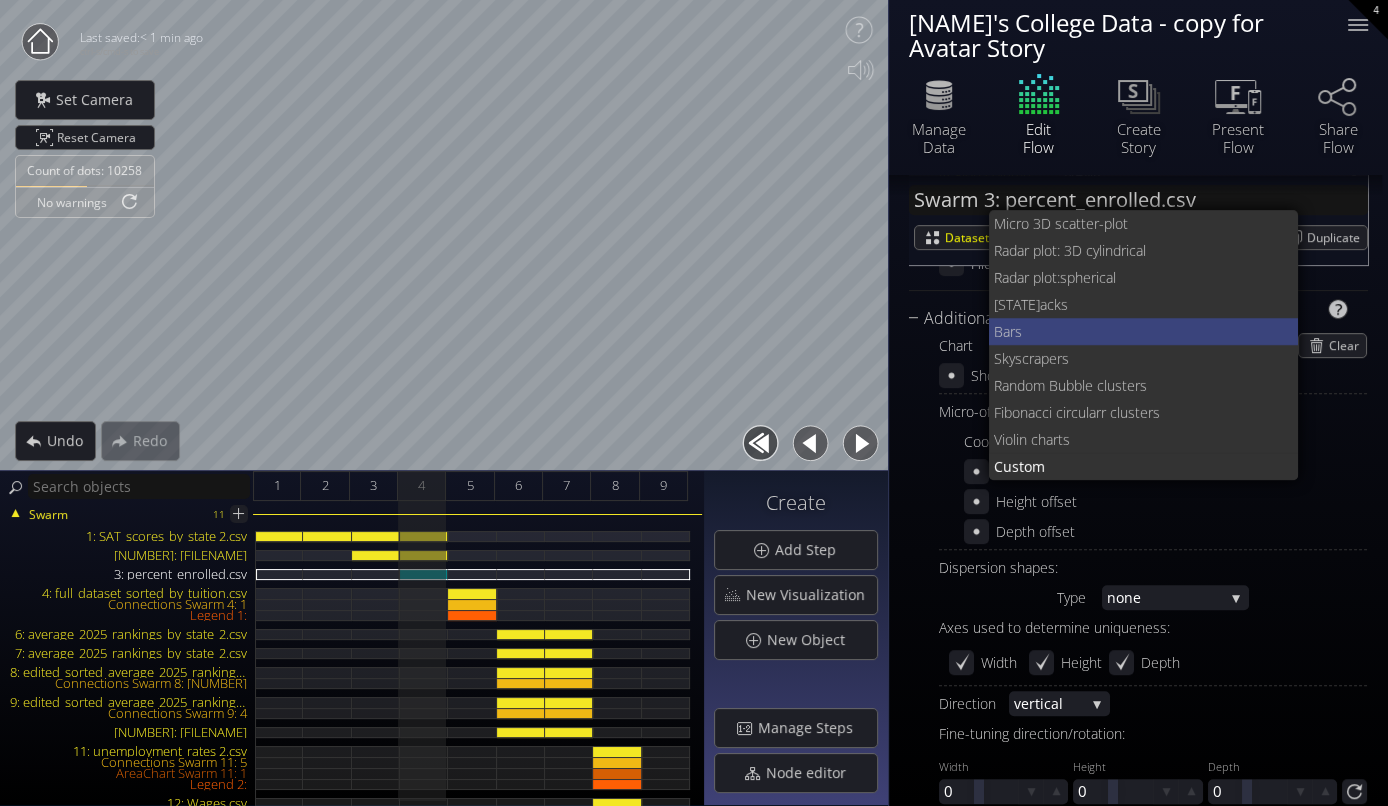 click on "Bars" at bounding box center [1138, 331] 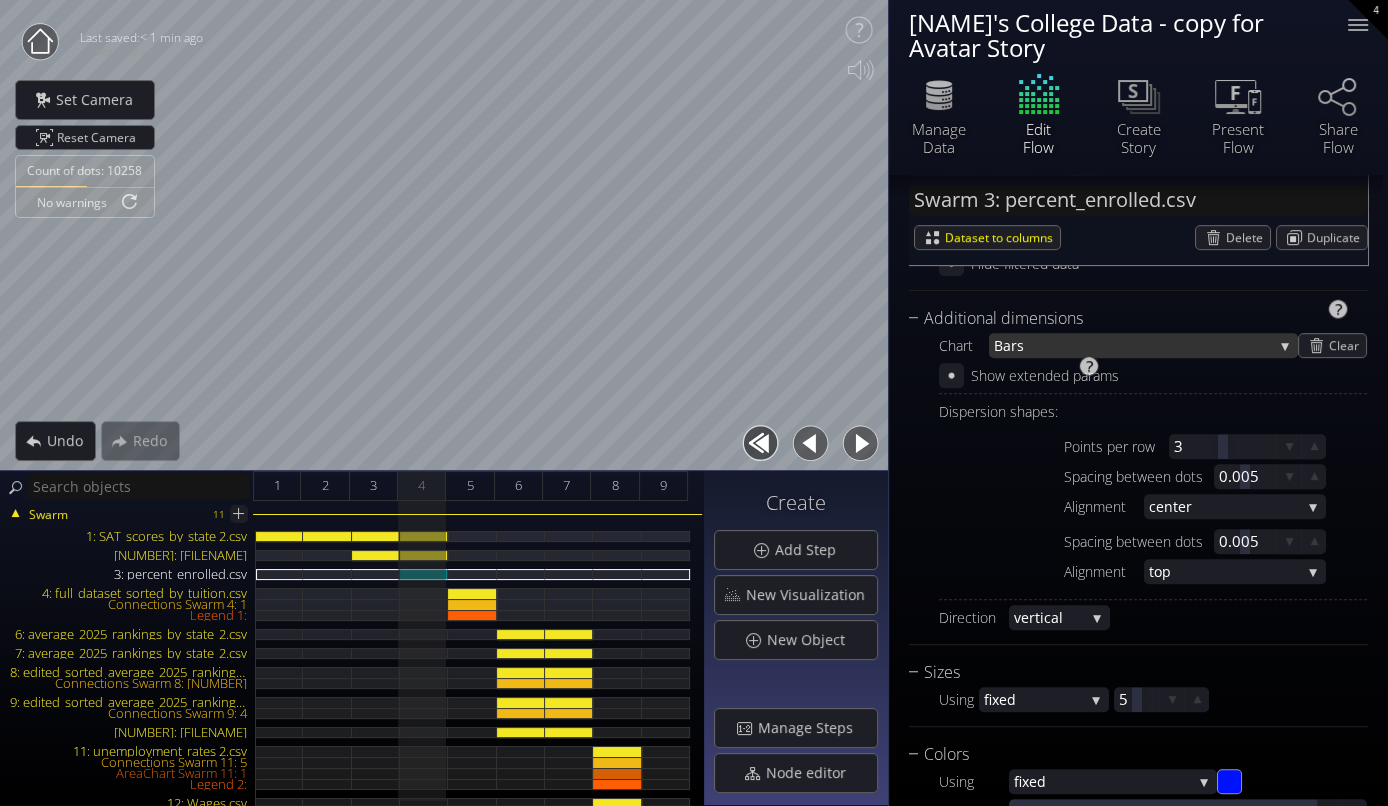 click on "Bars" at bounding box center [1133, 345] 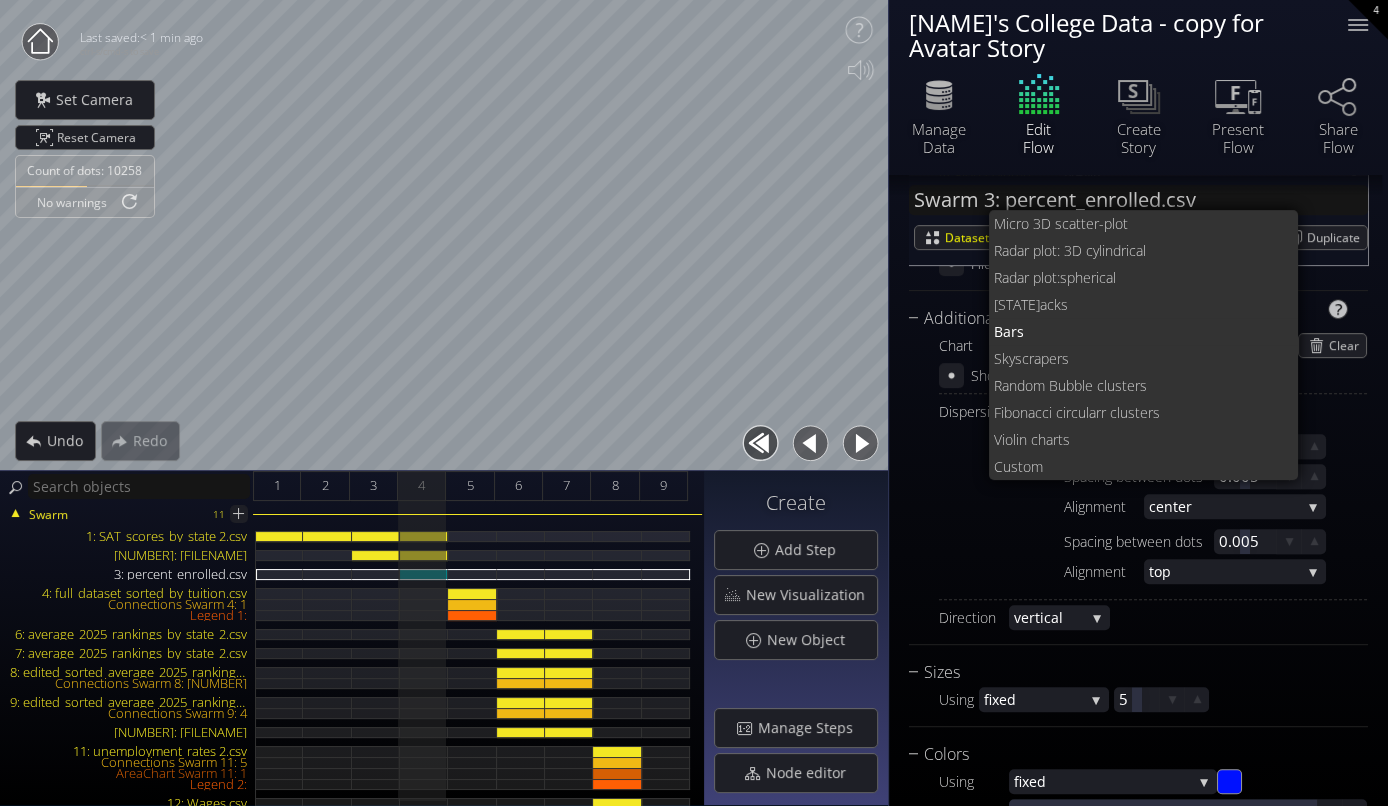 click on "stom" at bounding box center [1147, 466] 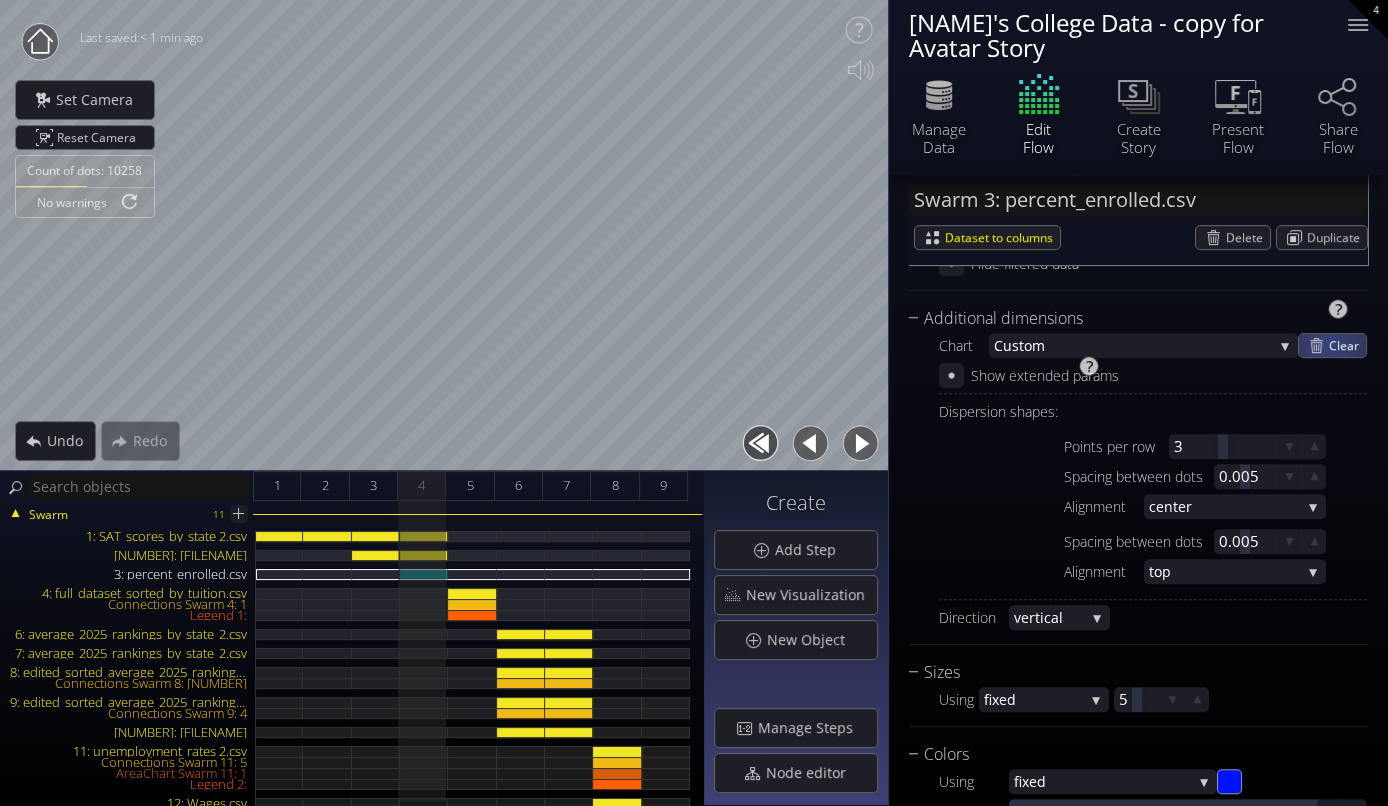 click on "Clear" at bounding box center [1347, 345] 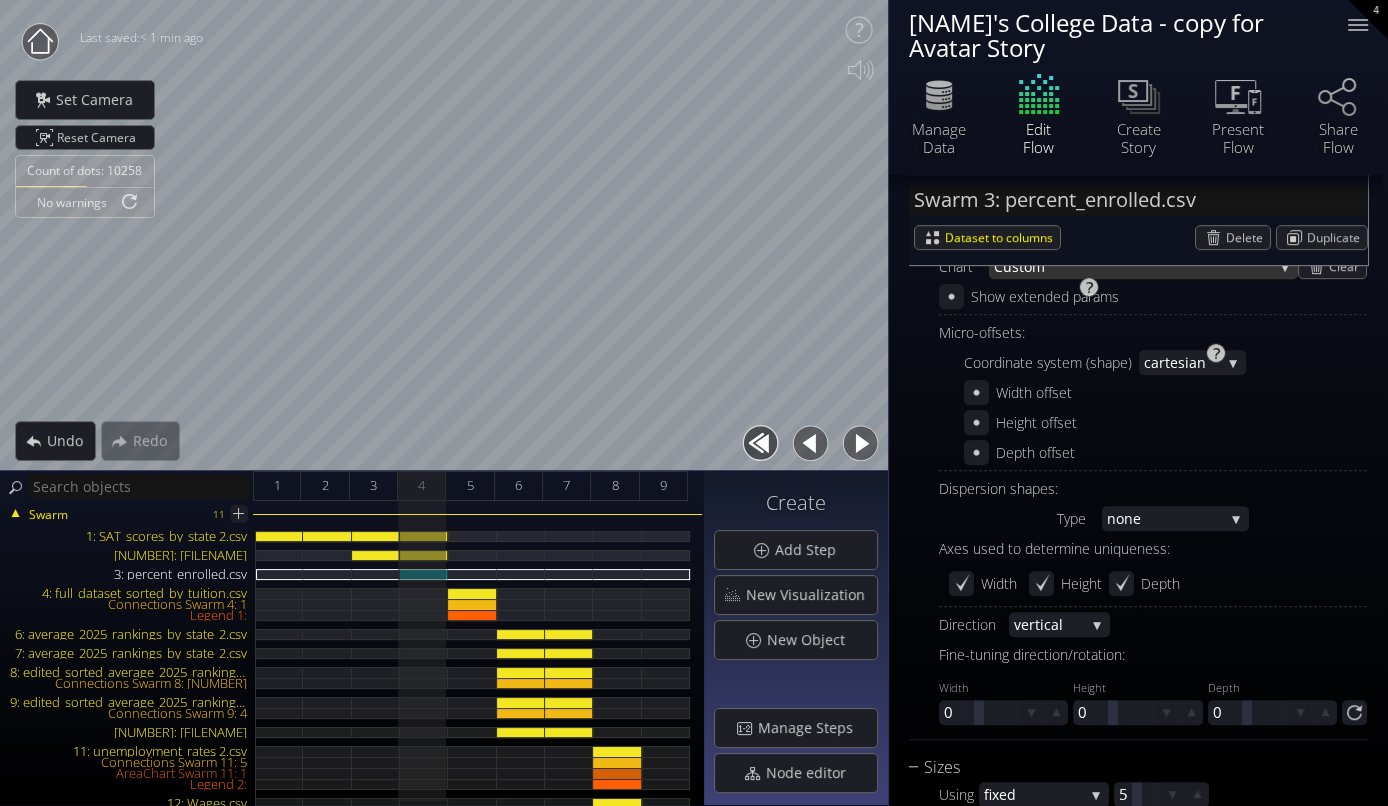 scroll, scrollTop: 788, scrollLeft: 0, axis: vertical 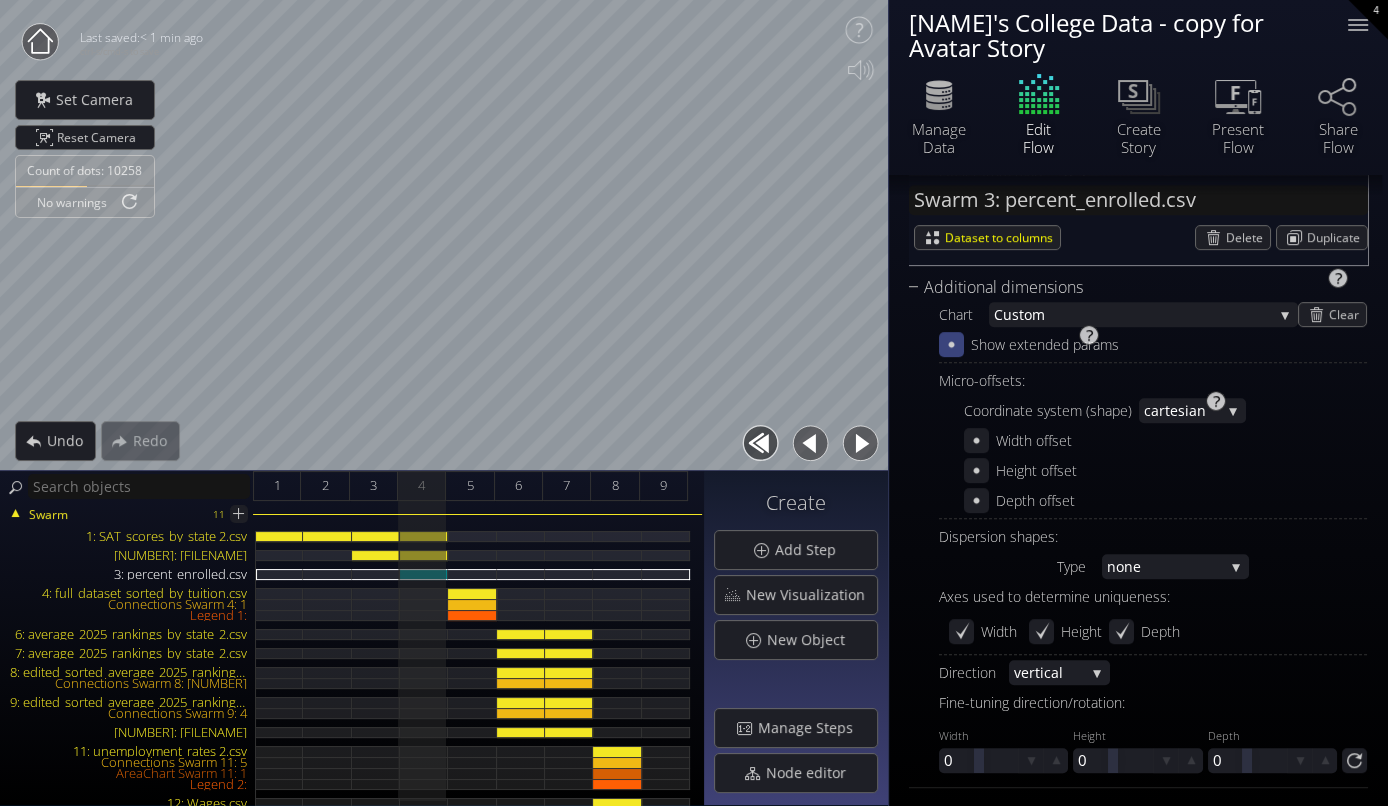 click 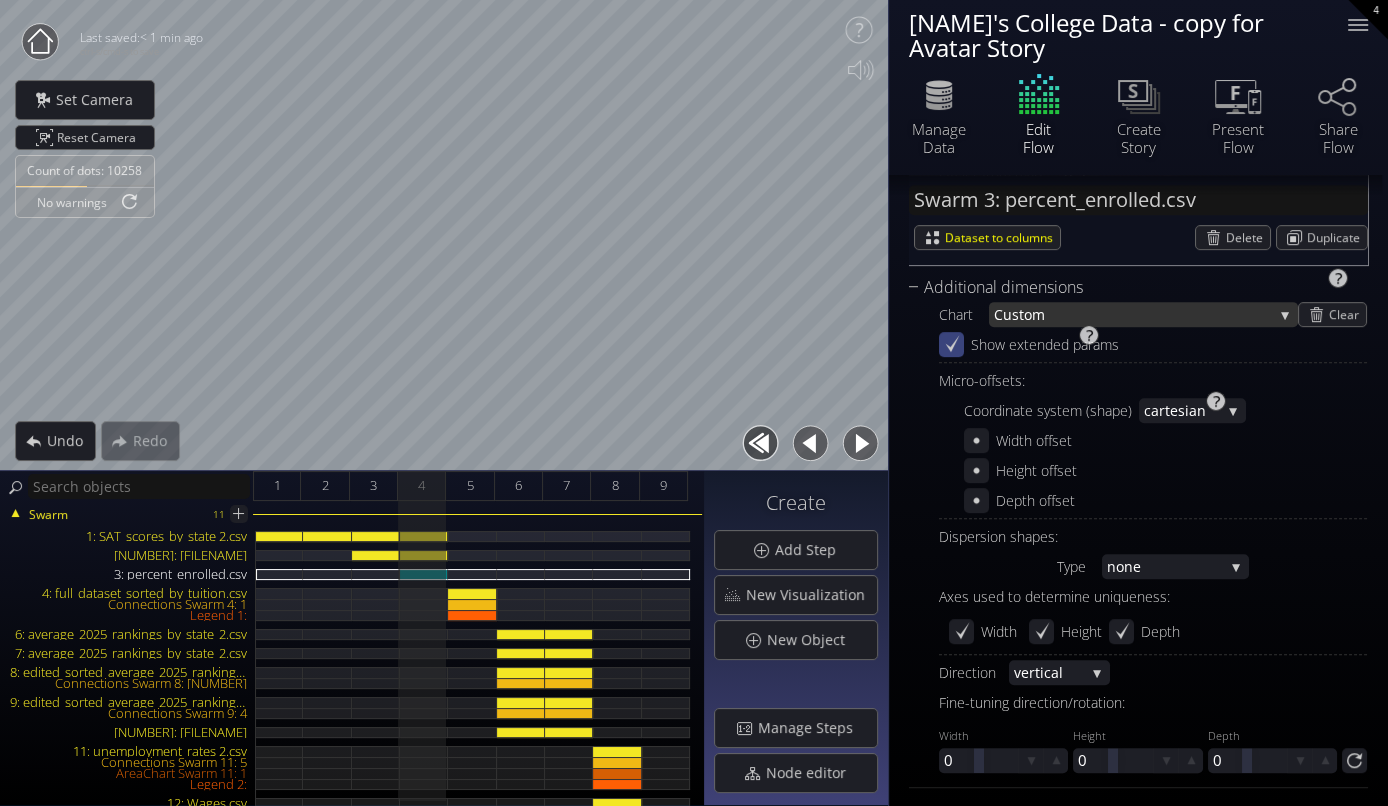 click on "stom" at bounding box center [1142, 314] 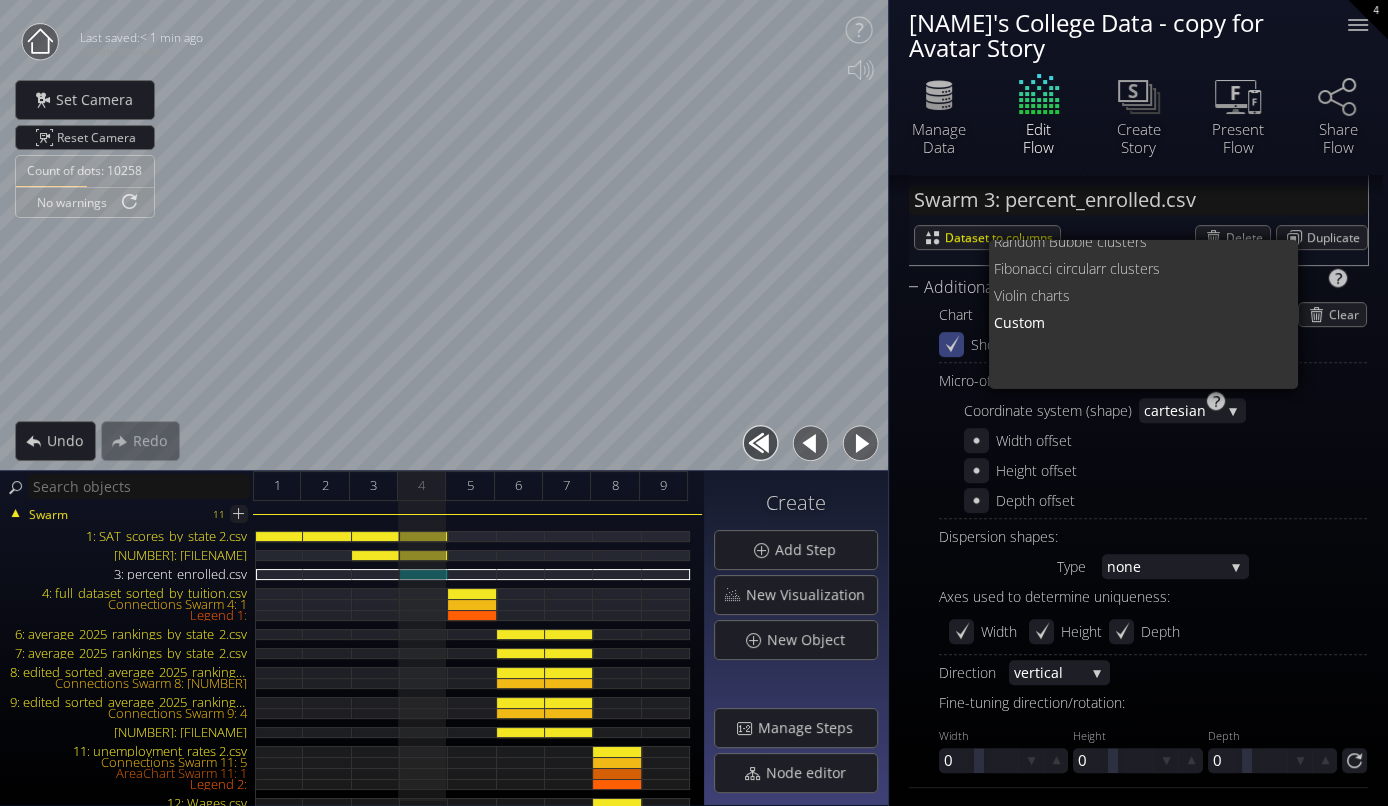 scroll, scrollTop: 0, scrollLeft: 0, axis: both 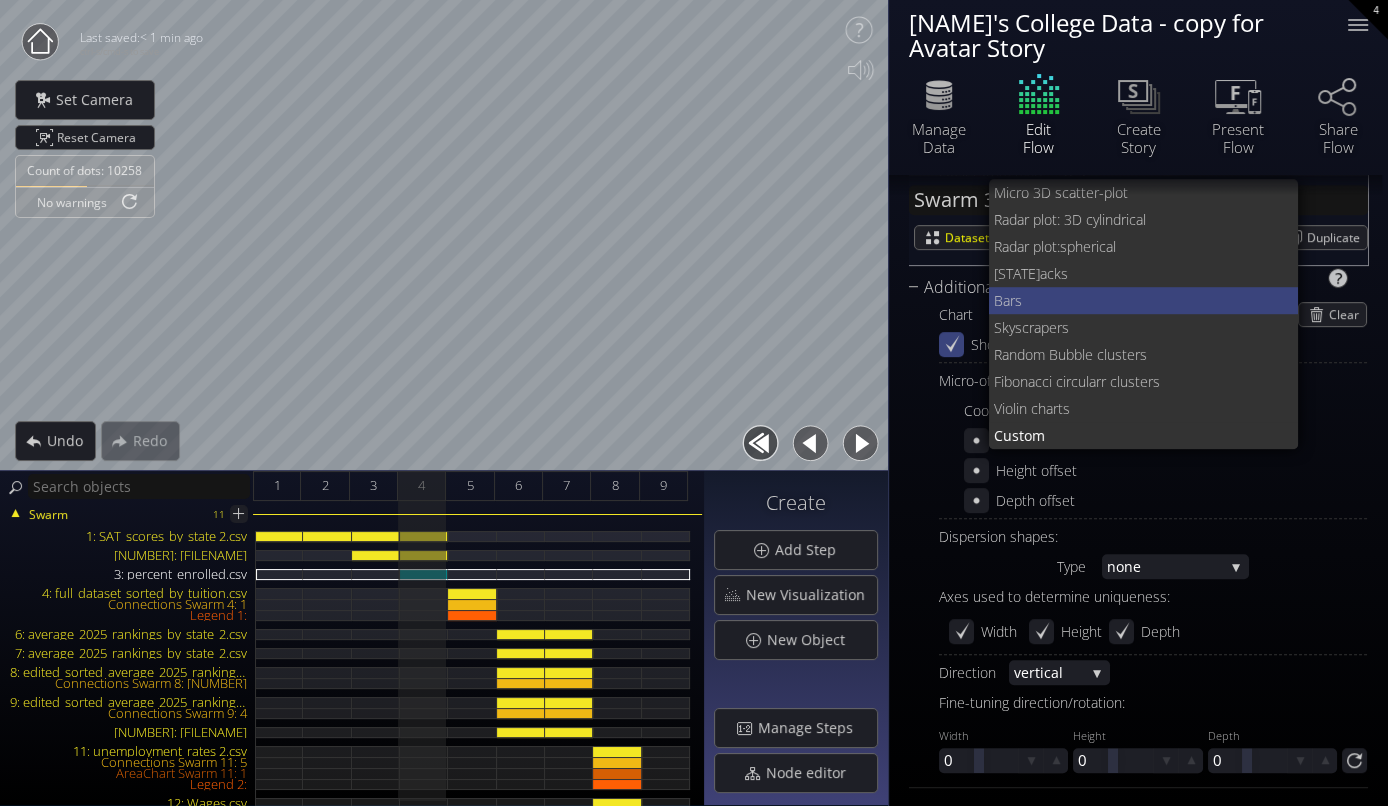 click on "Bars" at bounding box center (1138, 300) 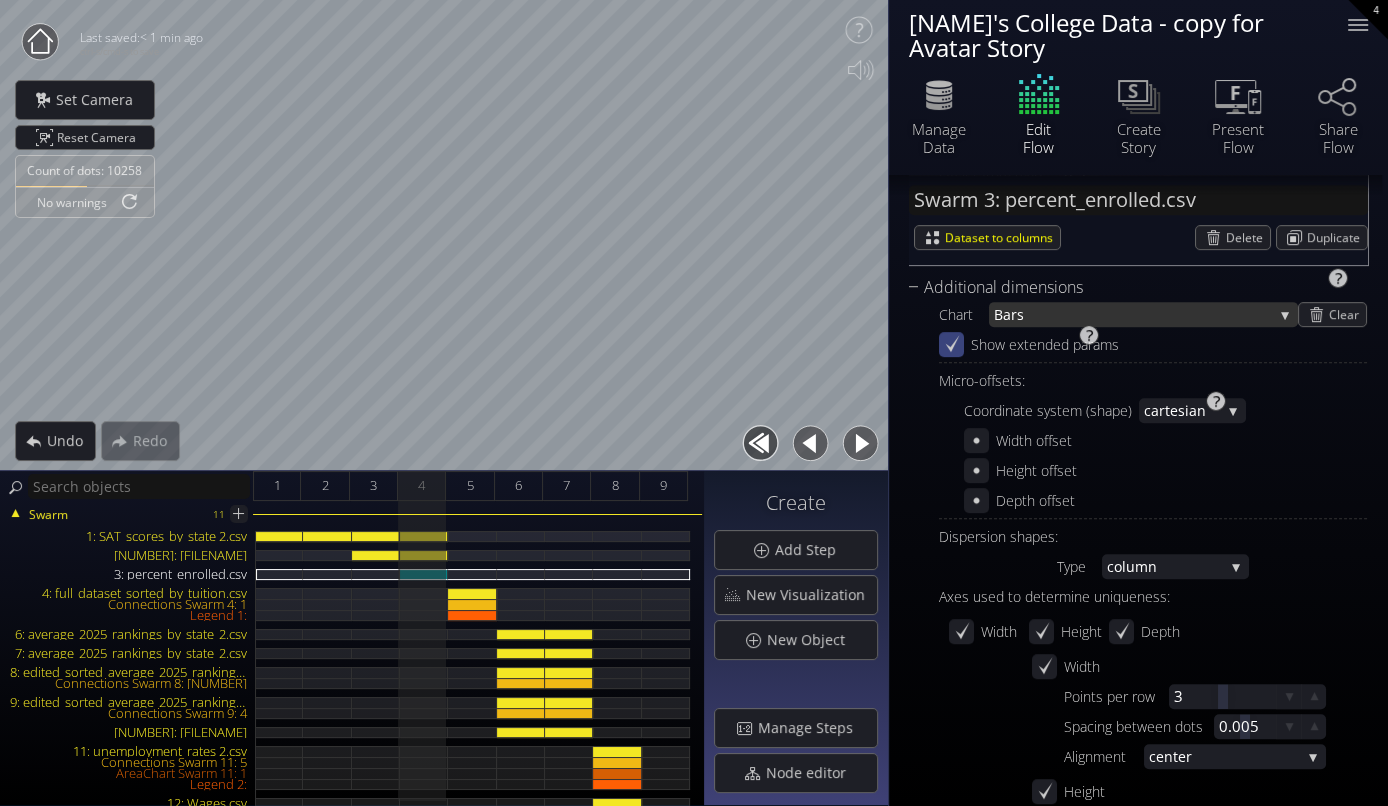 click on "Bars" at bounding box center [1133, 314] 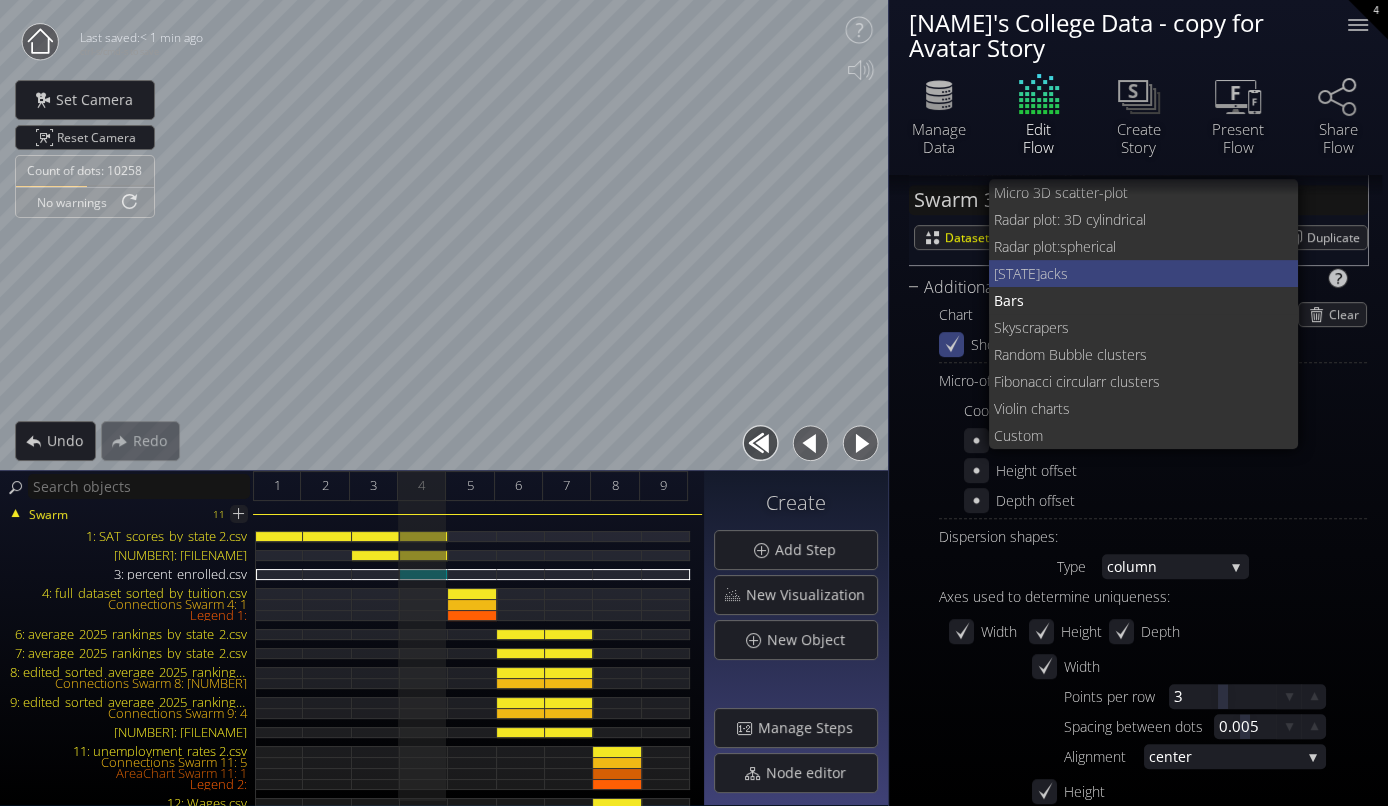 click on "acks" at bounding box center (1161, 273) 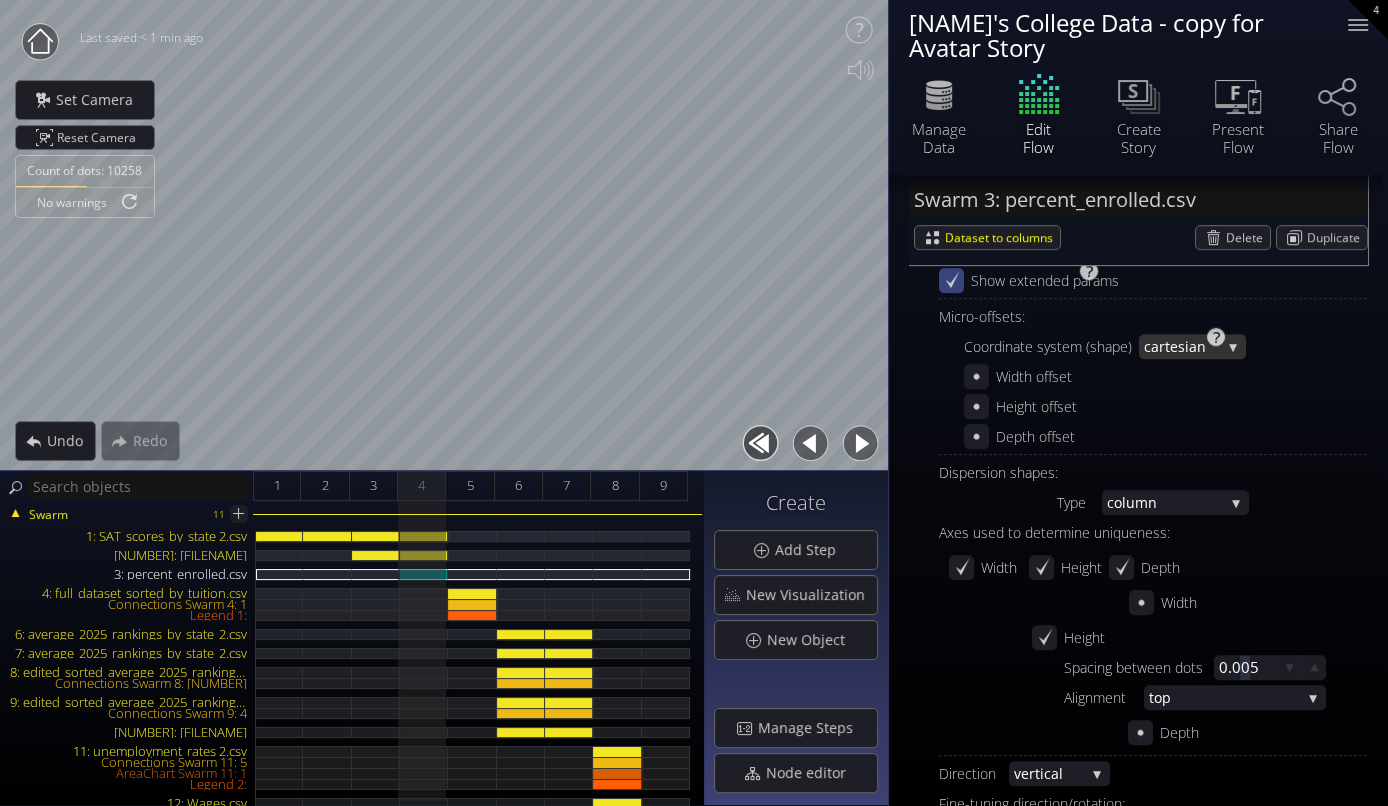scroll, scrollTop: 855, scrollLeft: 0, axis: vertical 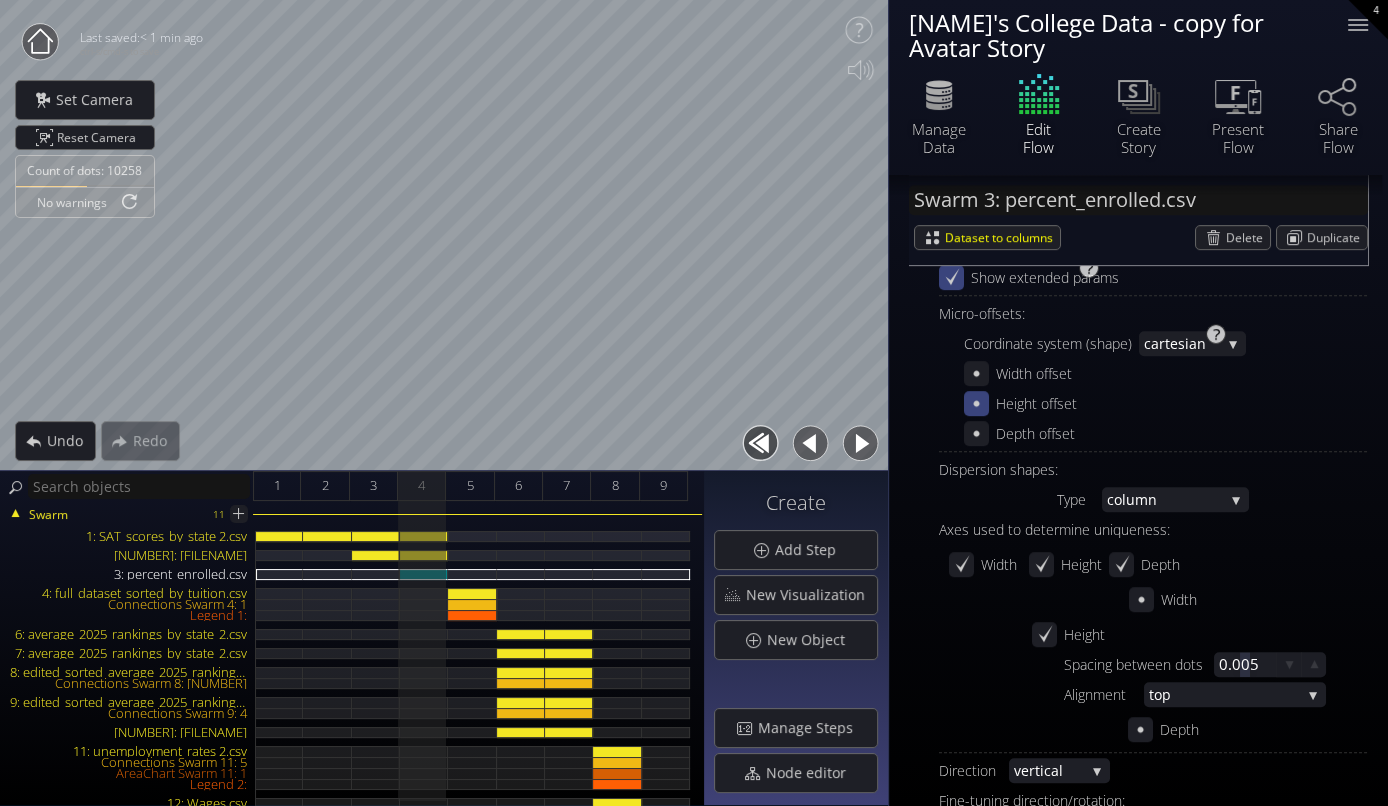 click 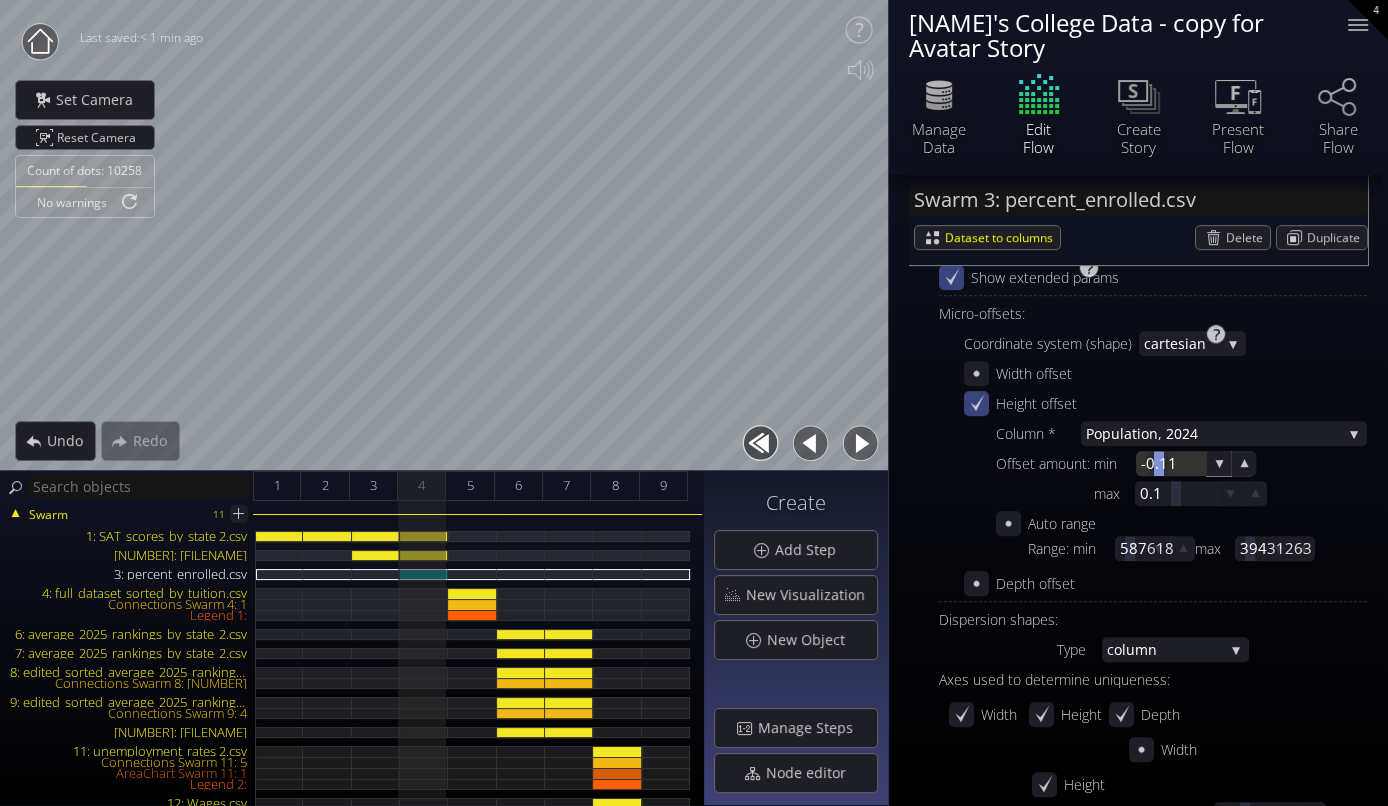 click at bounding box center (1159, 463) 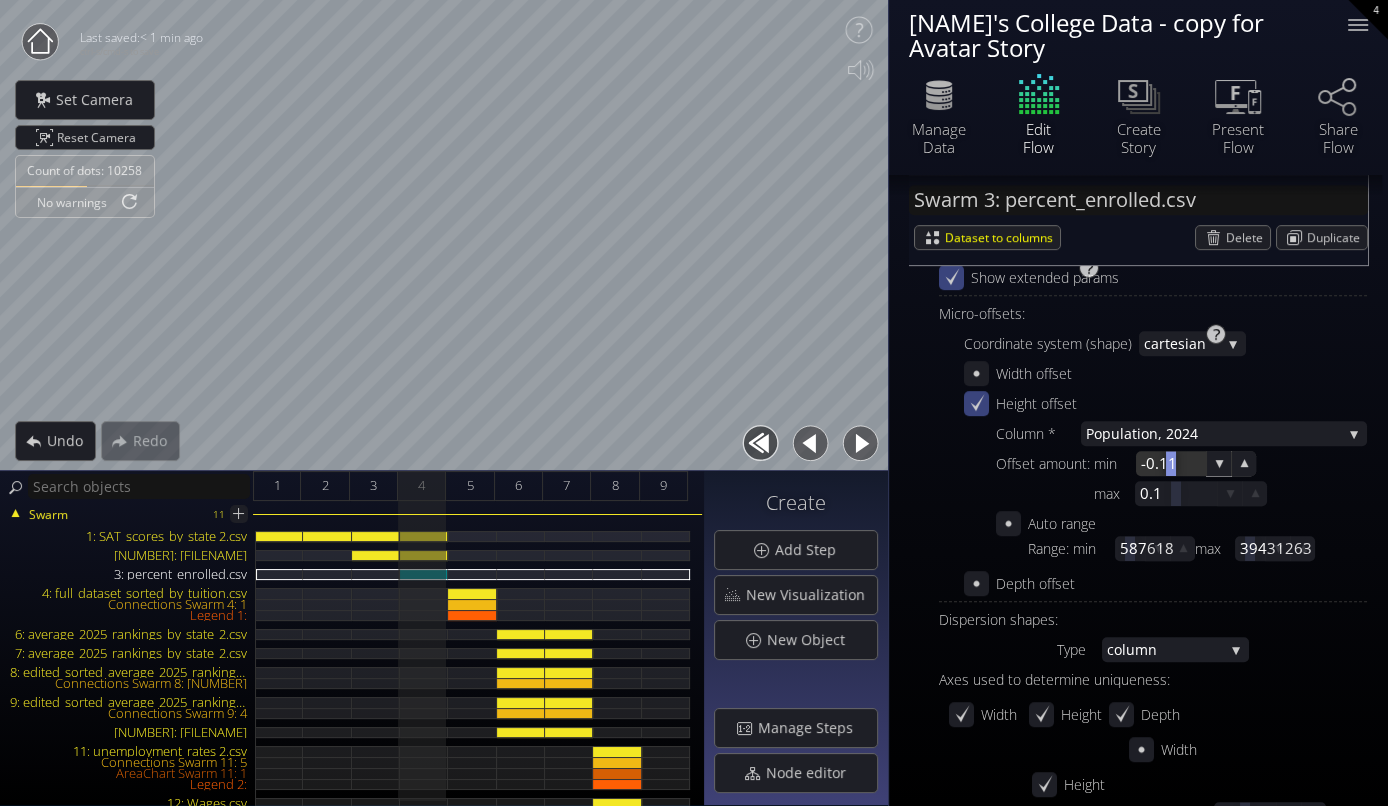 click at bounding box center (1171, 463) 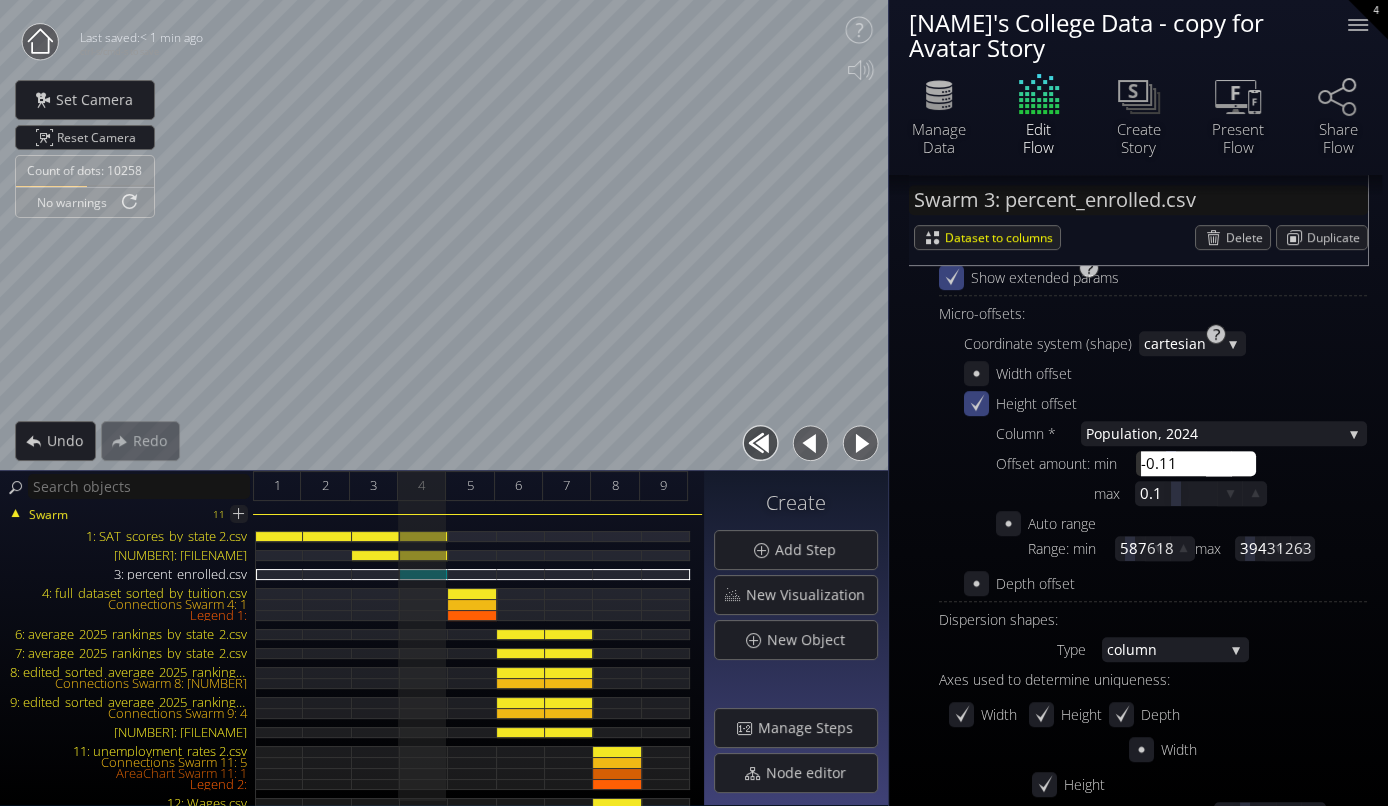 type on "0" 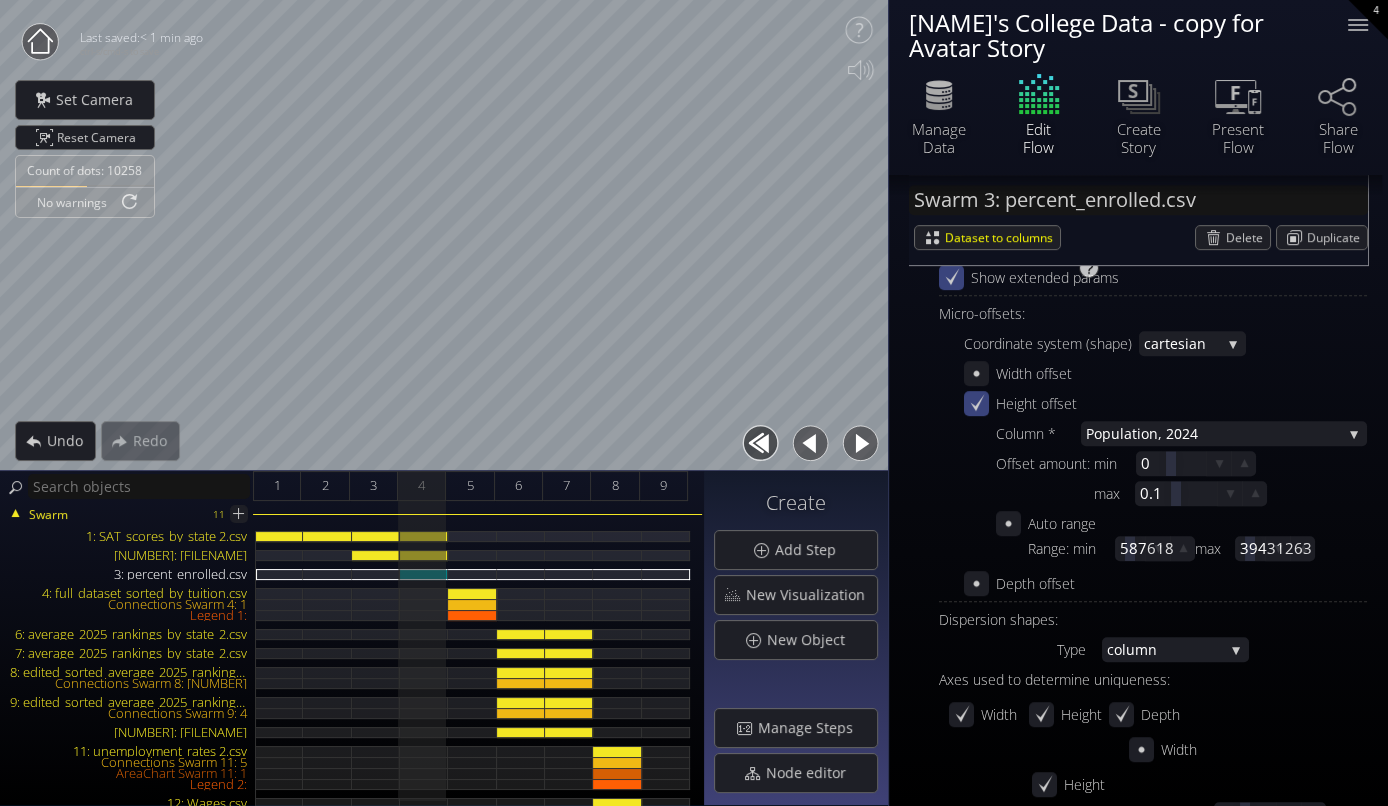 click 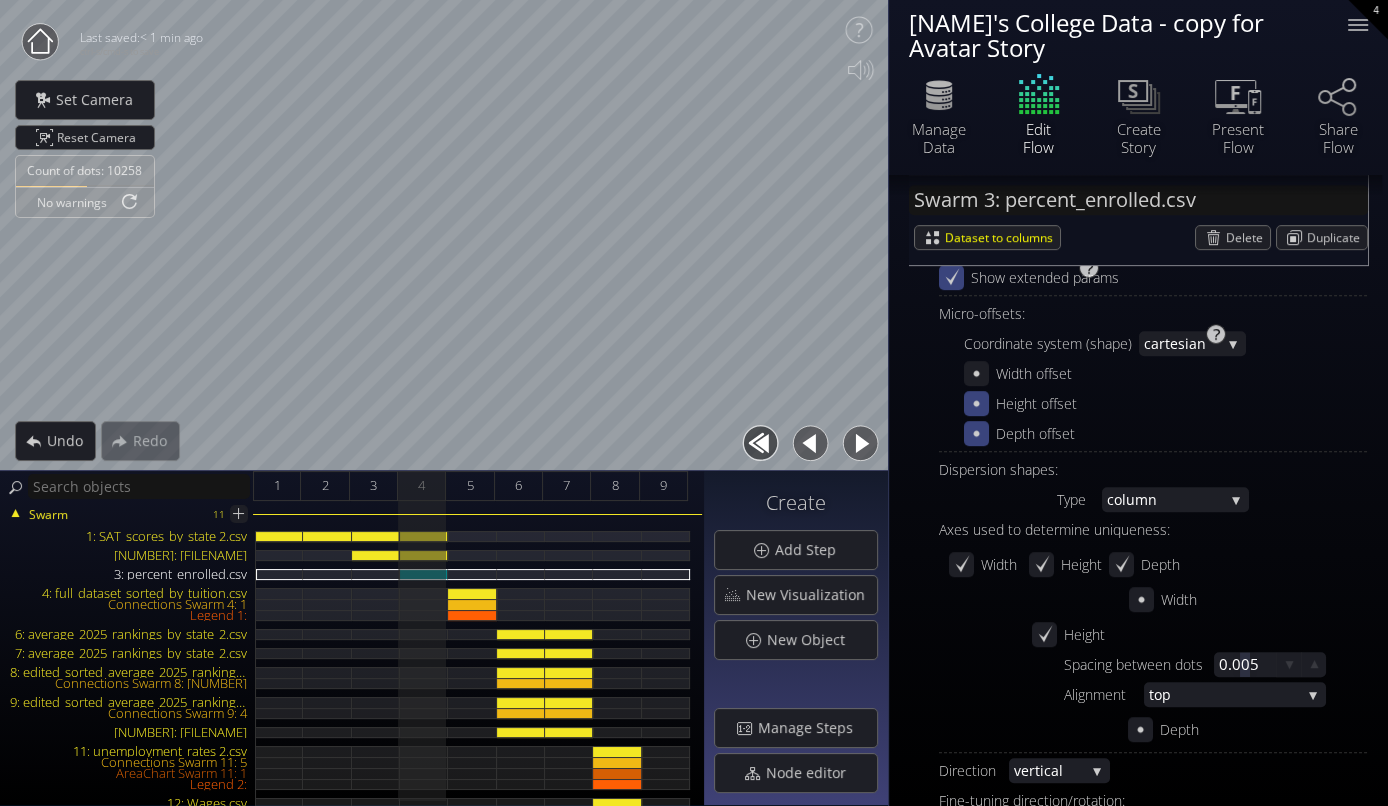 click 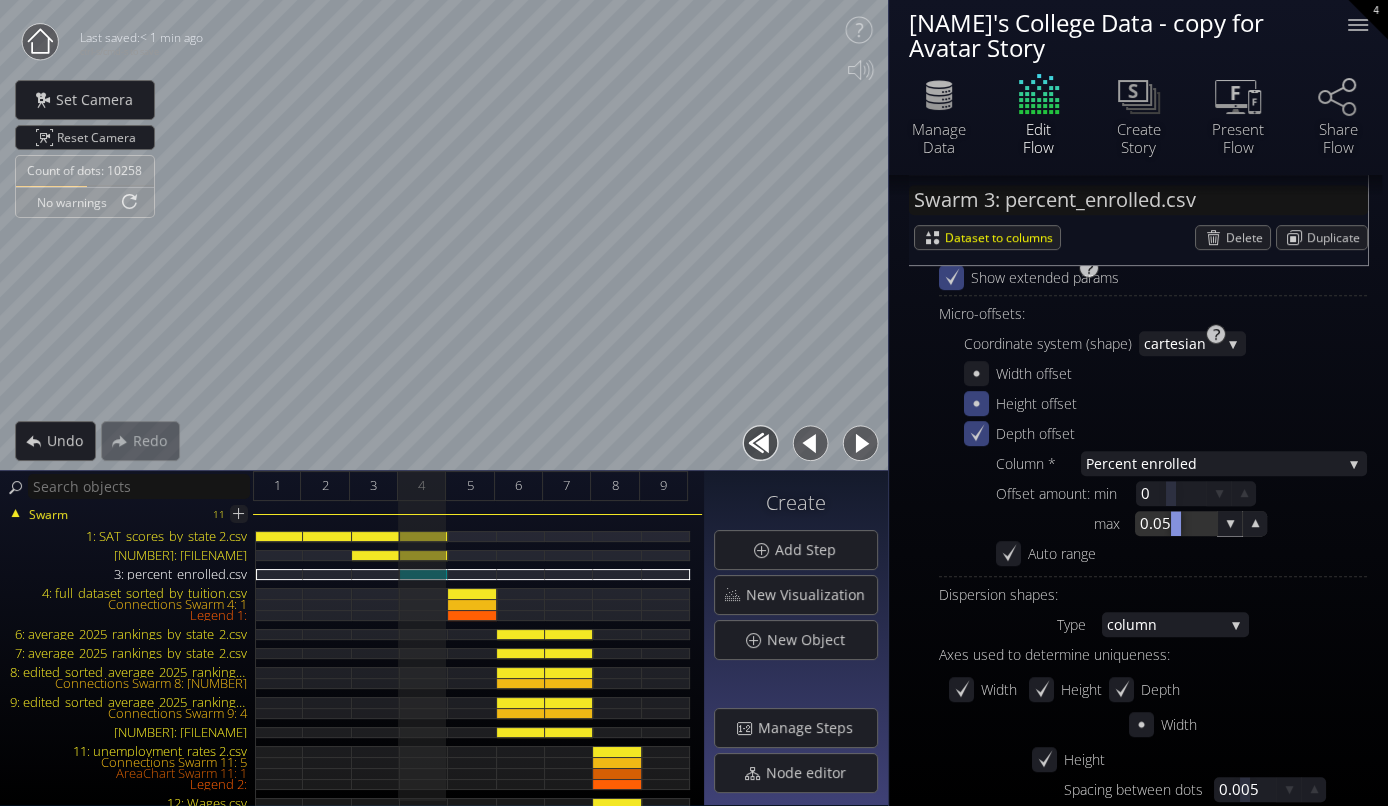 click at bounding box center [1176, 523] 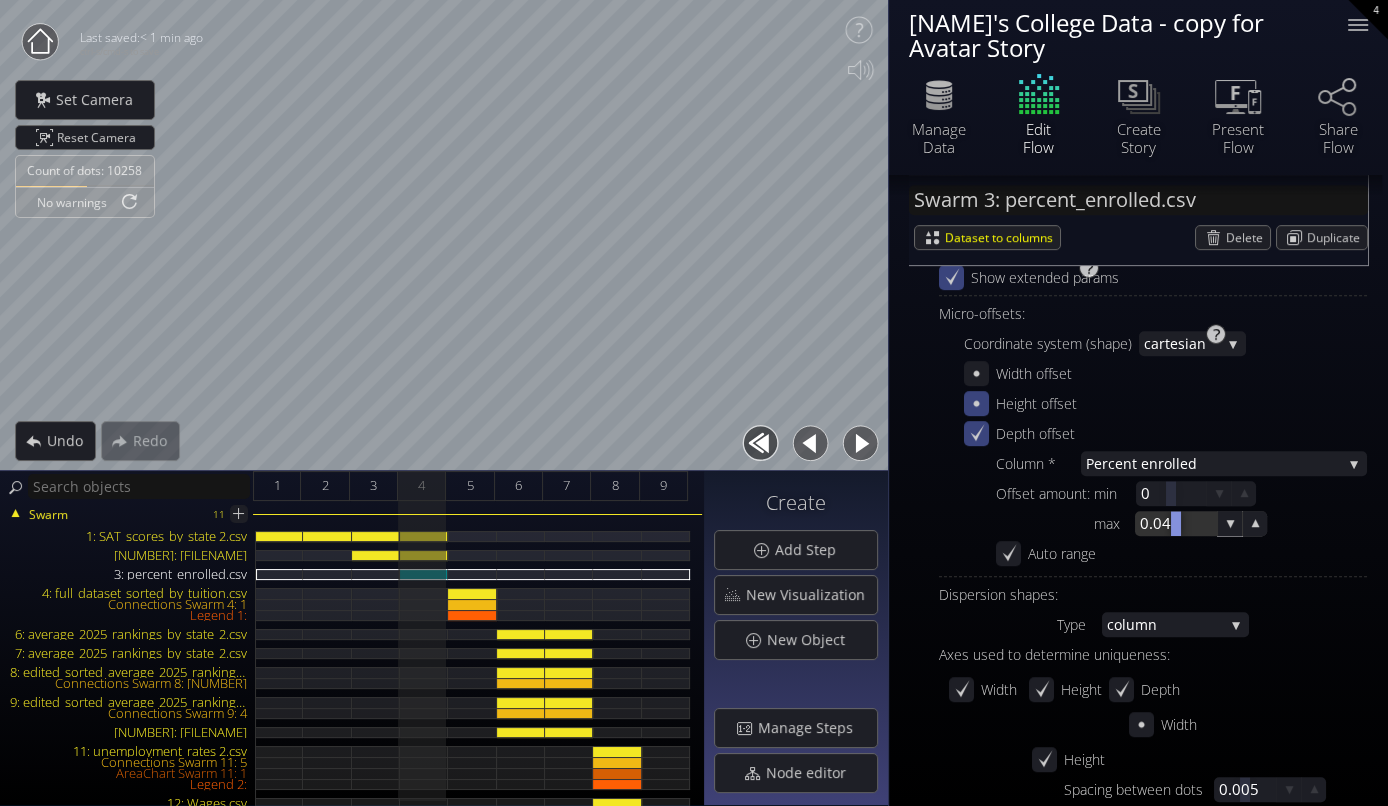 click at bounding box center (1176, 523) 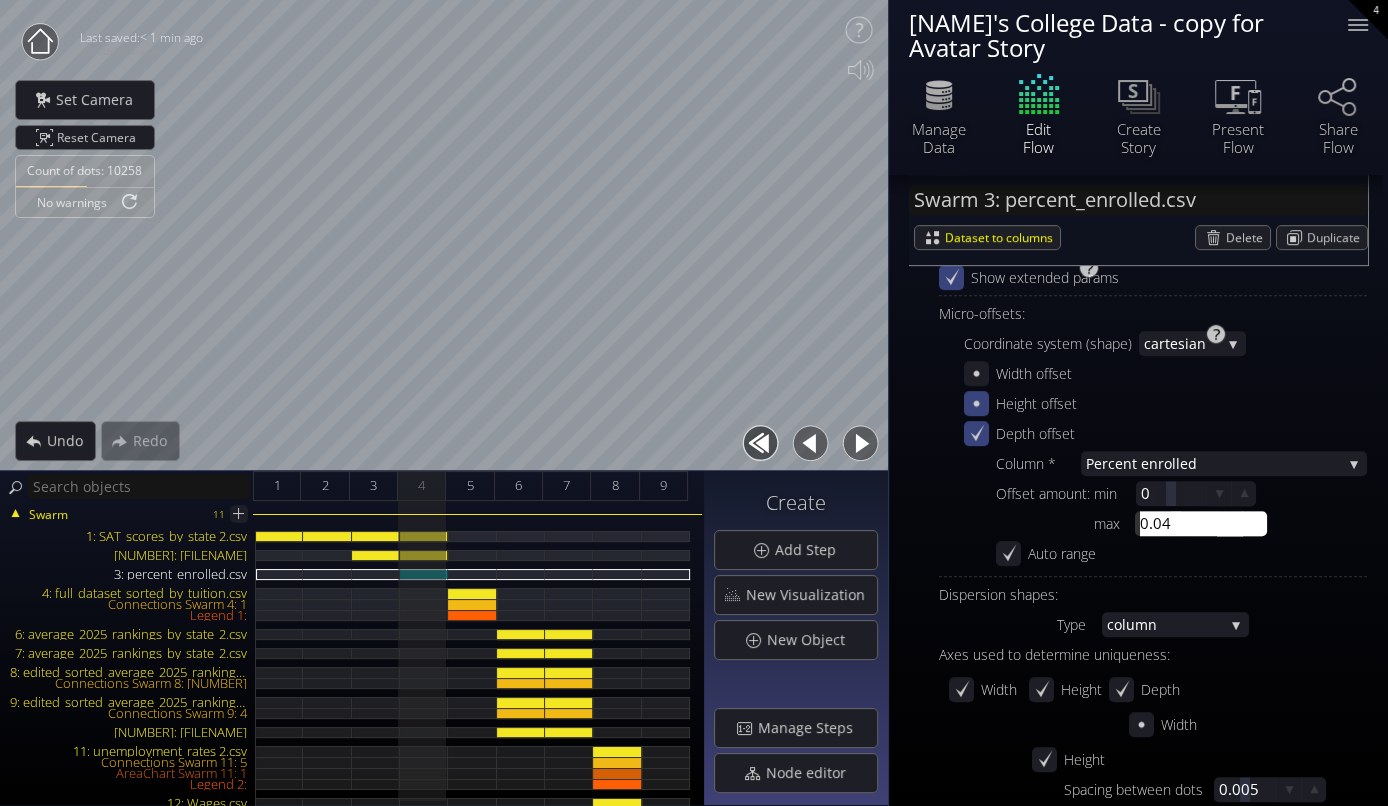 click on "0.04" at bounding box center [1206, 523] 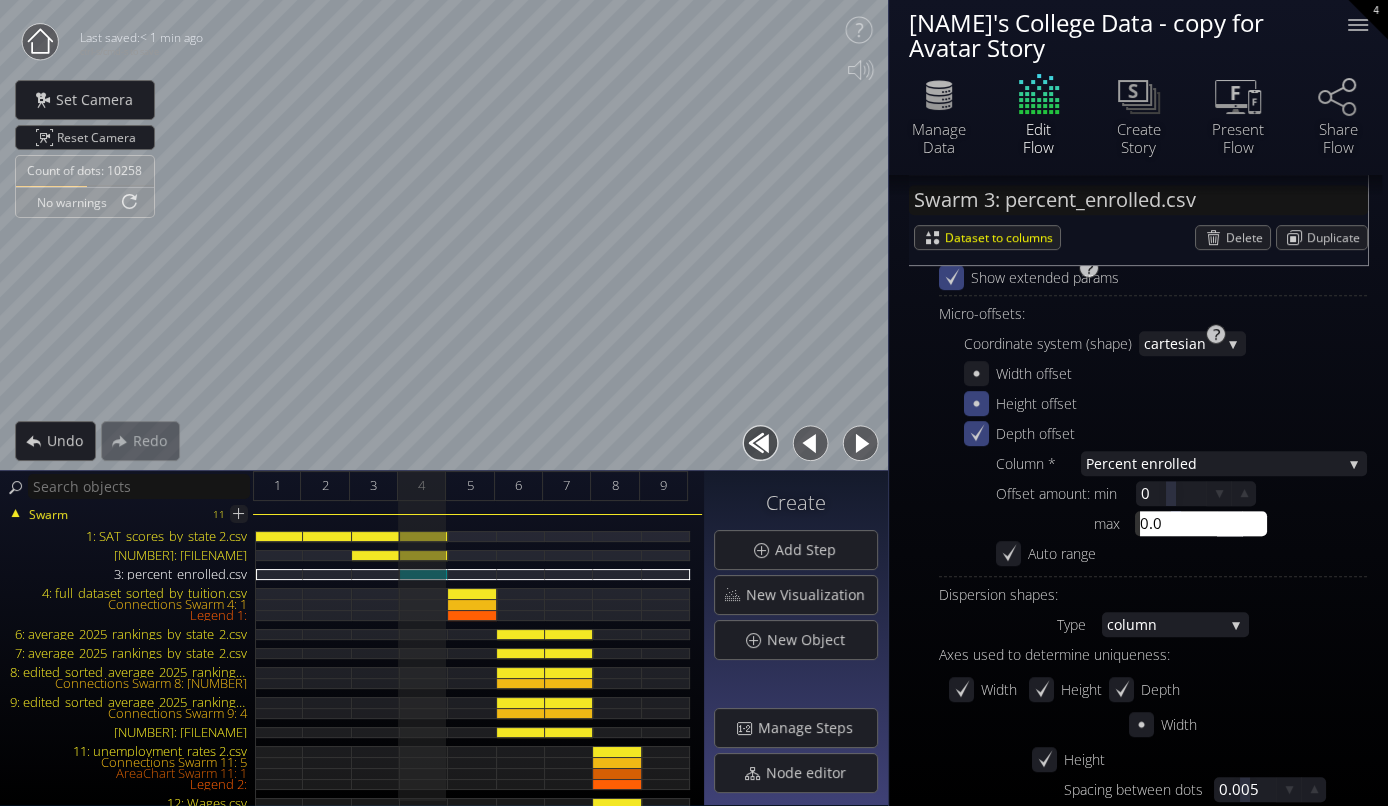 type on "0.03" 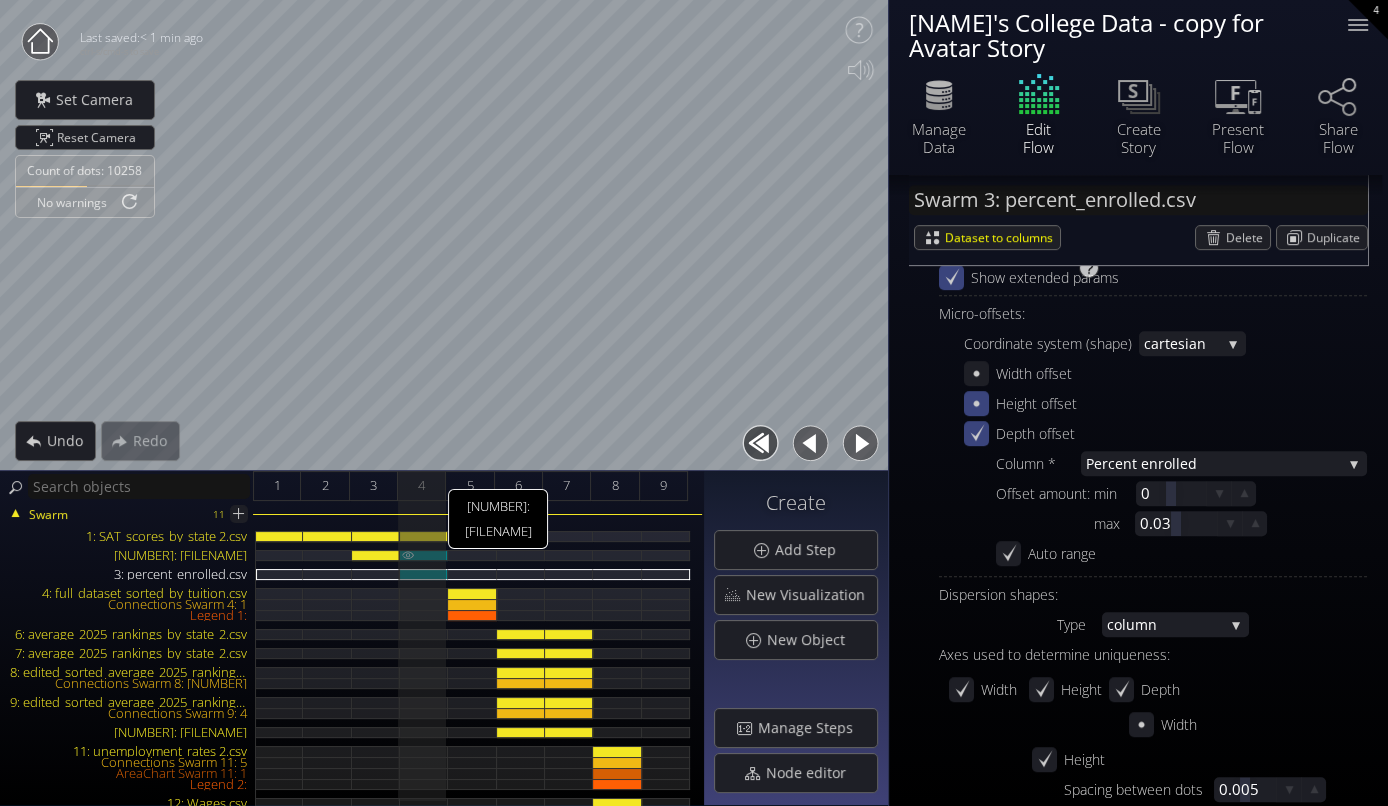click on "[NUMBER]: [FILENAME]" at bounding box center (424, 555) 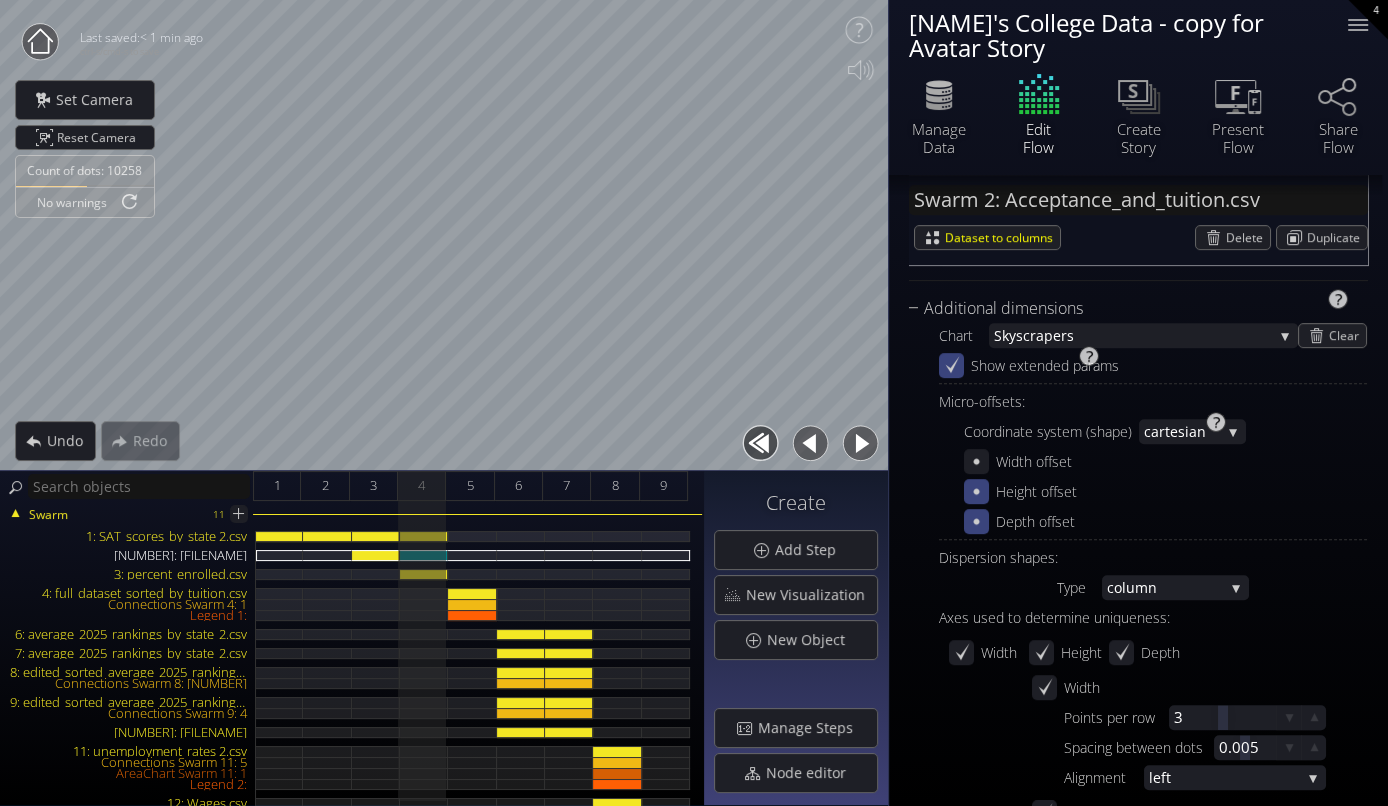 scroll, scrollTop: 775, scrollLeft: 0, axis: vertical 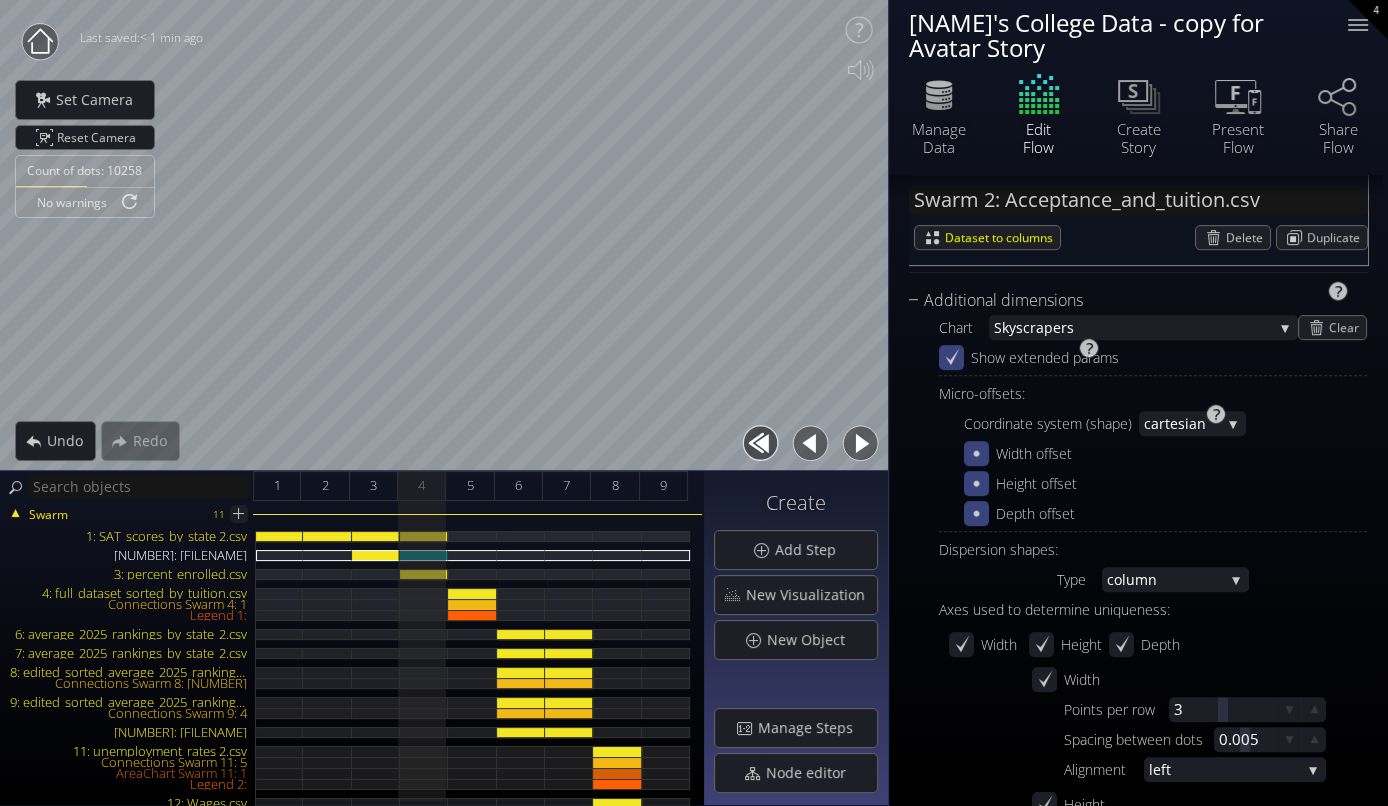 click 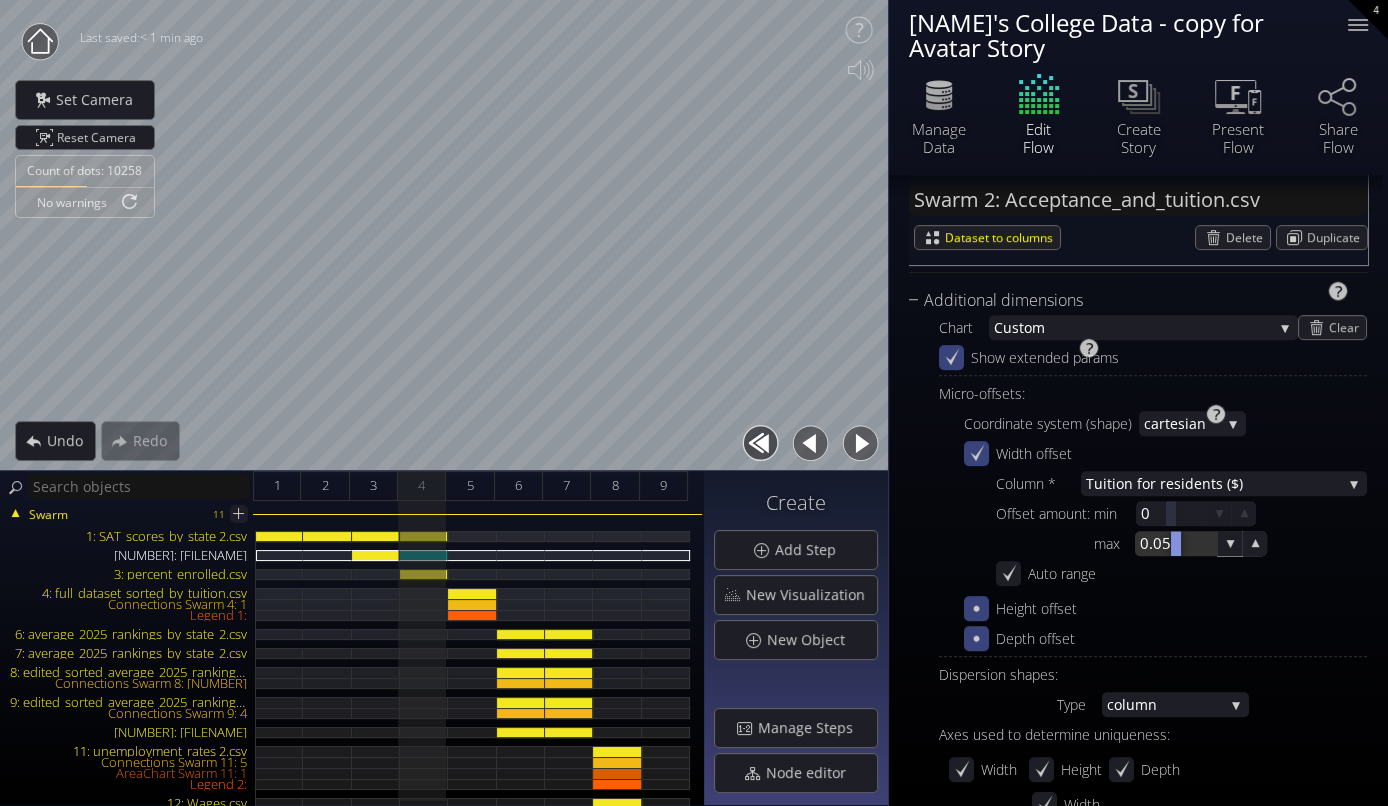 click at bounding box center (1176, 543) 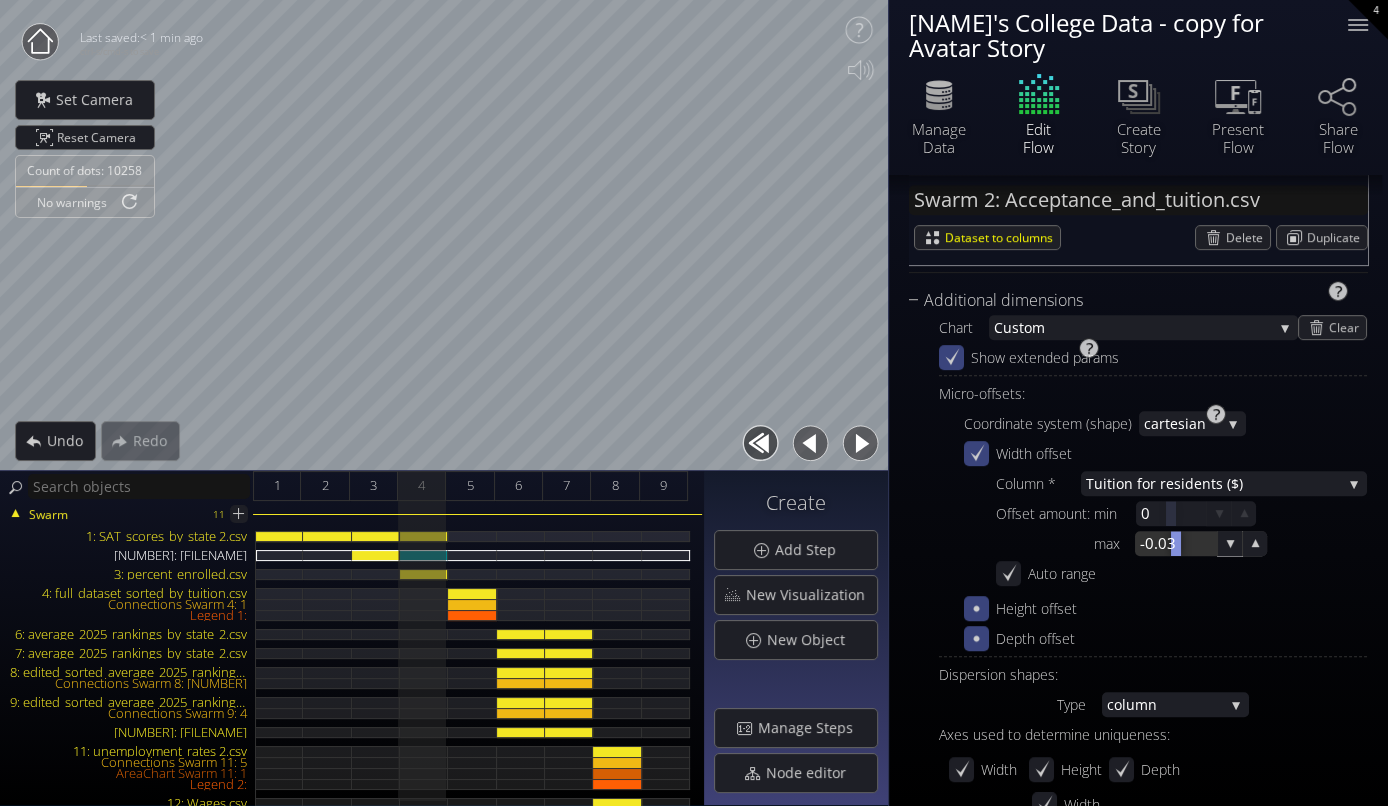 click at bounding box center [1176, 543] 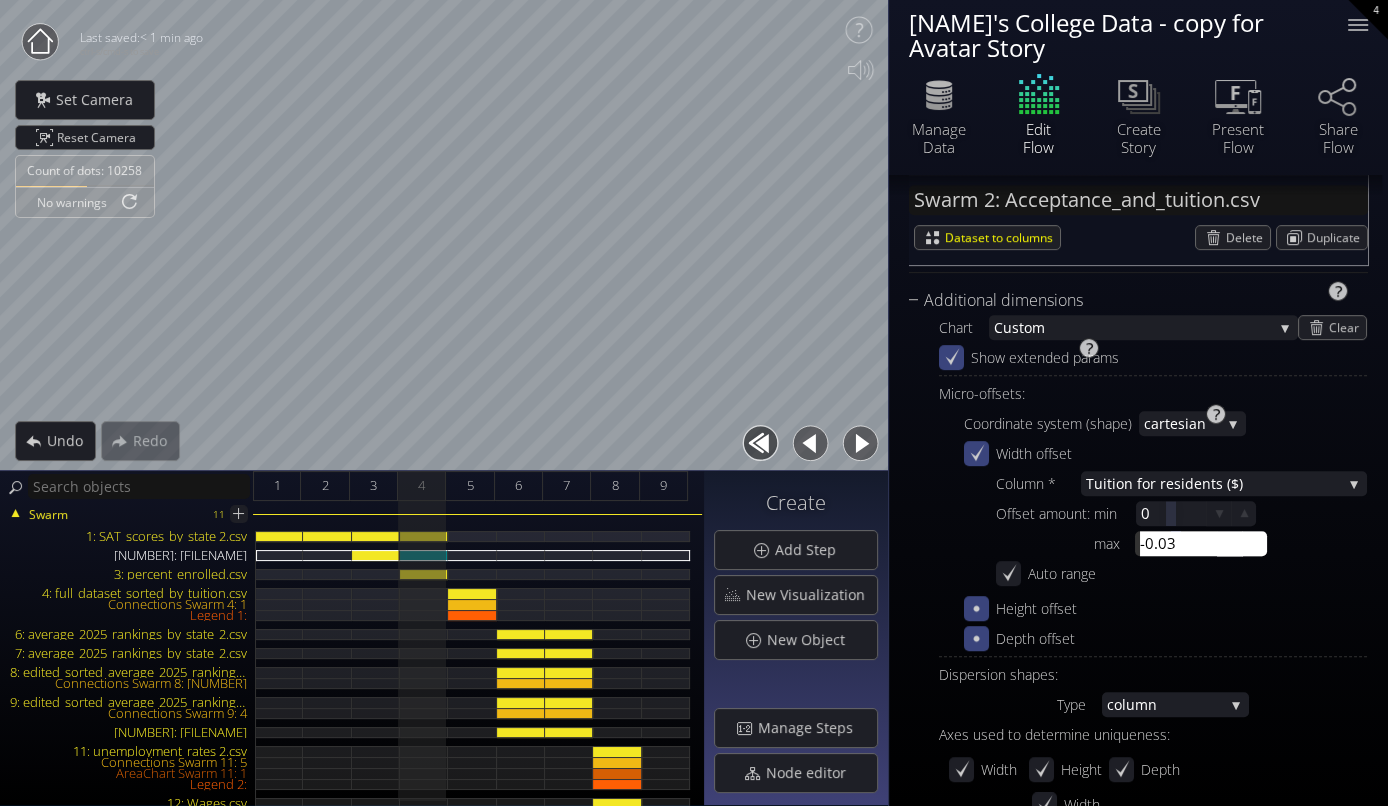 click on "-0.03" at bounding box center (1206, 543) 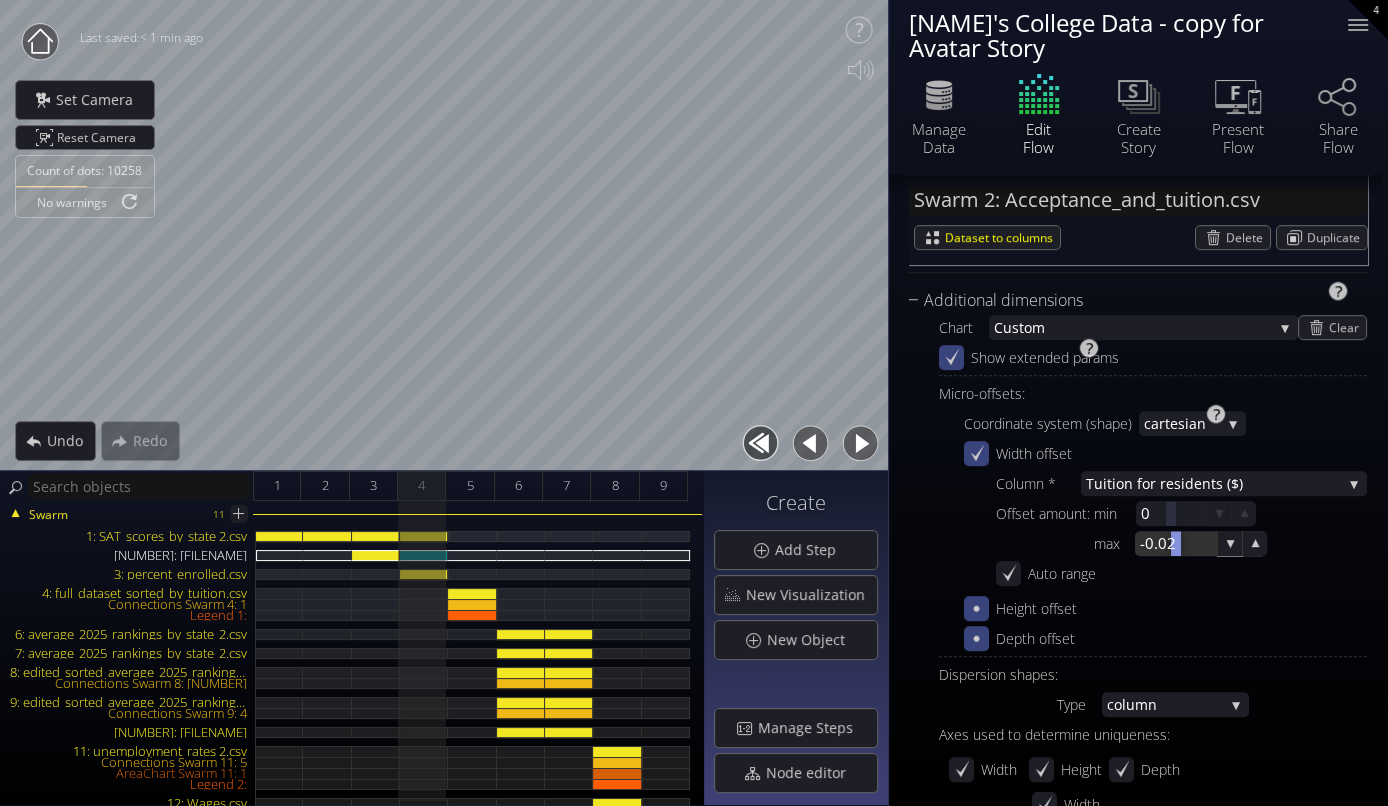 click at bounding box center [1176, 543] 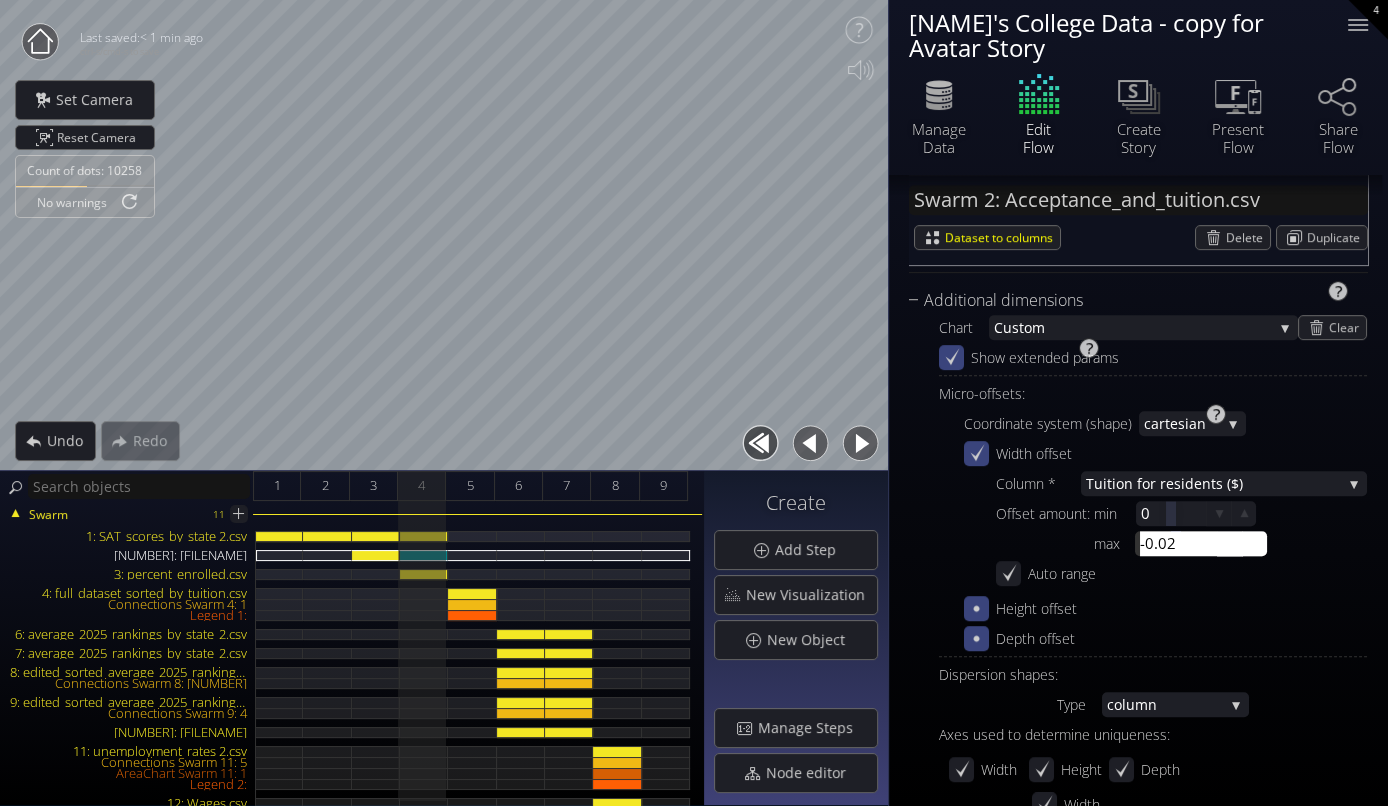 click on "-0.02" at bounding box center (1206, 543) 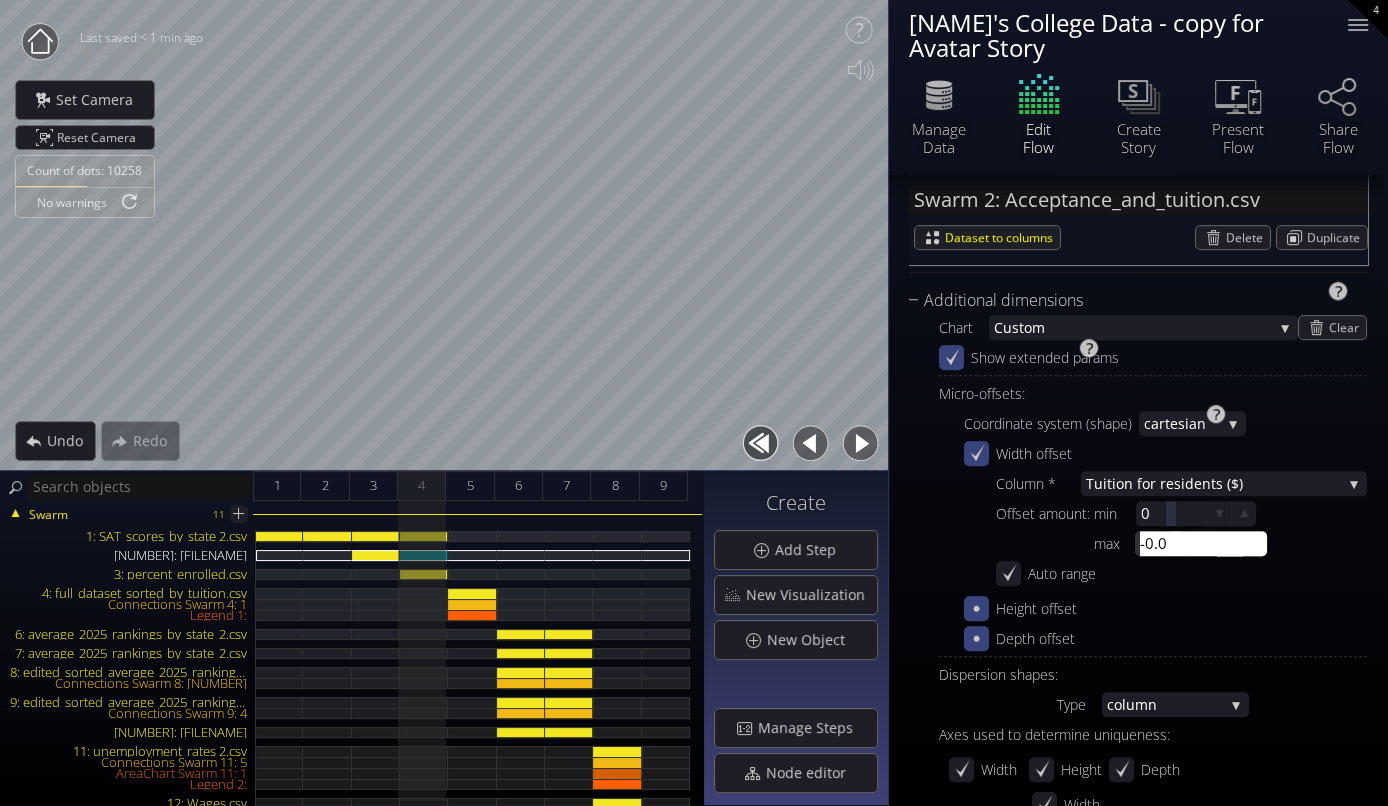 type on "-0.01" 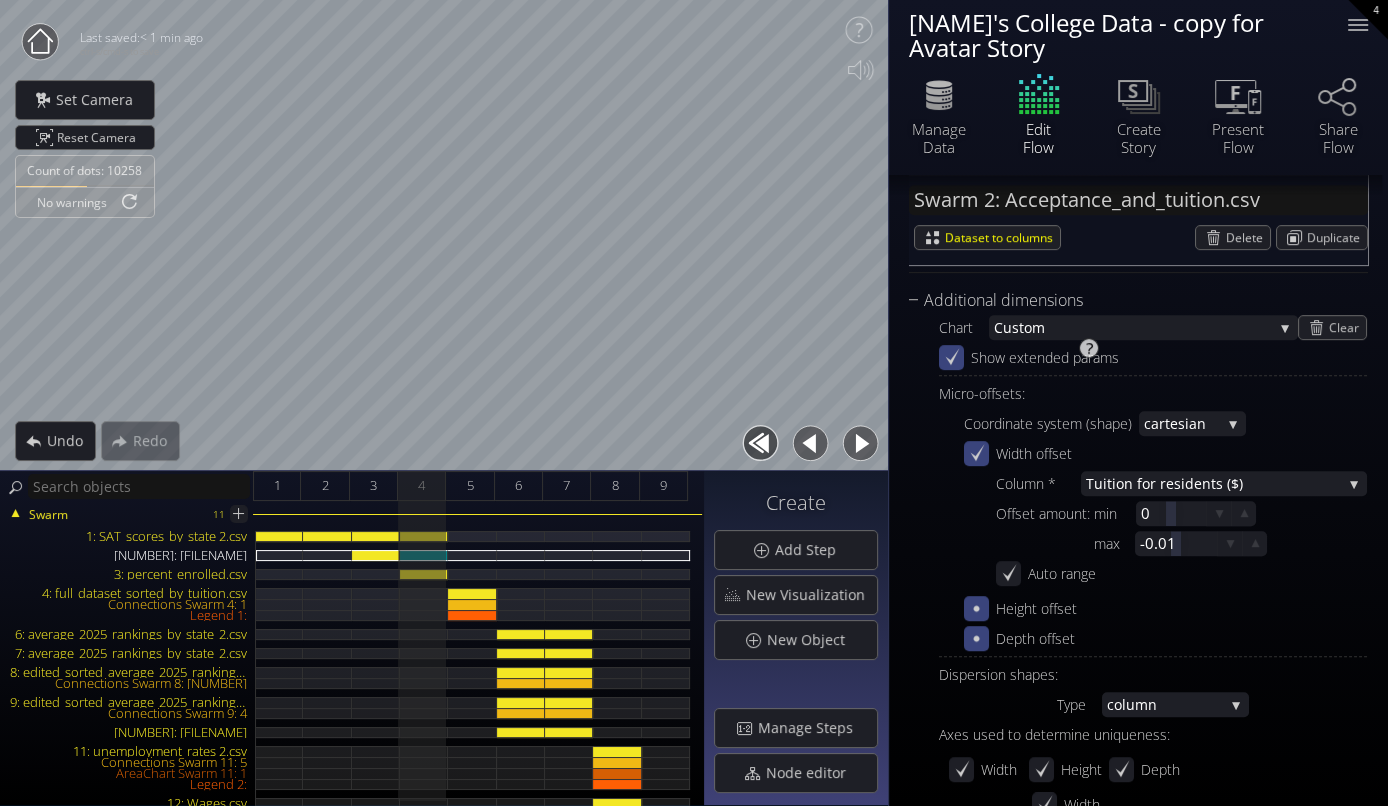 click on "Count of dots: [NUMBER]
No warnings
Close
Calibrate to floor or table
Close
Tap anywhere to place content
Close
Unable to find a plane. Tap to fallback or go back to exit AR.
Undo
Redo
Configuration incomplete!
Drag here to set row groups Drag here to set column labels" at bounding box center [694, 403] 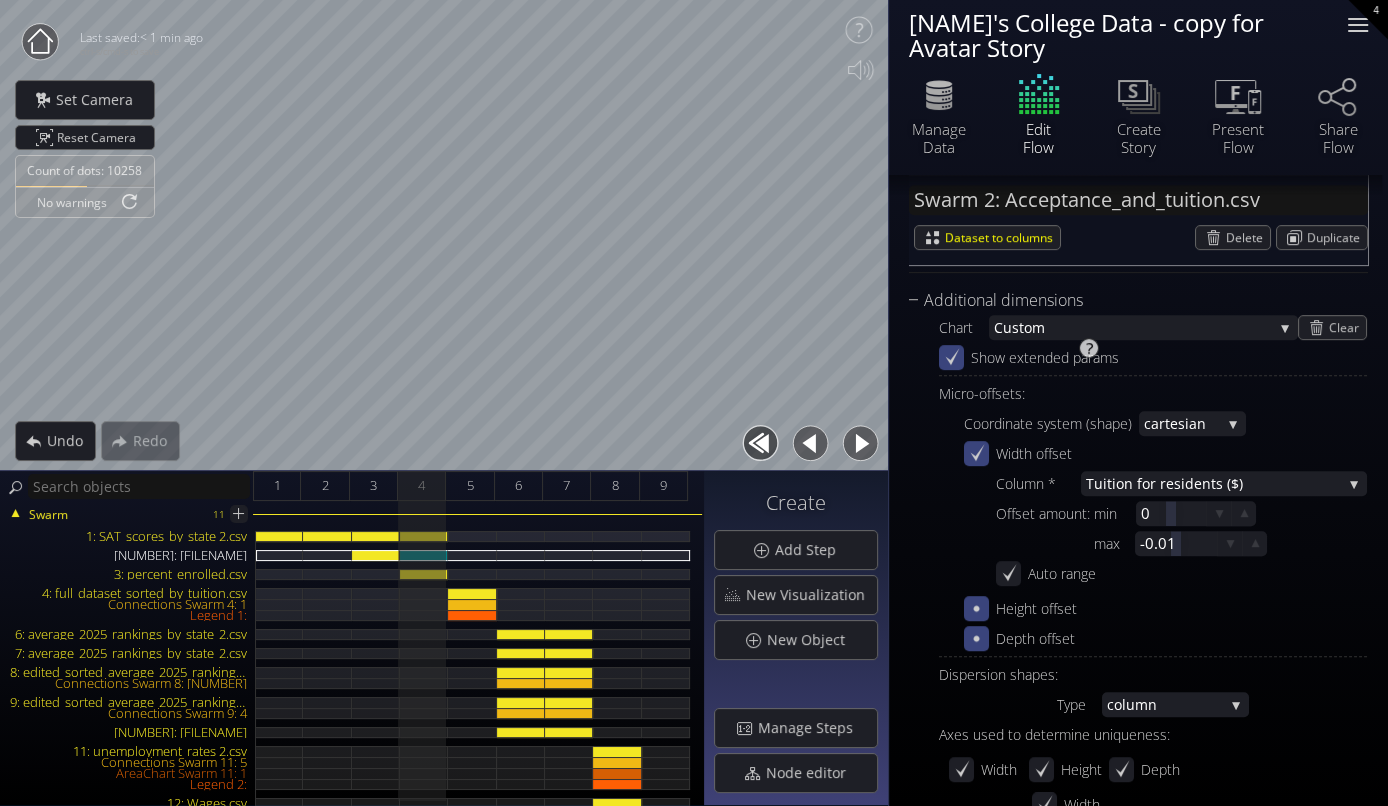 click at bounding box center (1358, 25) 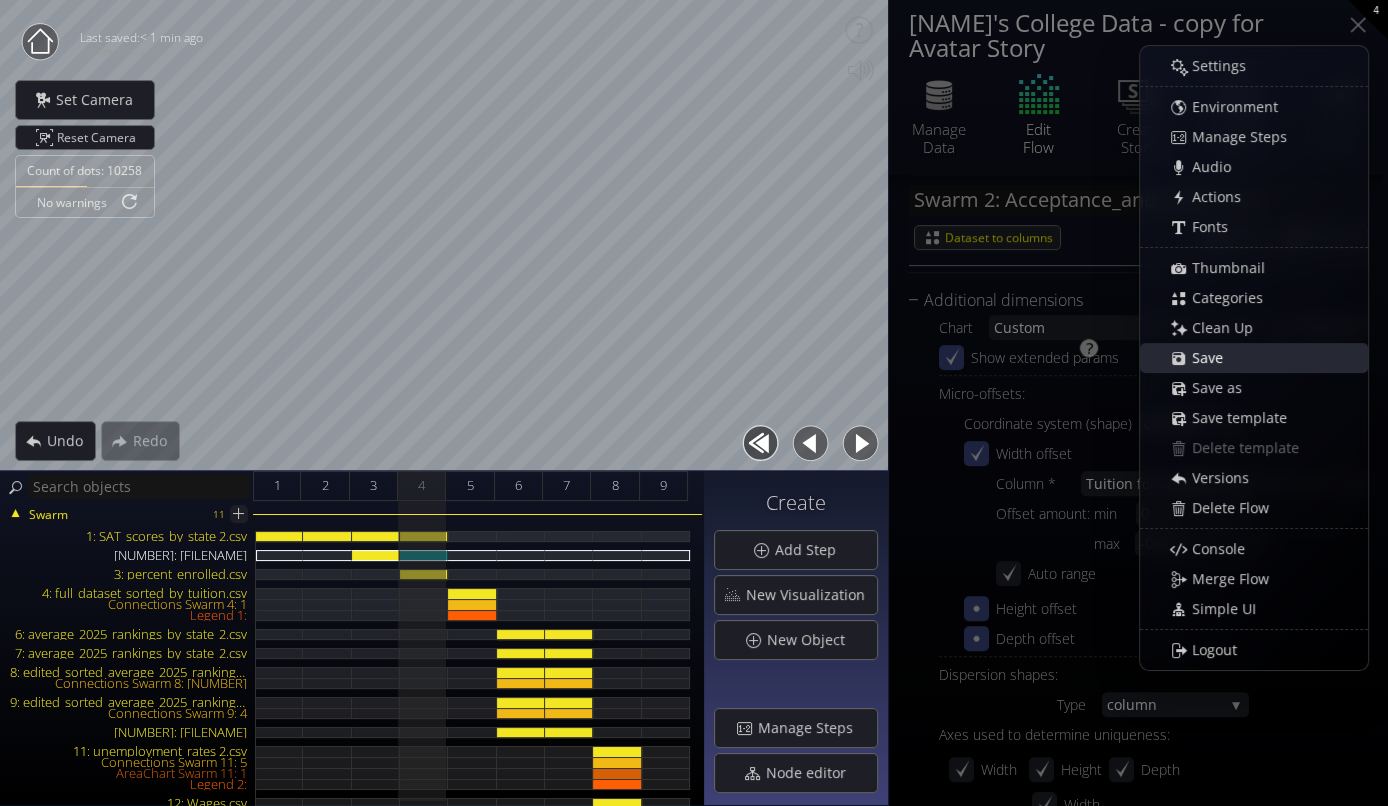 click on "Save" at bounding box center [1264, 358] 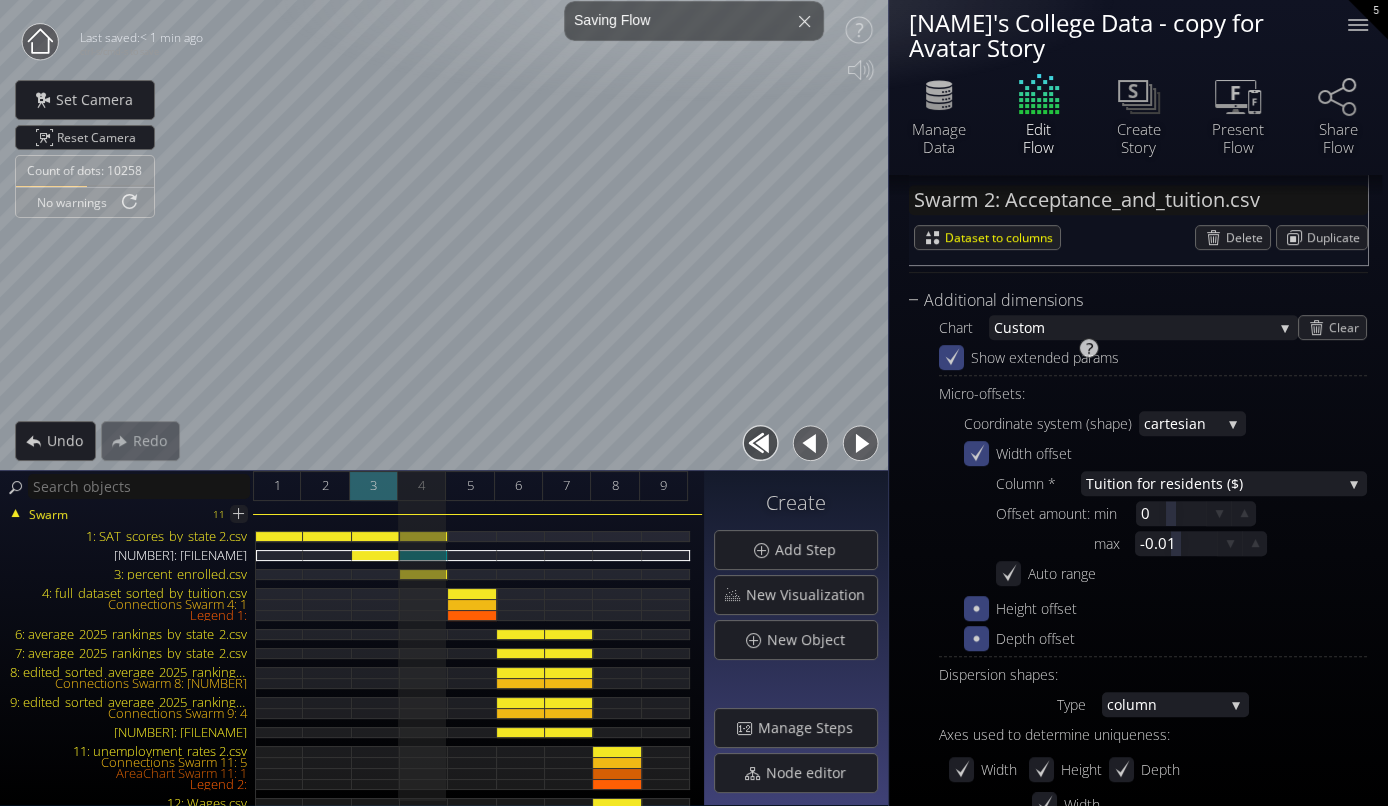 click on "3" at bounding box center [374, 486] 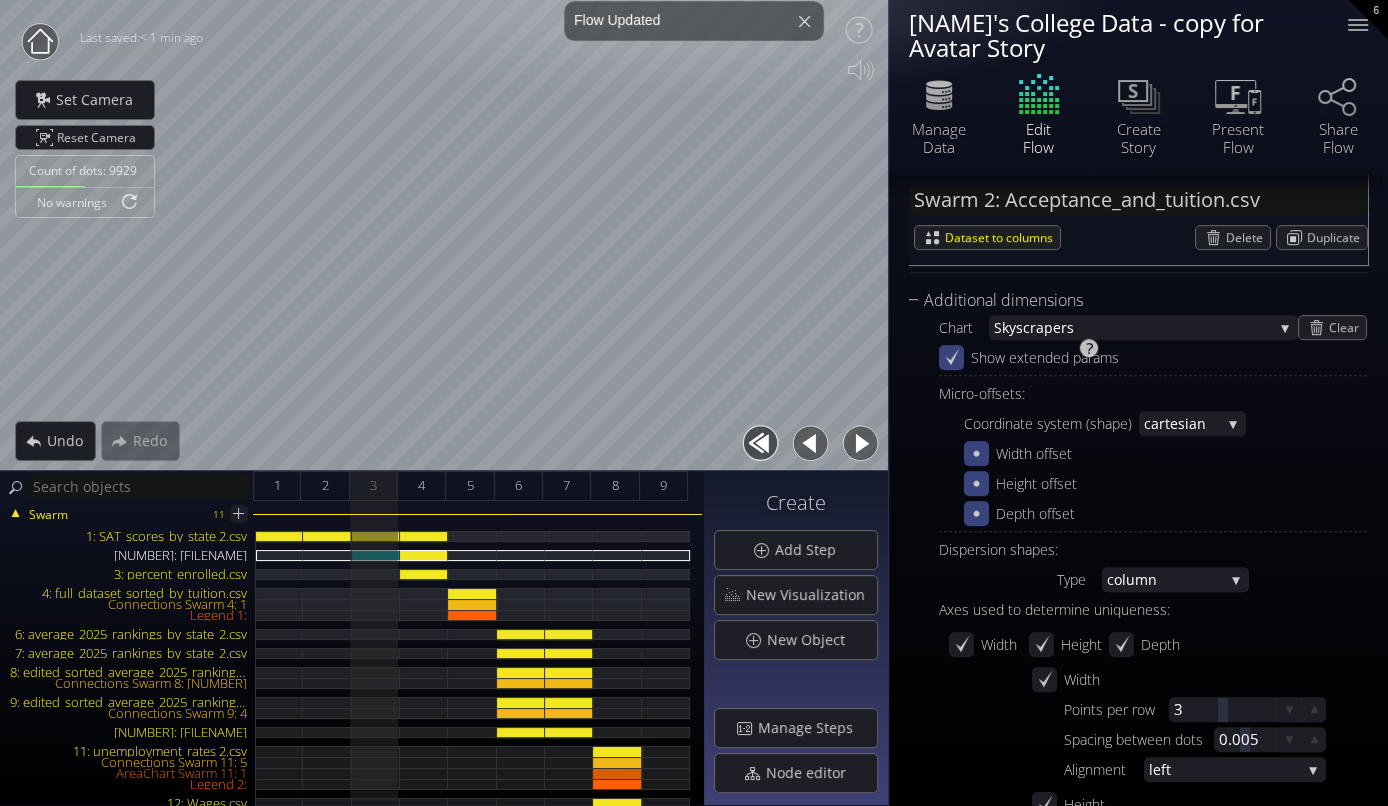 click at bounding box center [860, 443] 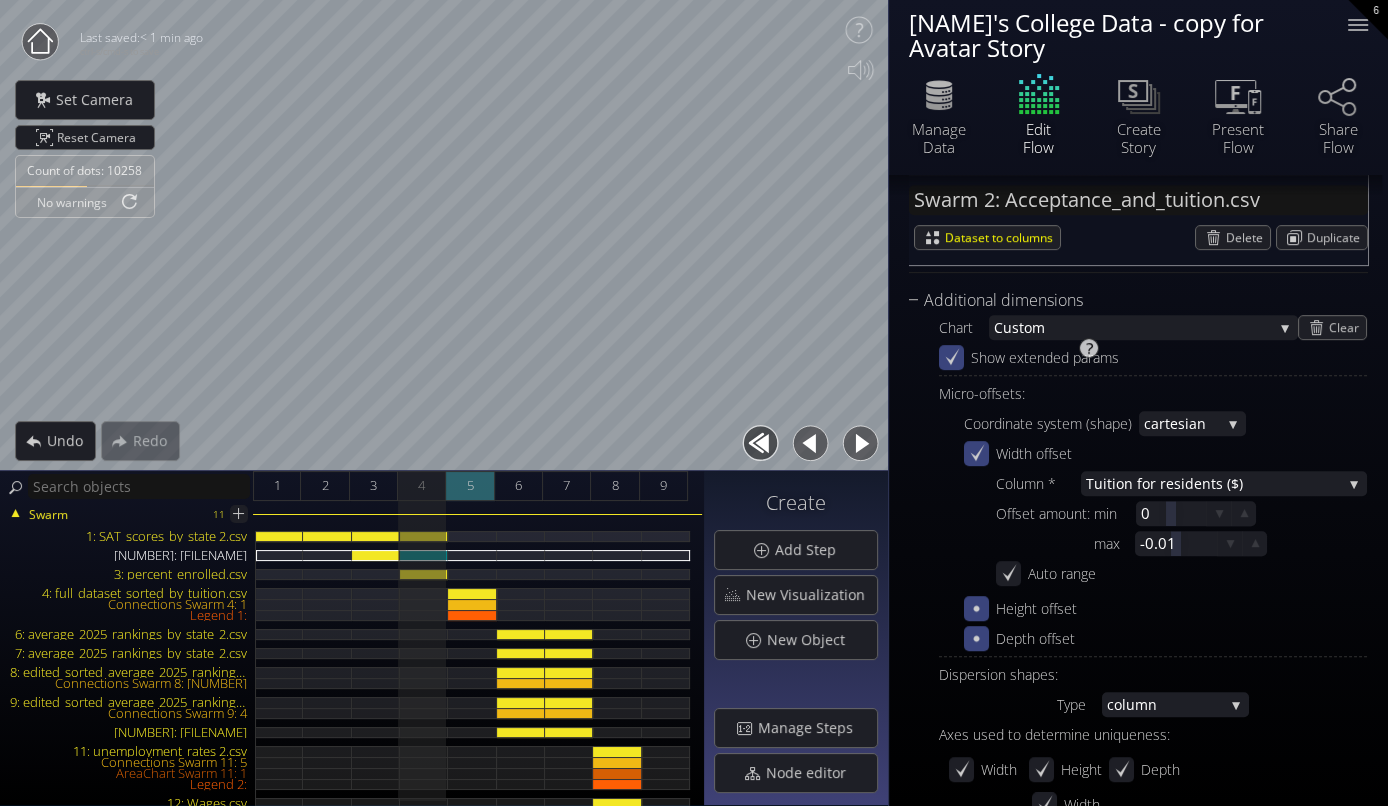 click on "5" at bounding box center [470, 486] 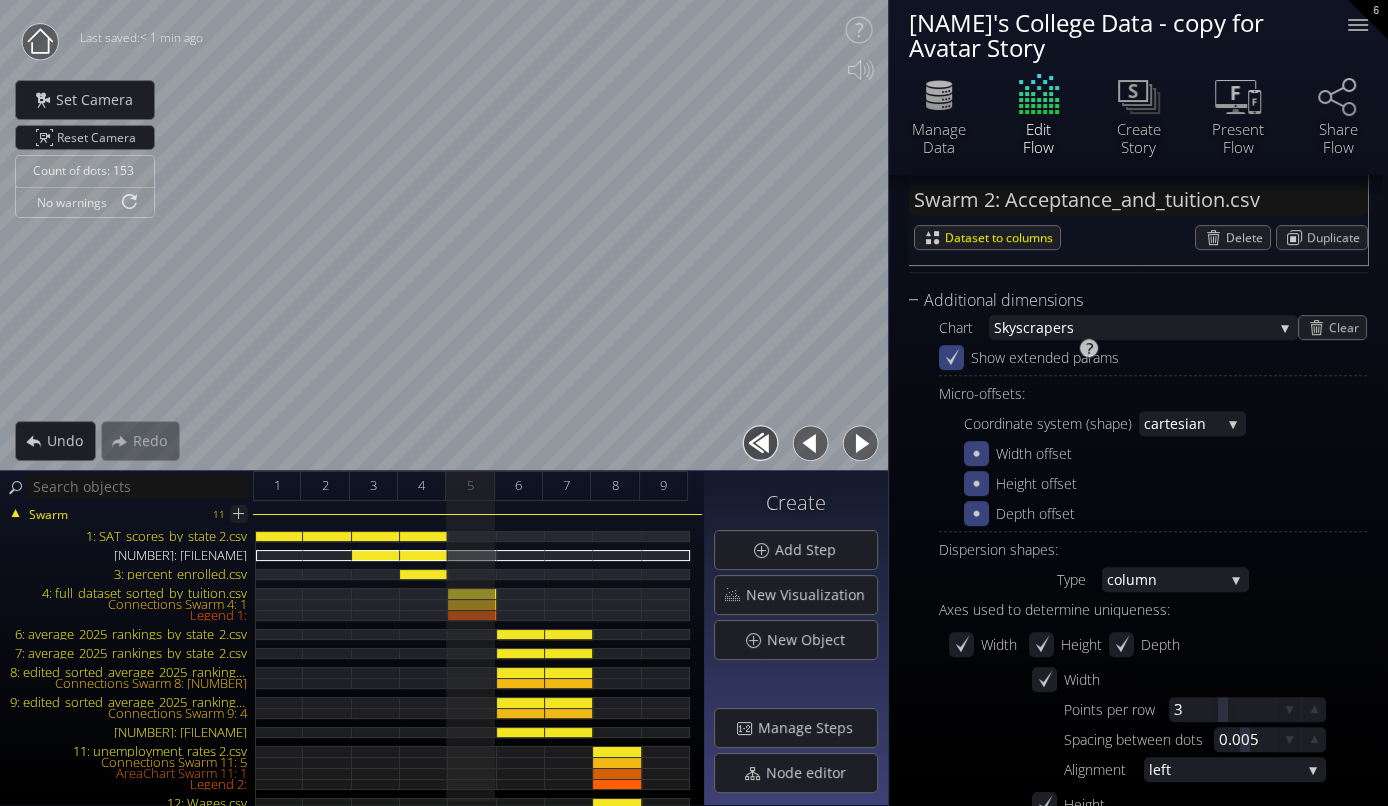 click on "6" at bounding box center (1368, 20) 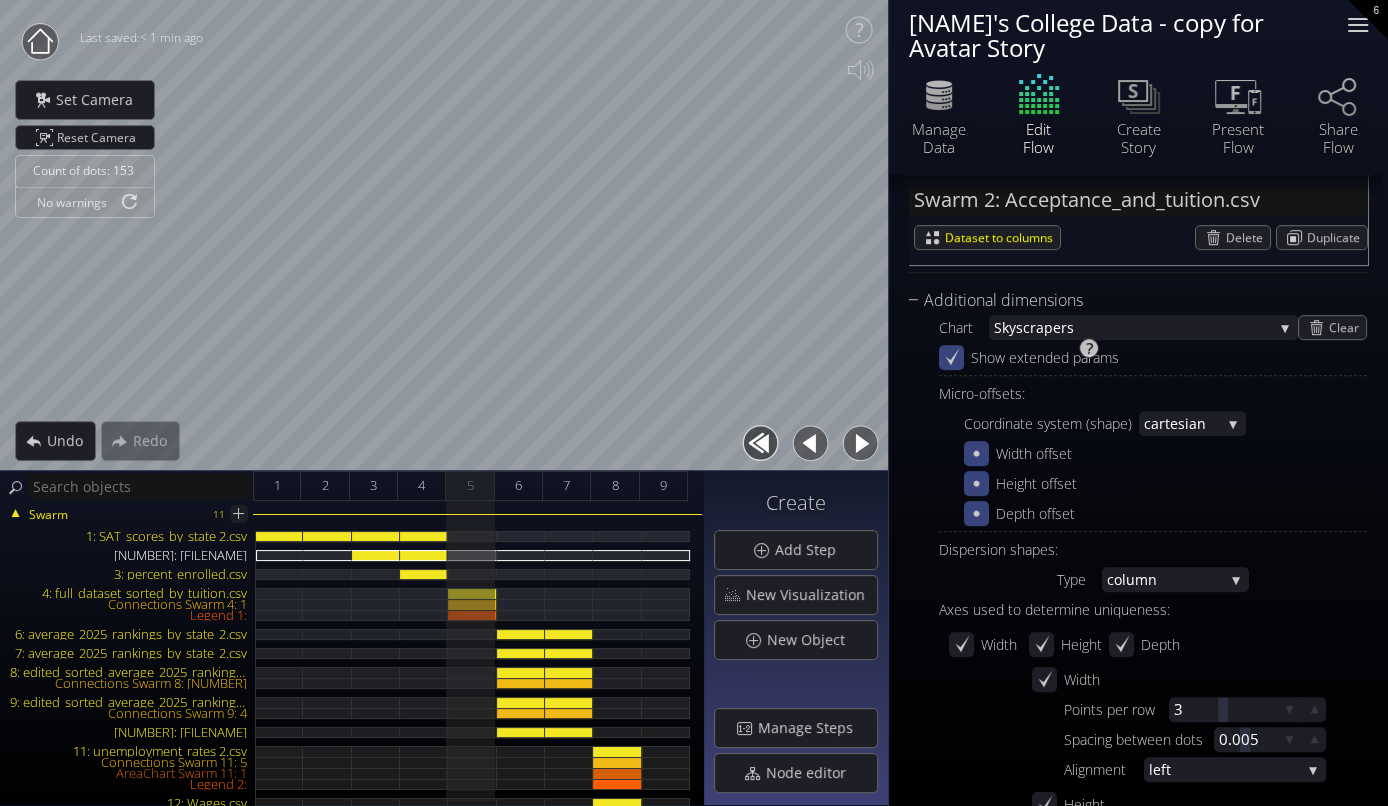 click at bounding box center [1358, 25] 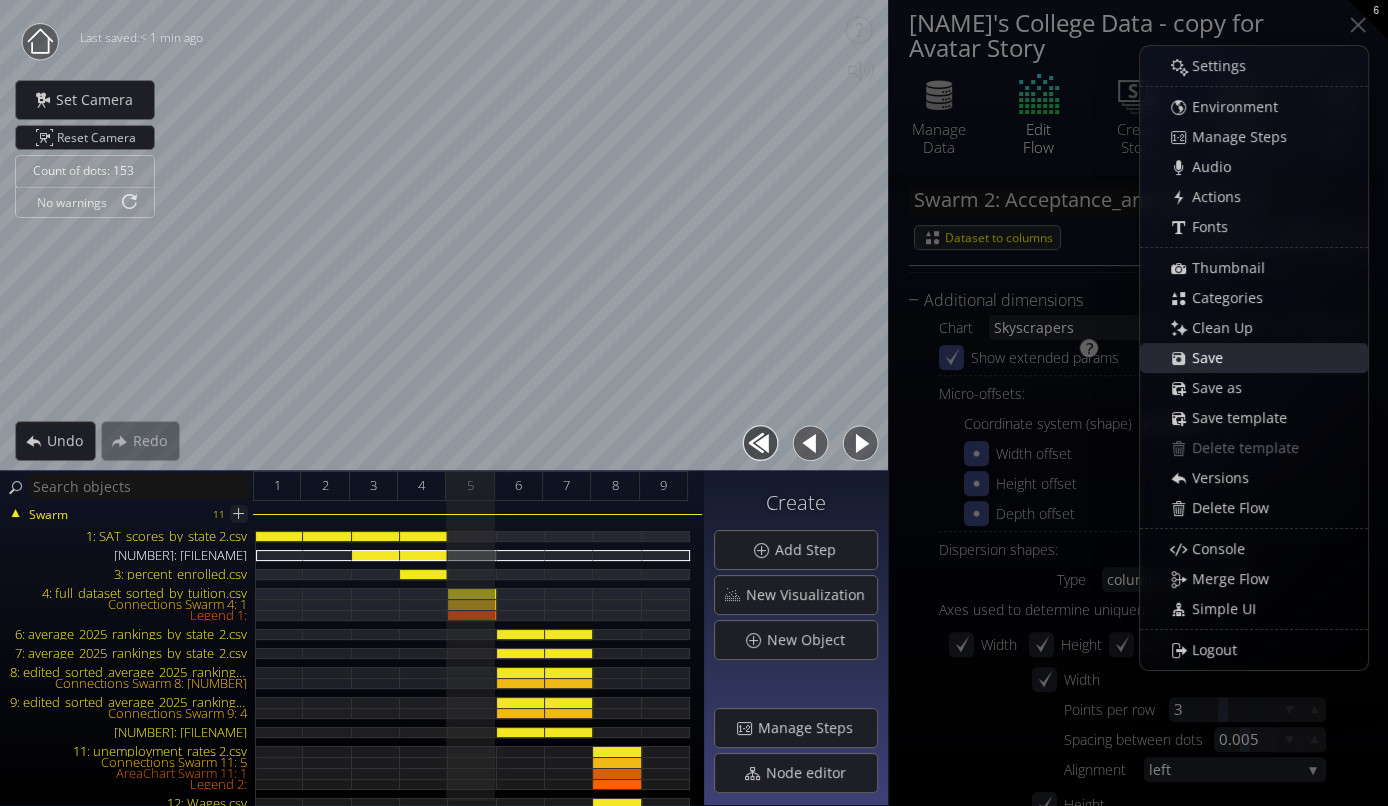 click on "Save" at bounding box center (1213, 358) 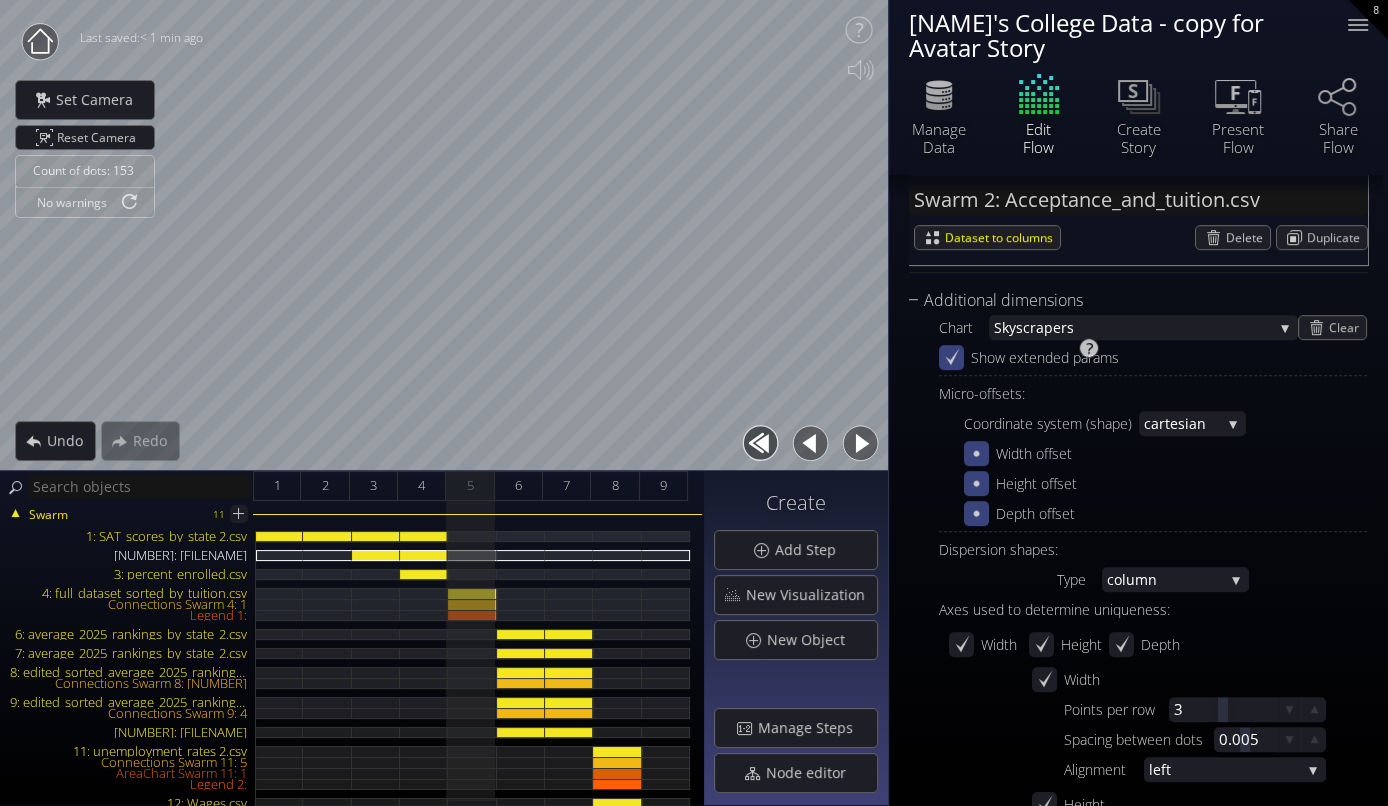 click 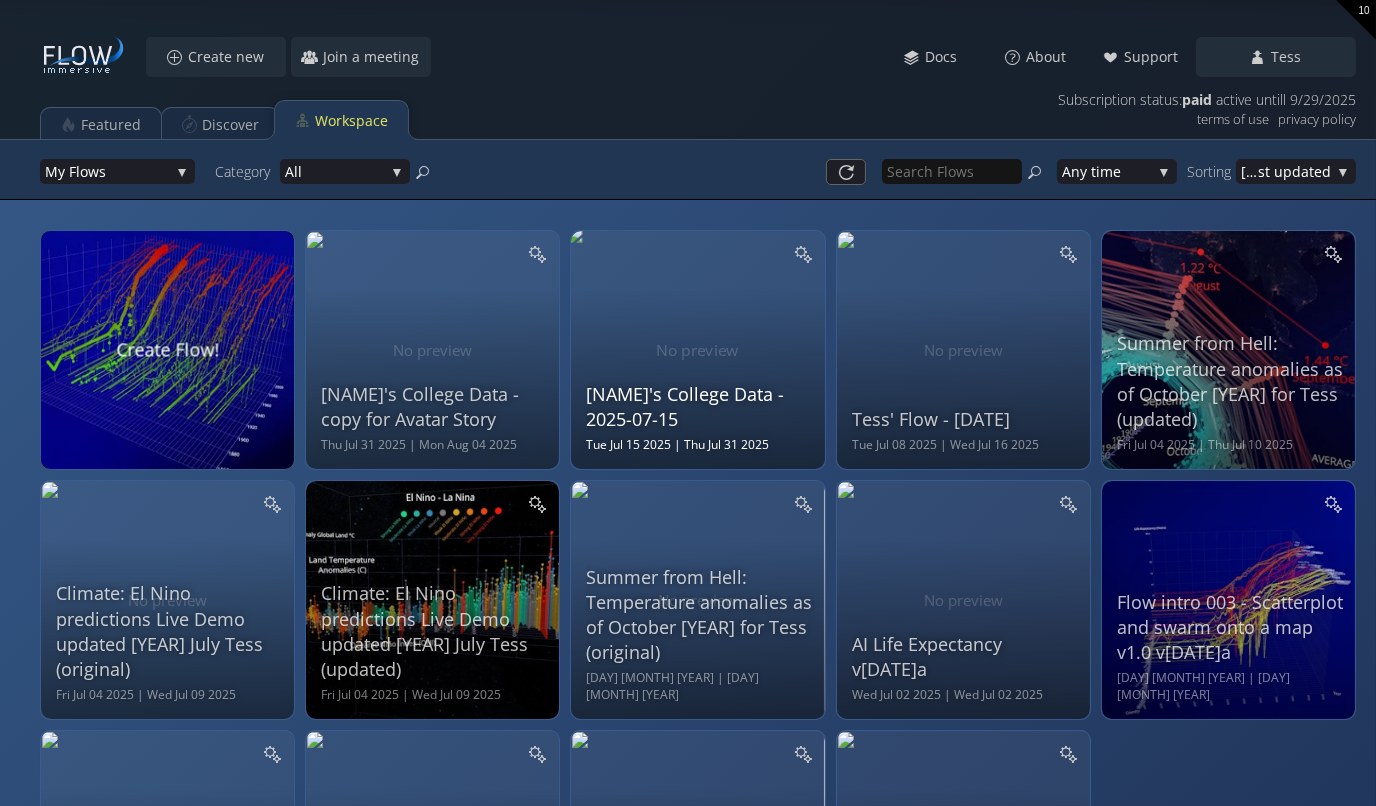 click on "[NAME]'s College Data - 2025-07-15
Tue Jul 15 2025 | Thu Jul 31 2025" at bounding box center (700, 347) 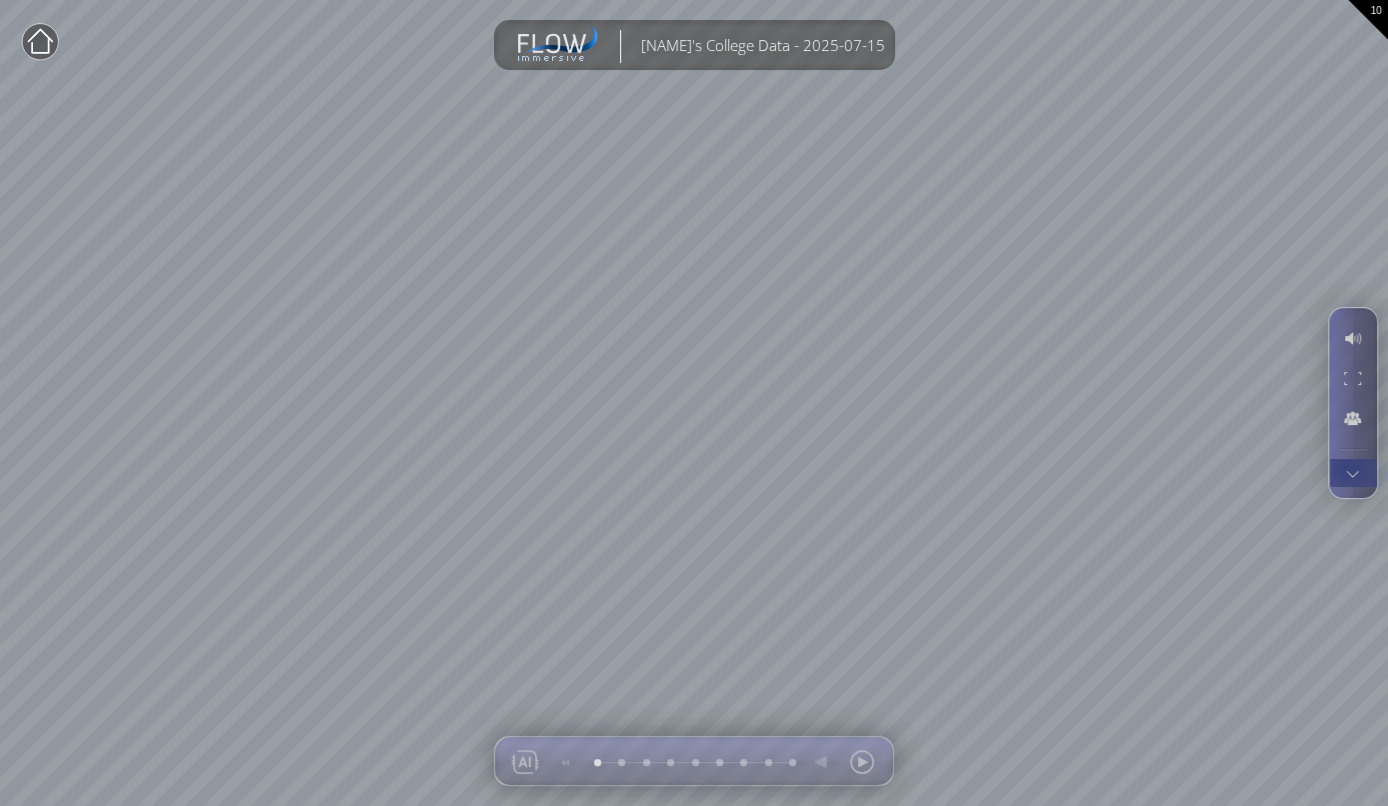 click at bounding box center (1352, 473) 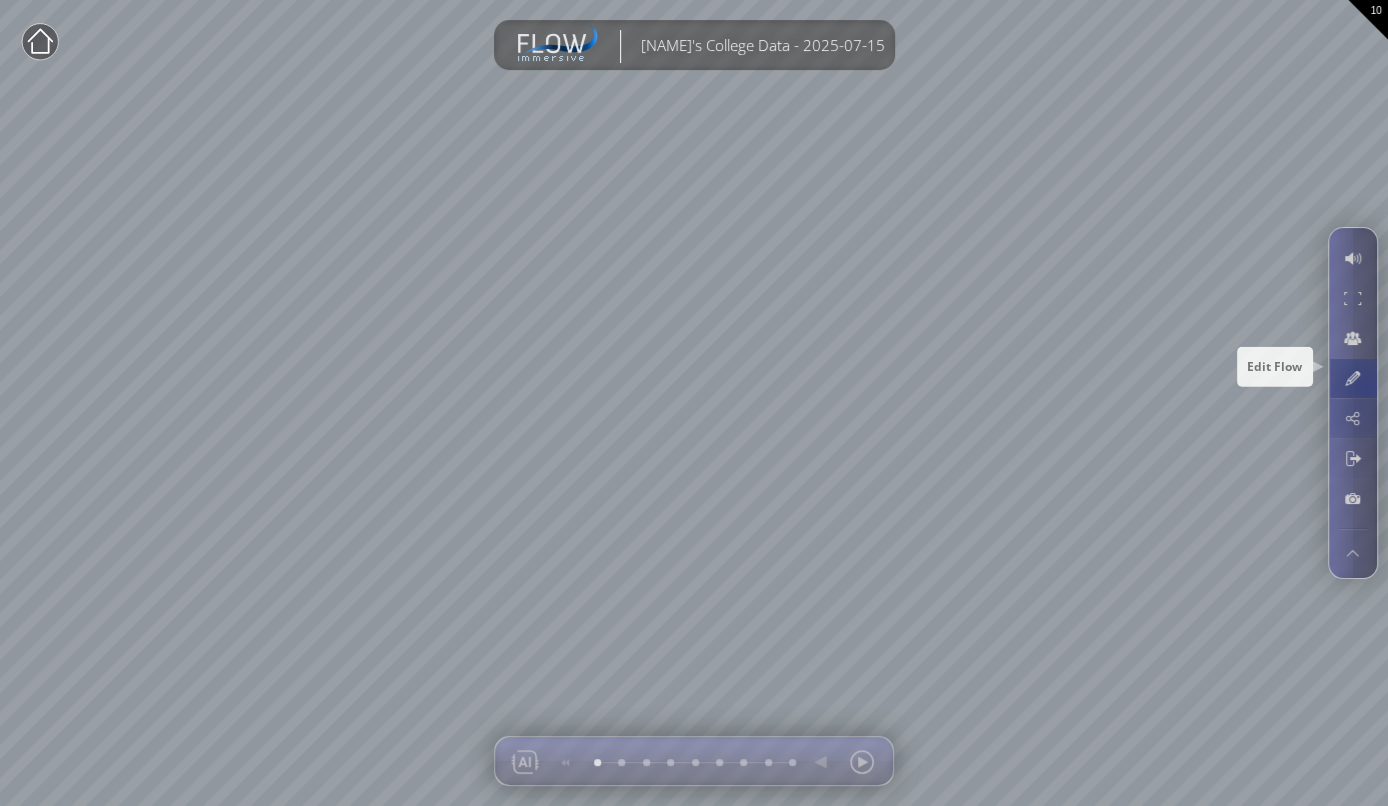 click at bounding box center [1352, 378] 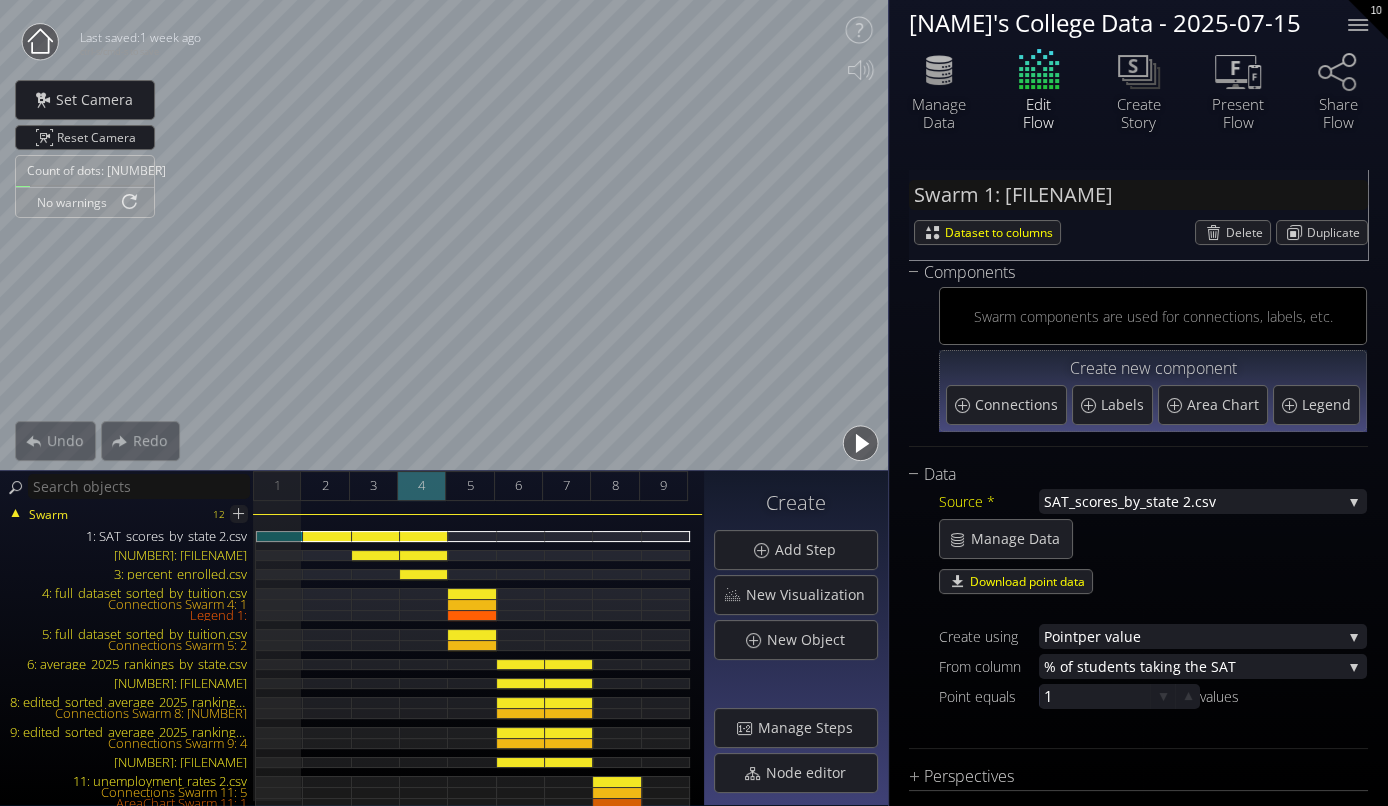 click on "4" at bounding box center (421, 485) 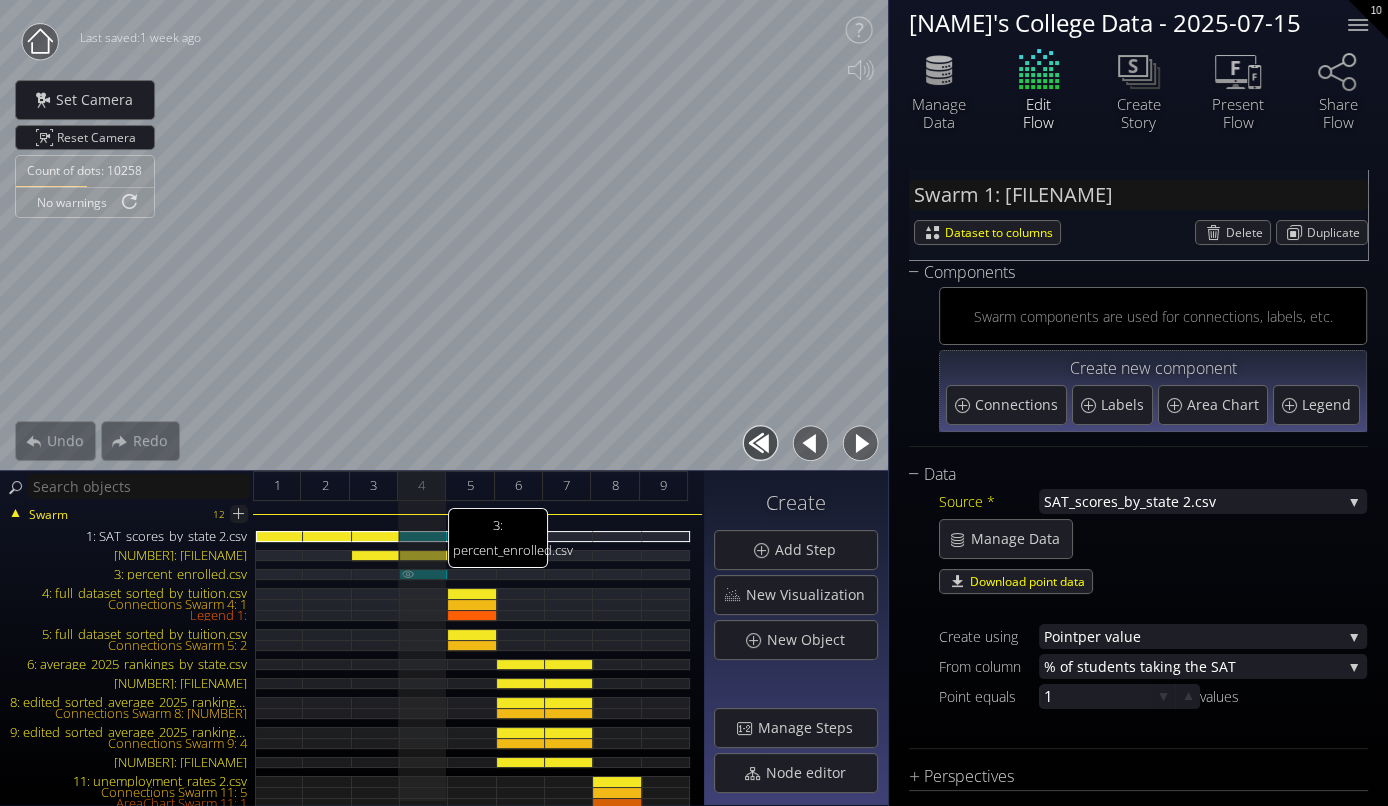 click on "3: percent_enrolled.csv" at bounding box center [424, 574] 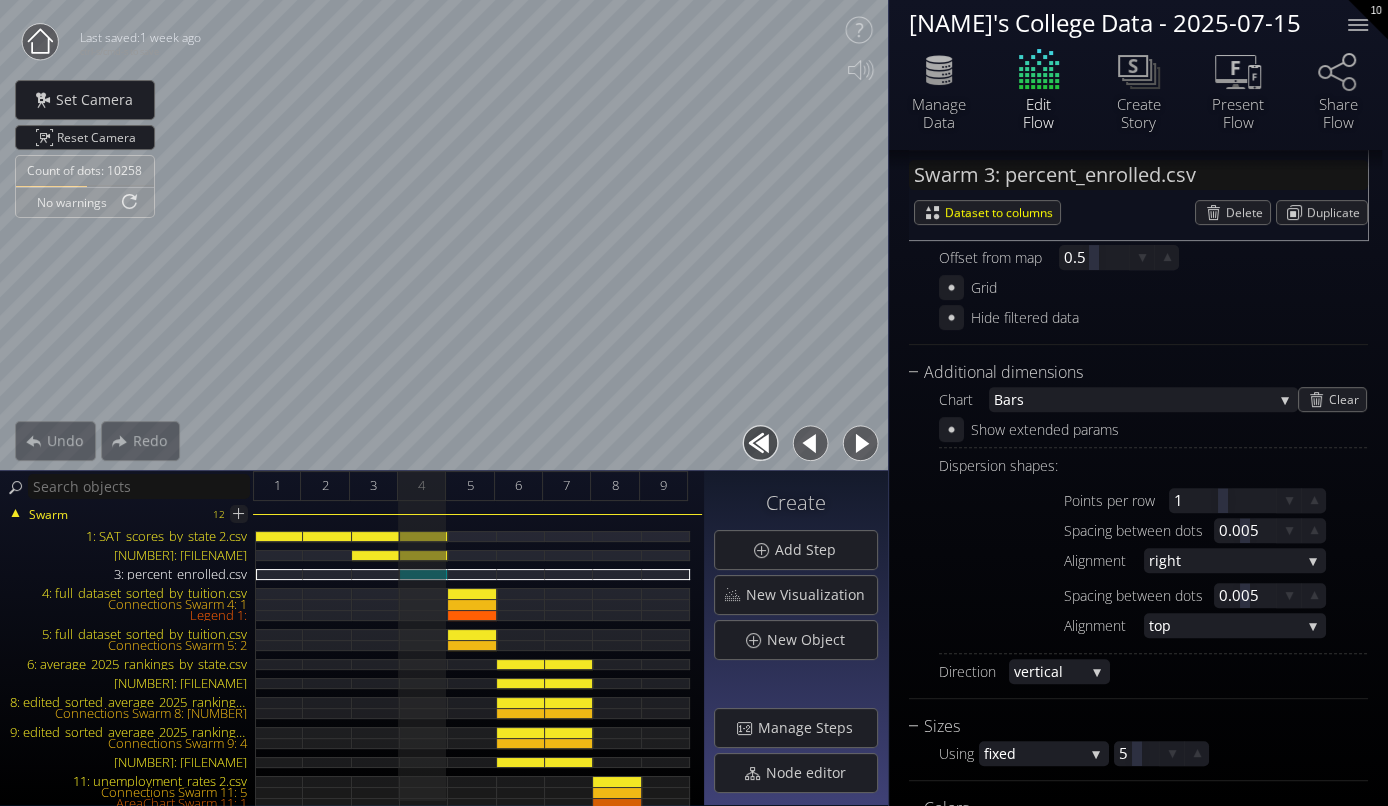 scroll, scrollTop: 716, scrollLeft: 0, axis: vertical 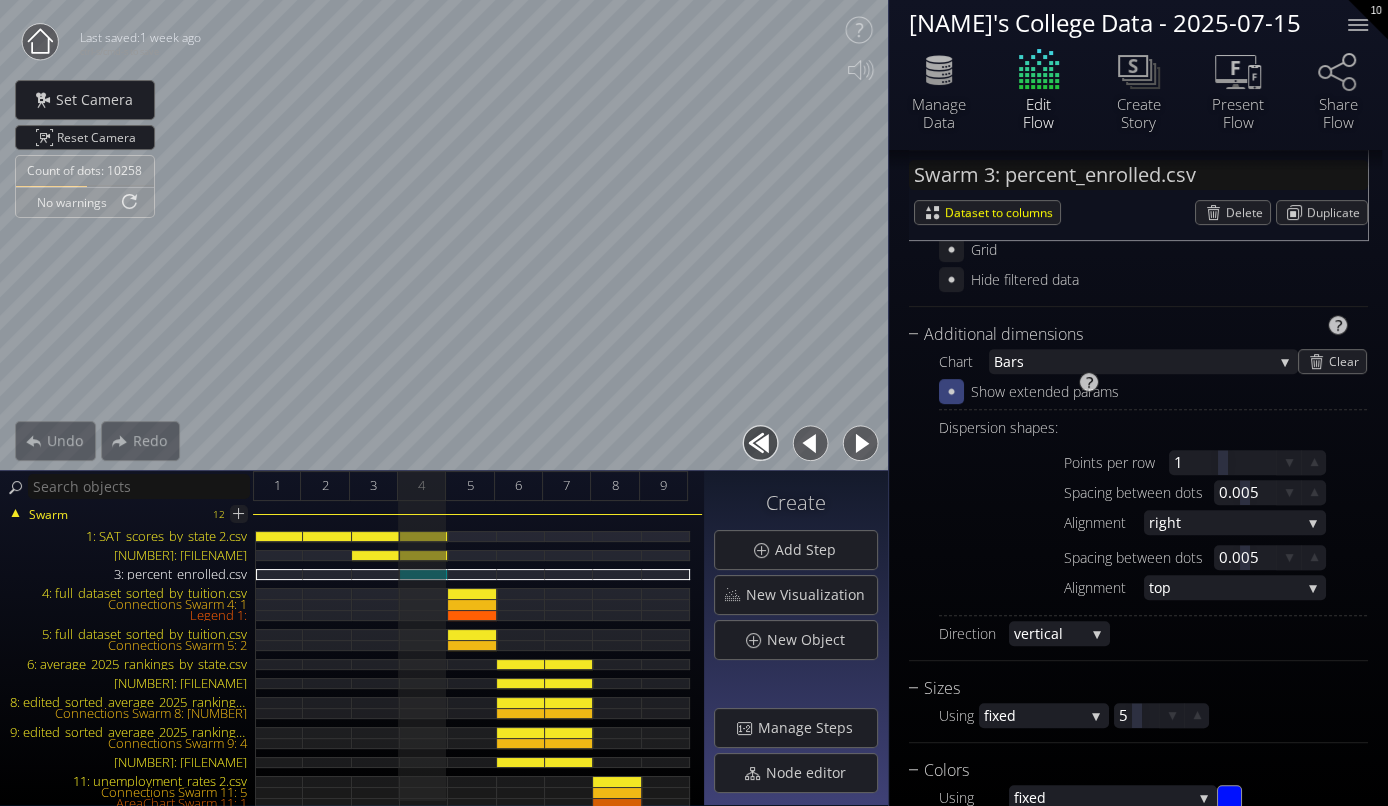 click 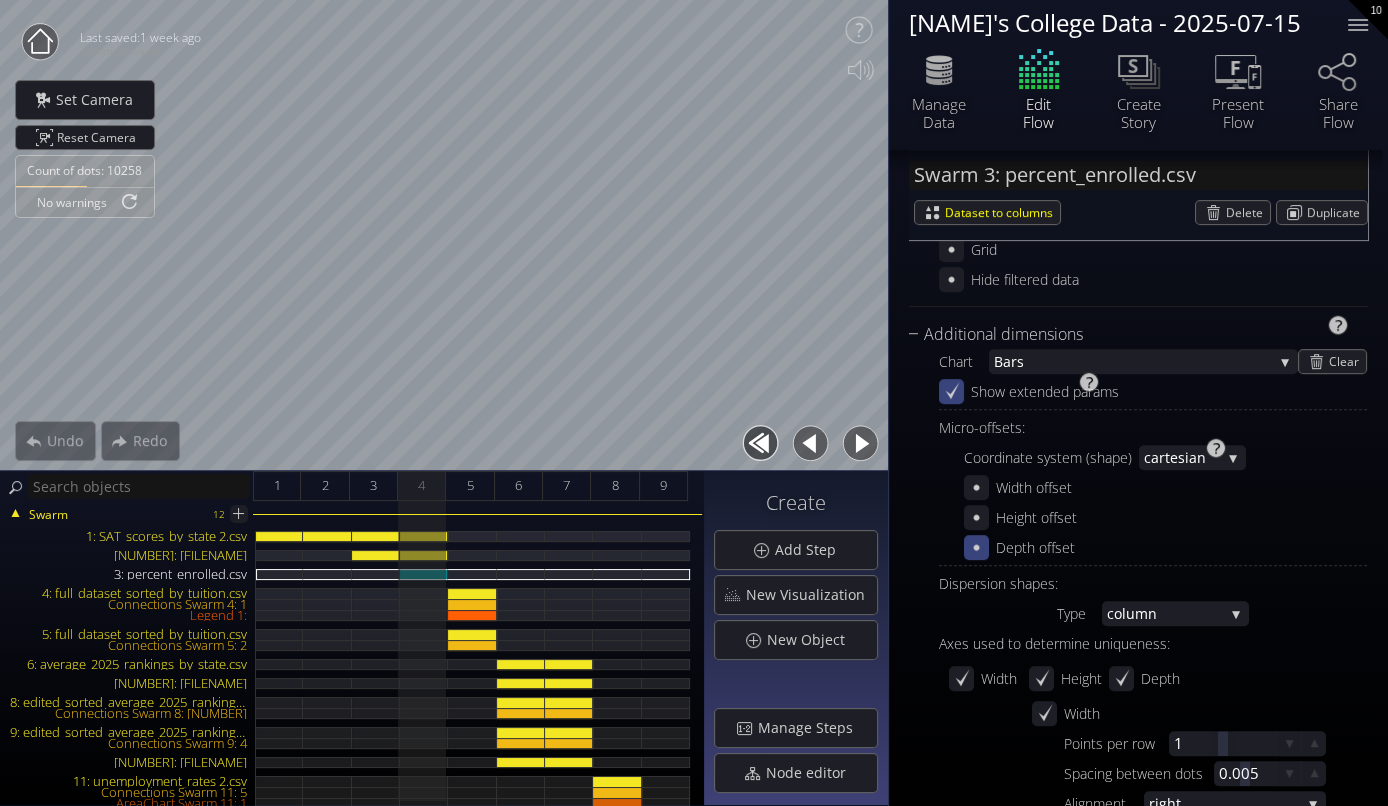 click at bounding box center (976, 547) 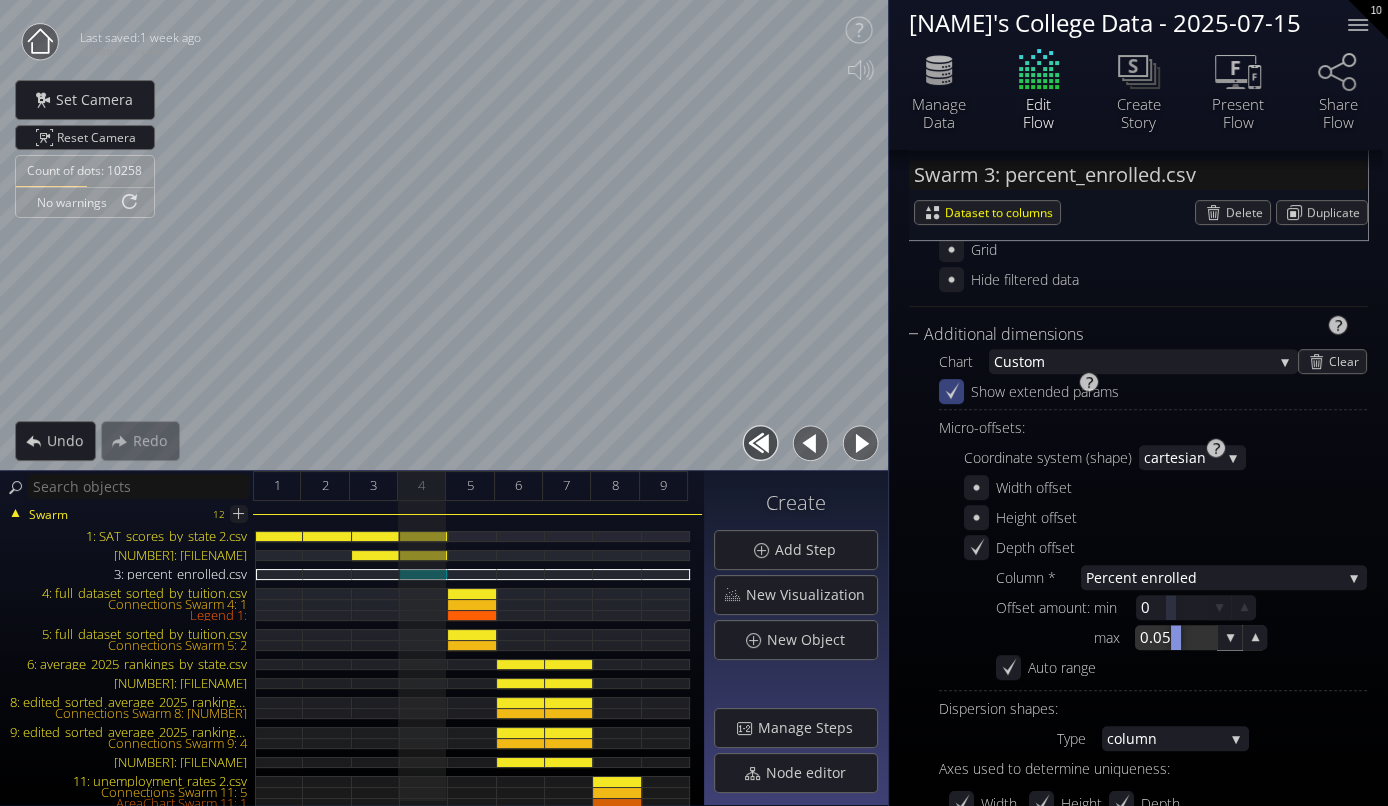 click at bounding box center (1176, 637) 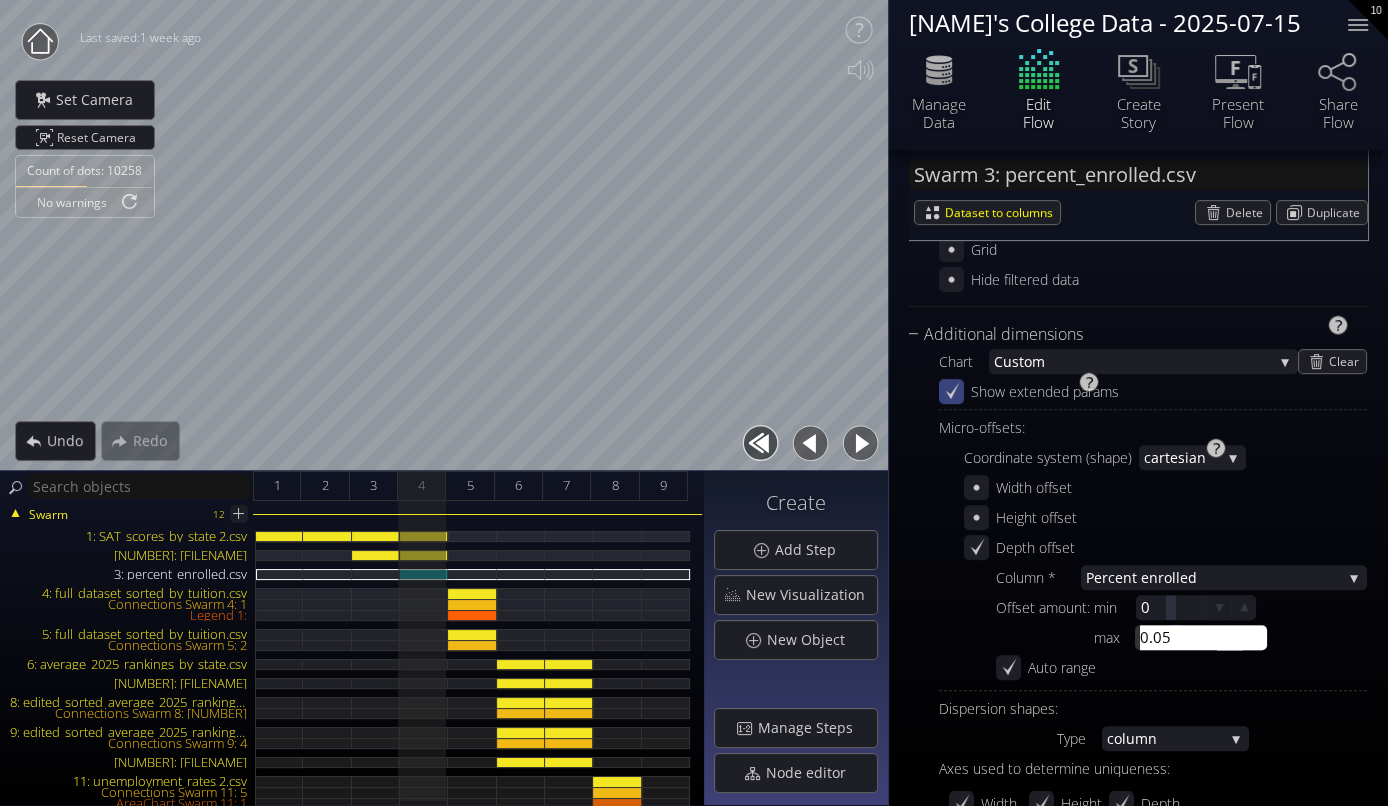click on "0.05" at bounding box center [1206, 637] 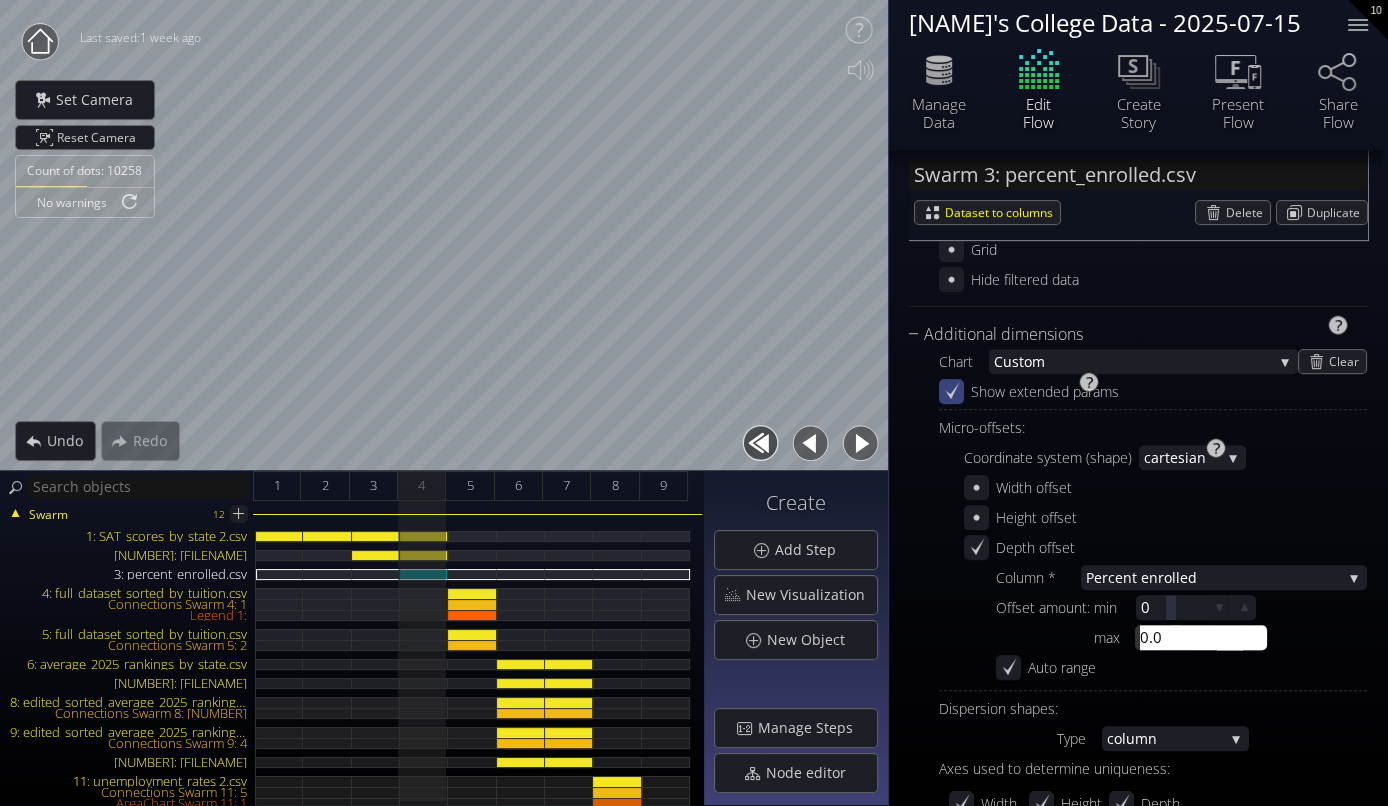 type on "0.03" 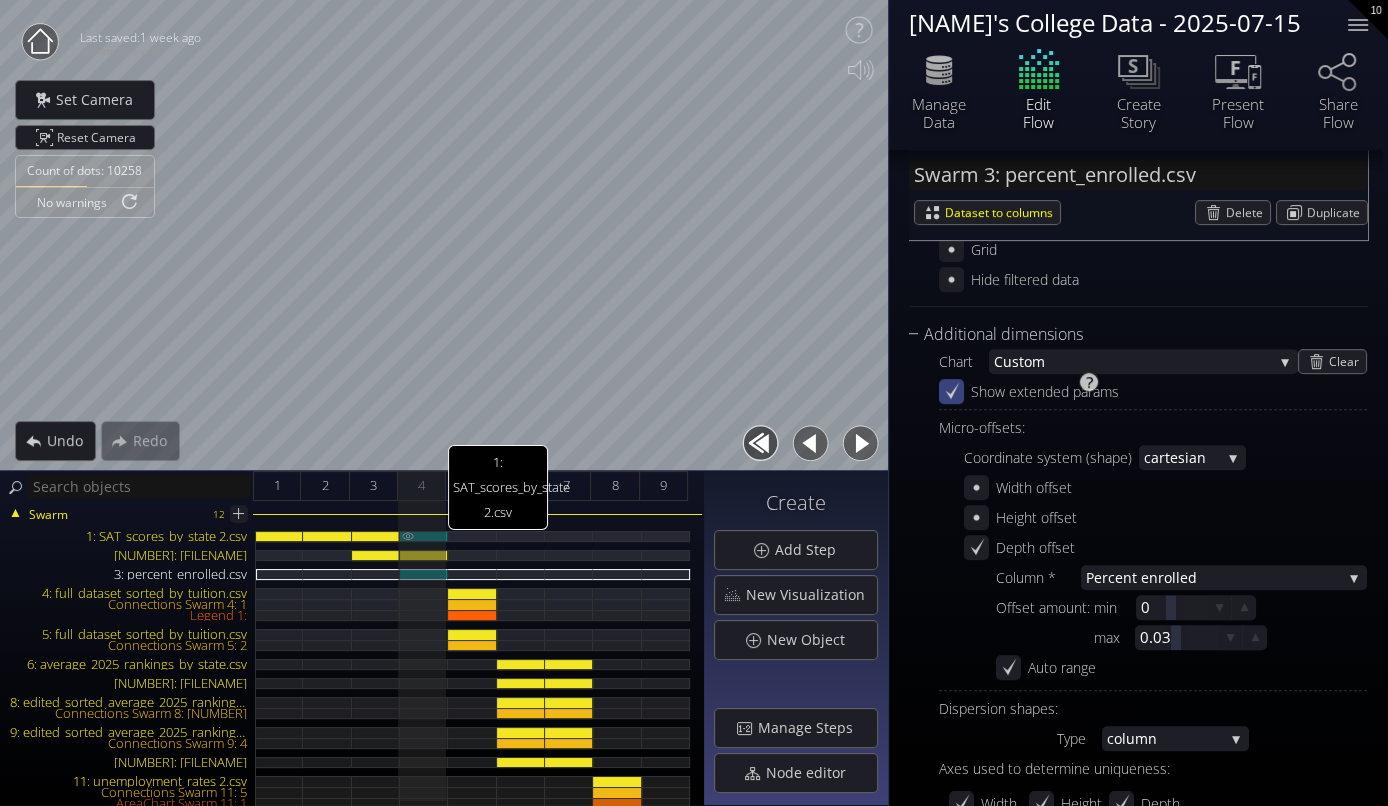 click on "1: SAT_scores_by_state 2.csv" at bounding box center (424, 536) 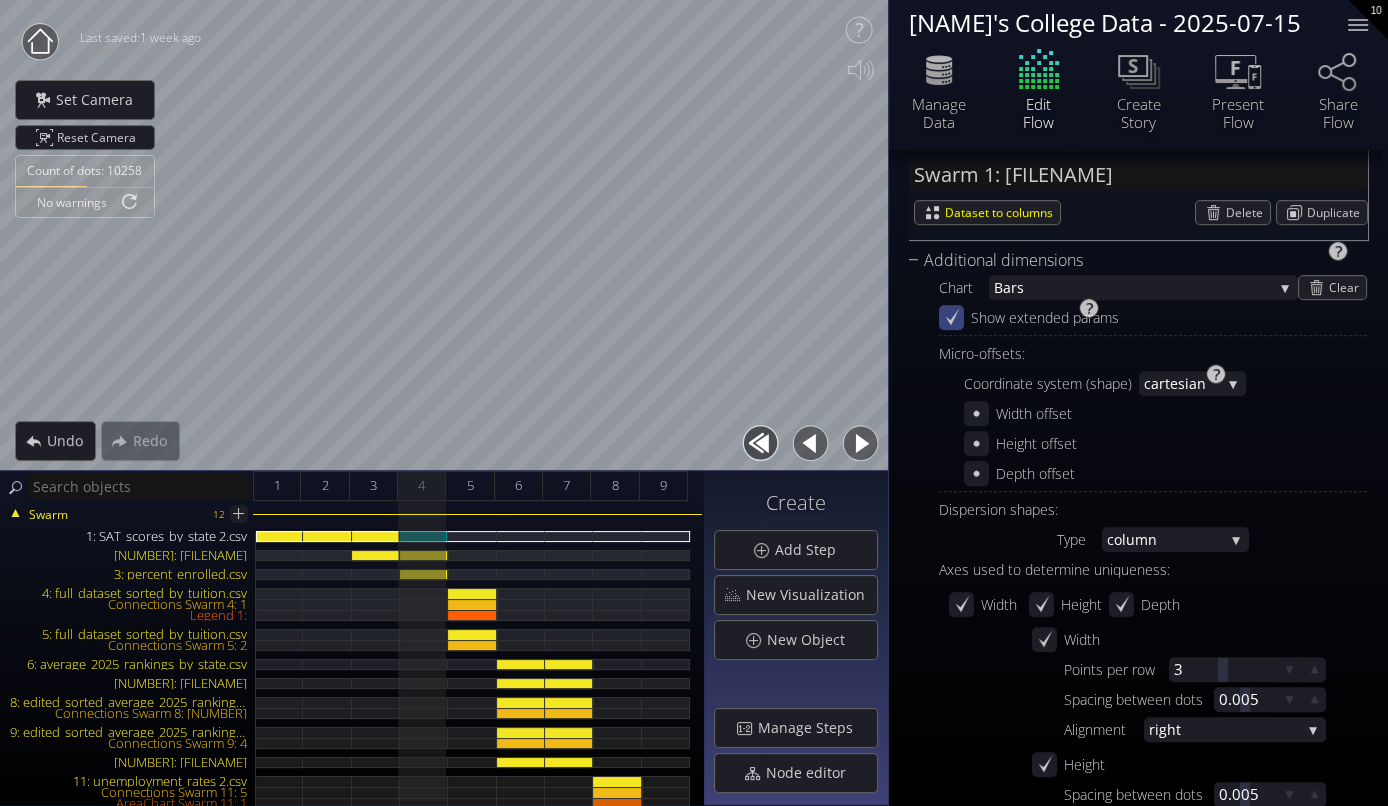 scroll, scrollTop: 791, scrollLeft: 0, axis: vertical 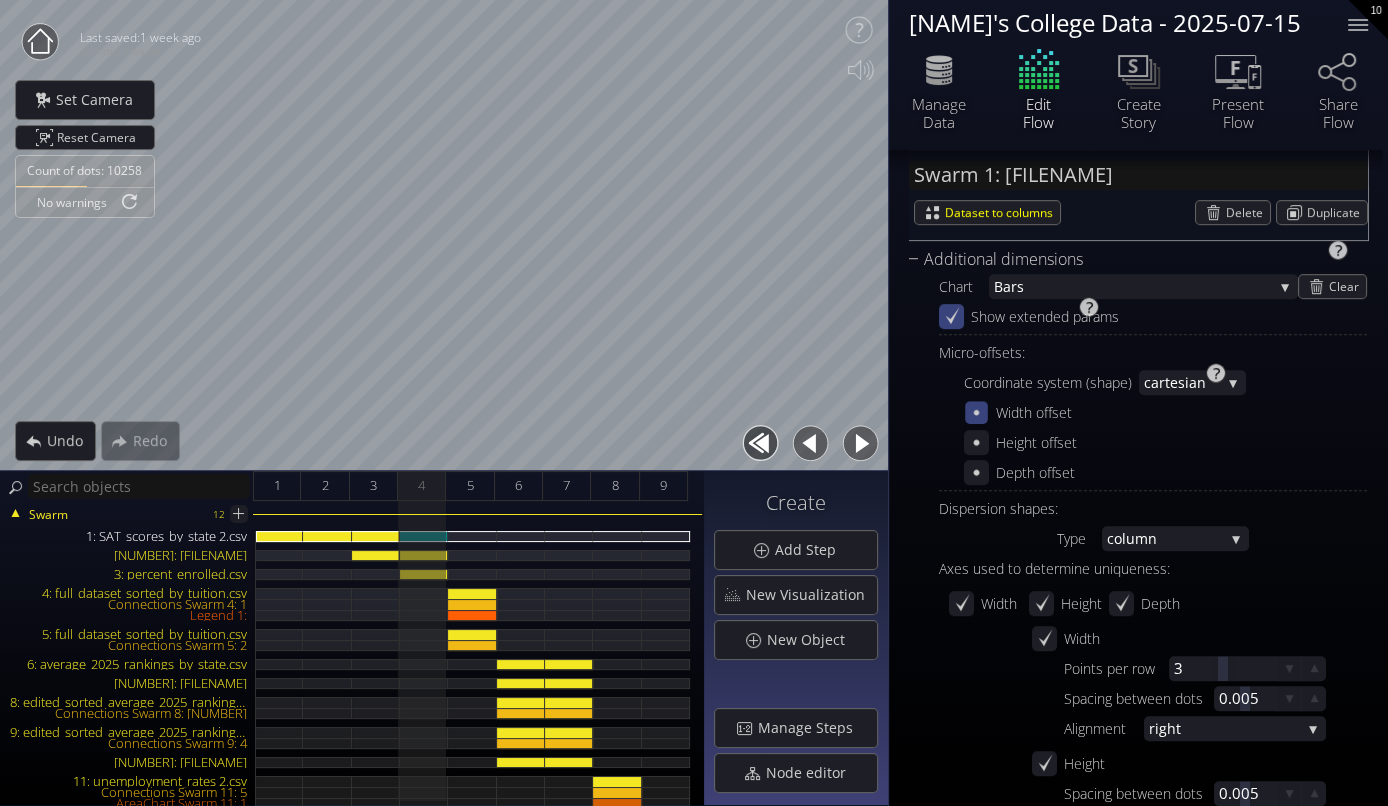 click 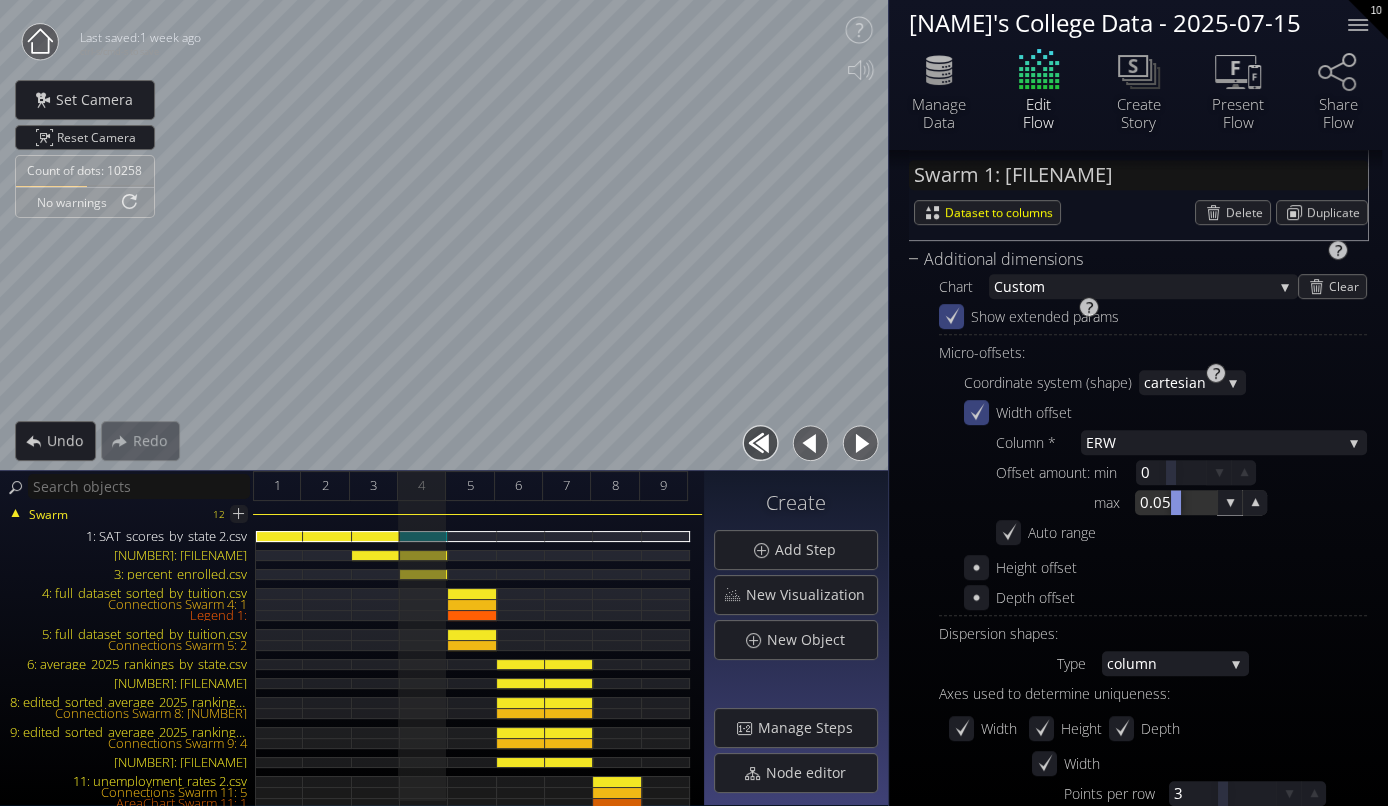 click at bounding box center (1176, 502) 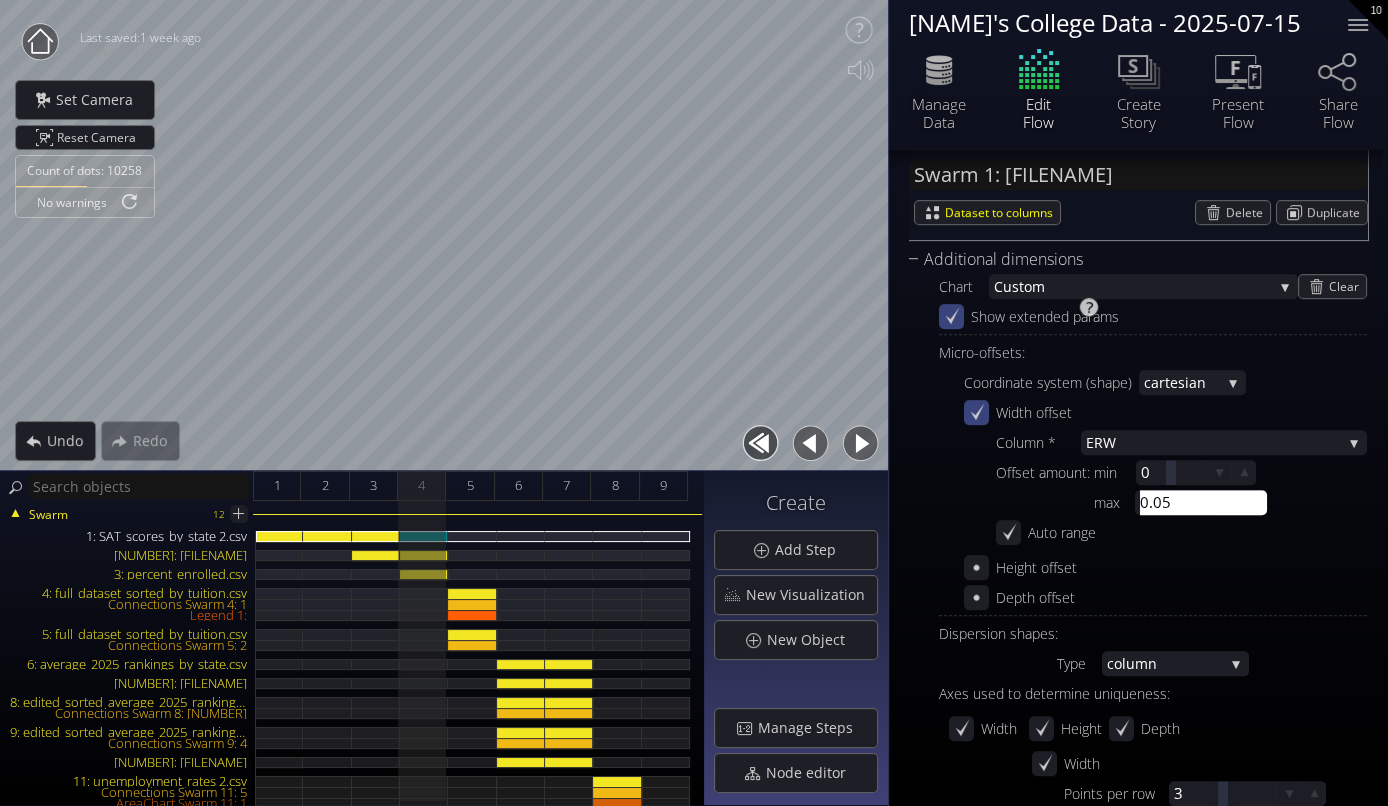 click 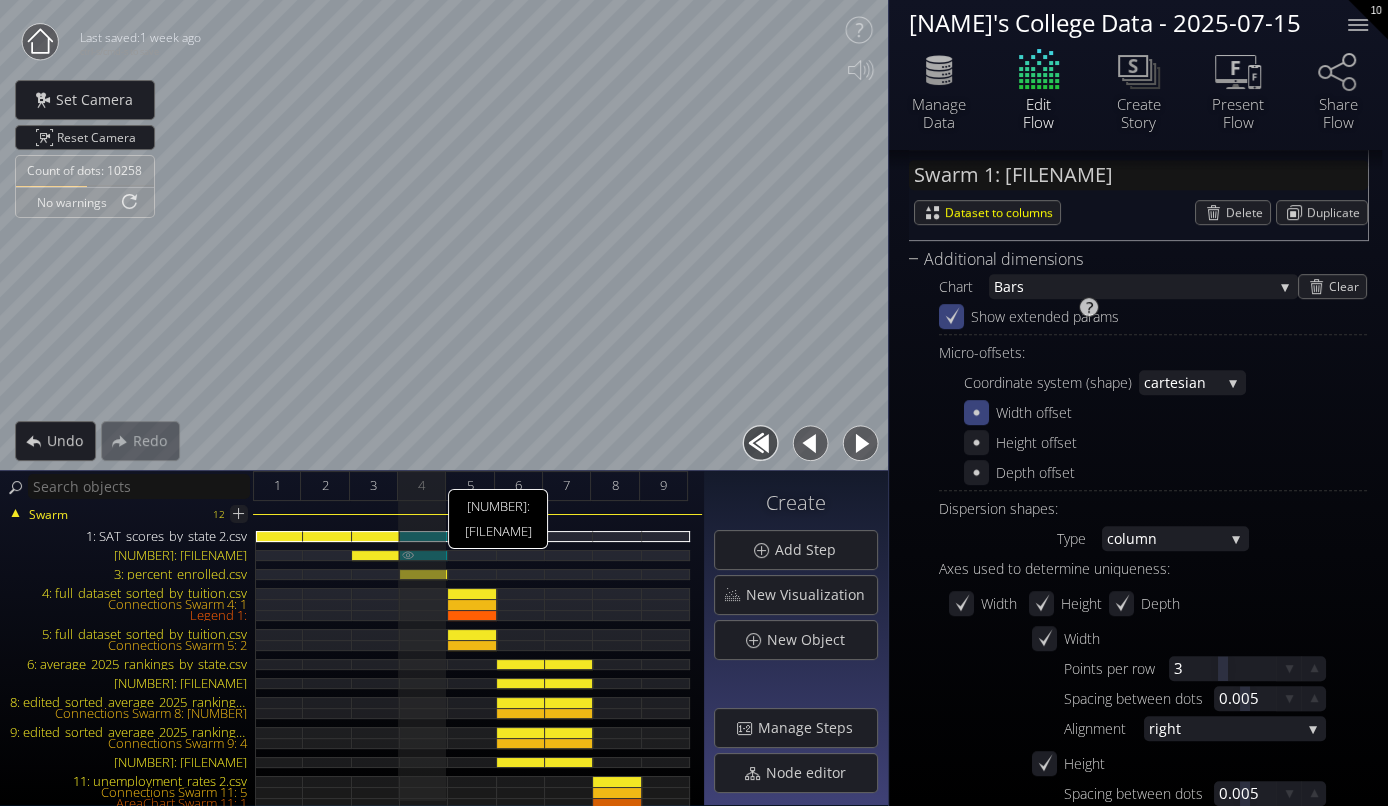 click on "[NUMBER]: [FILENAME]" at bounding box center (424, 555) 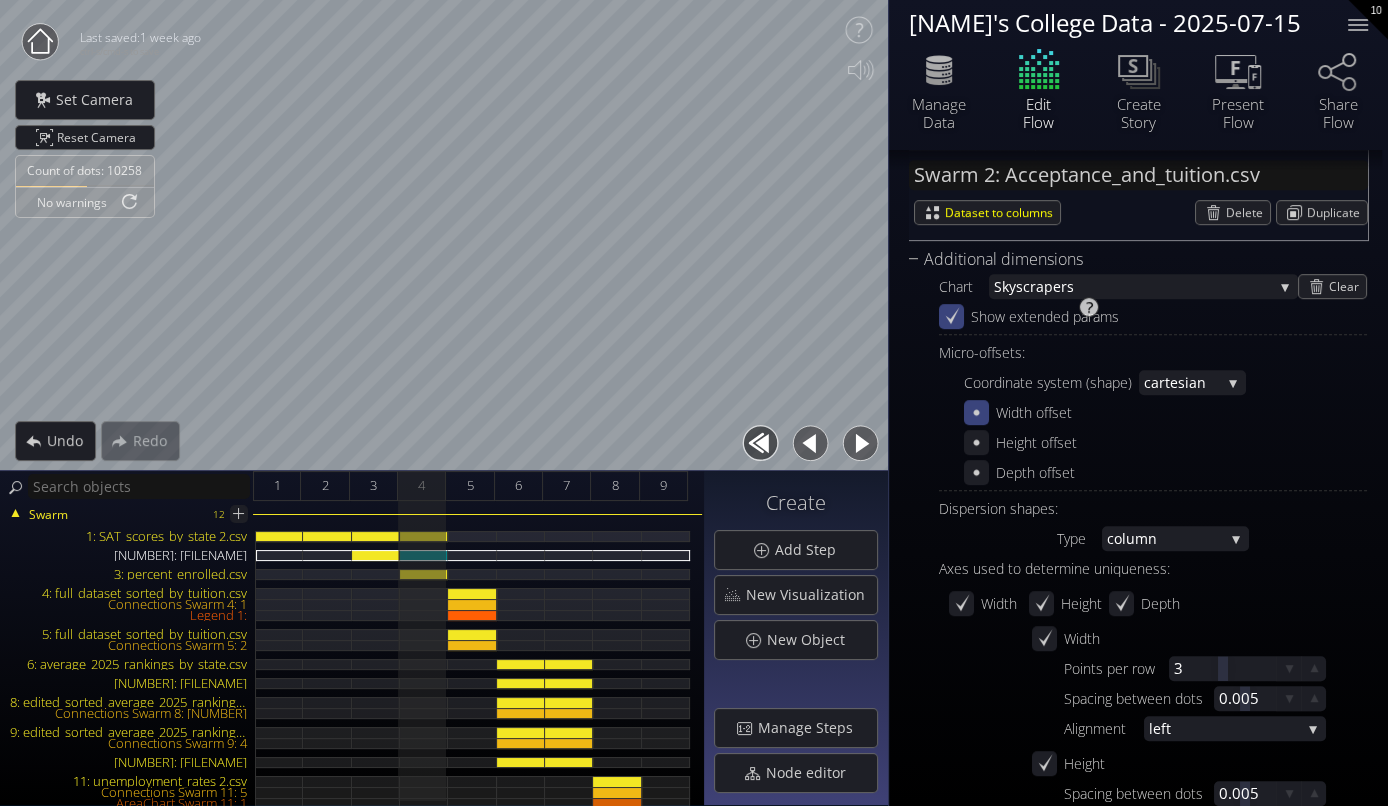 click 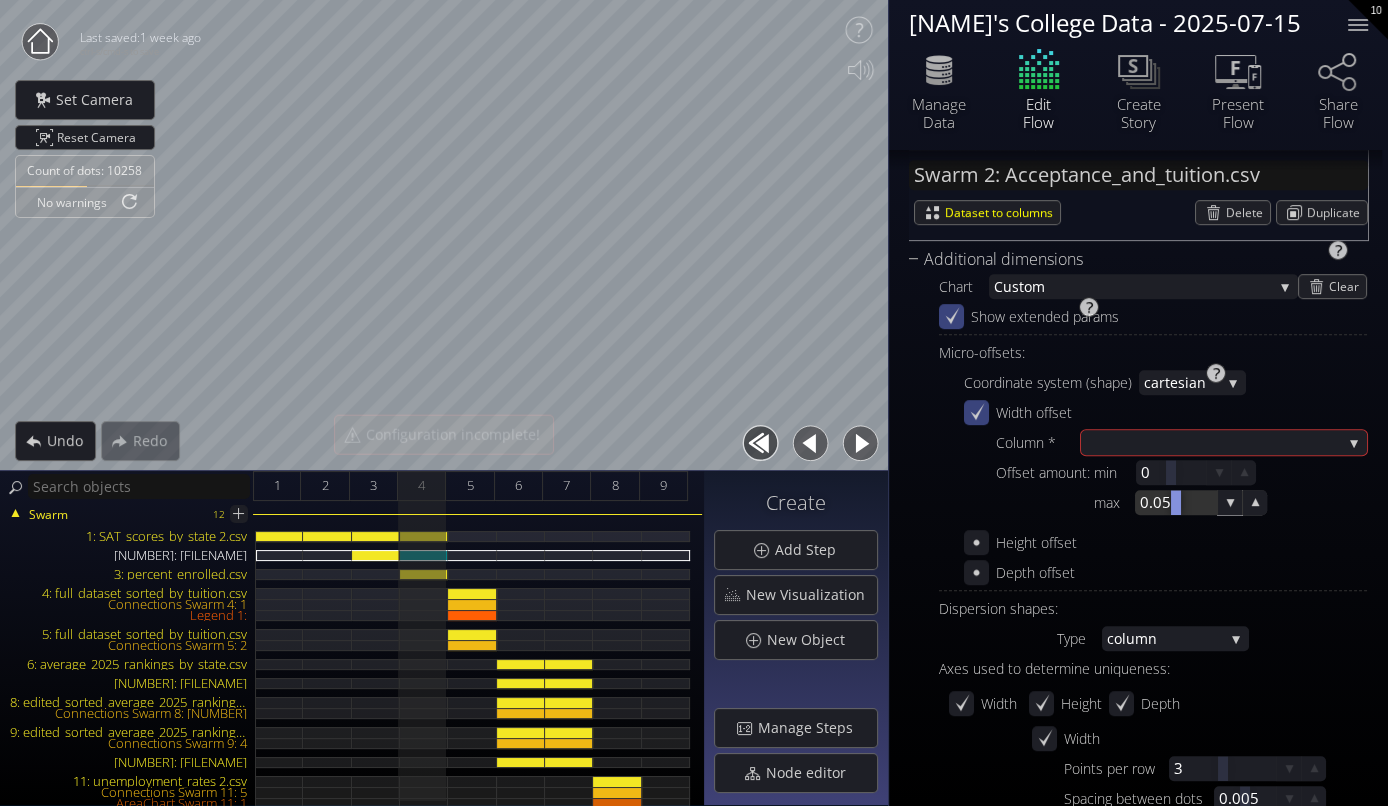 click at bounding box center [1176, 502] 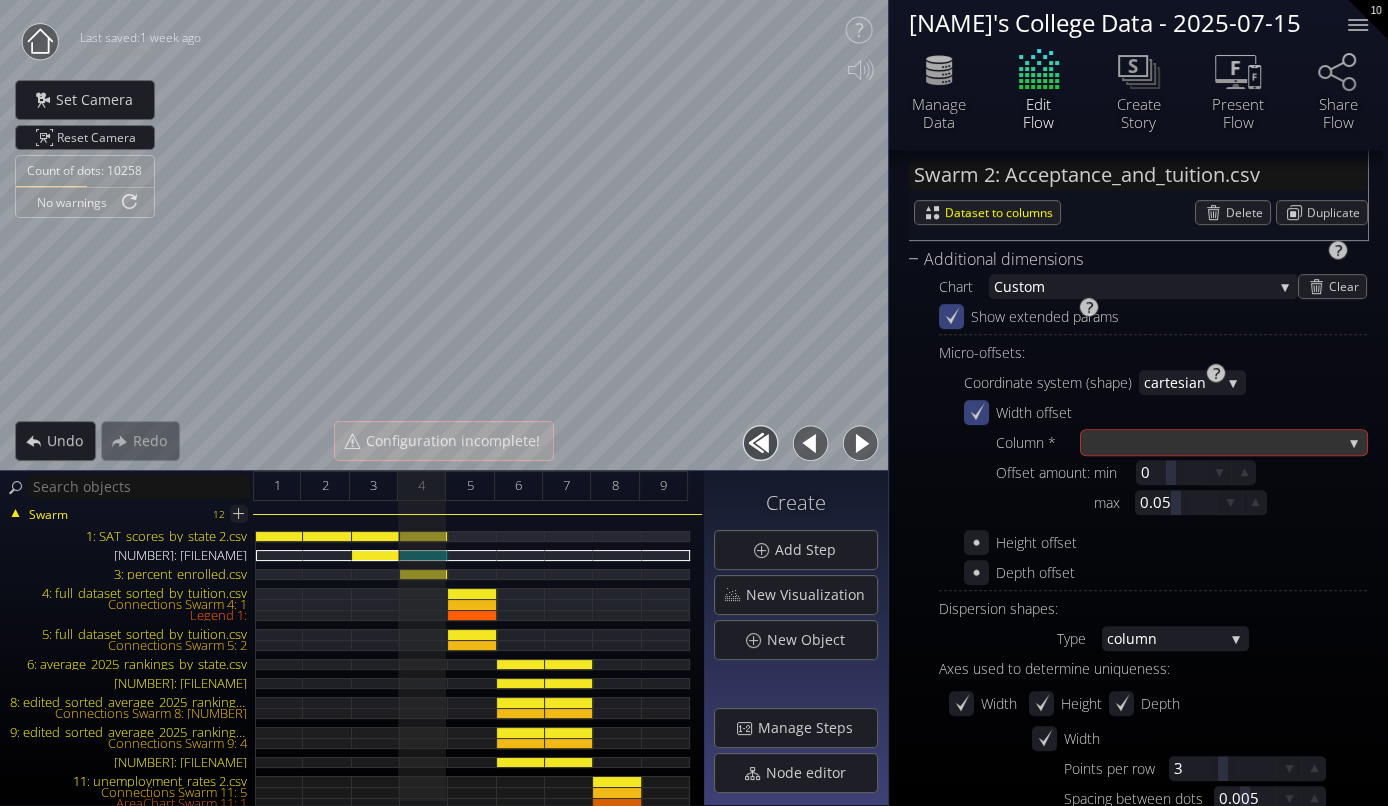 click at bounding box center [1214, 442] 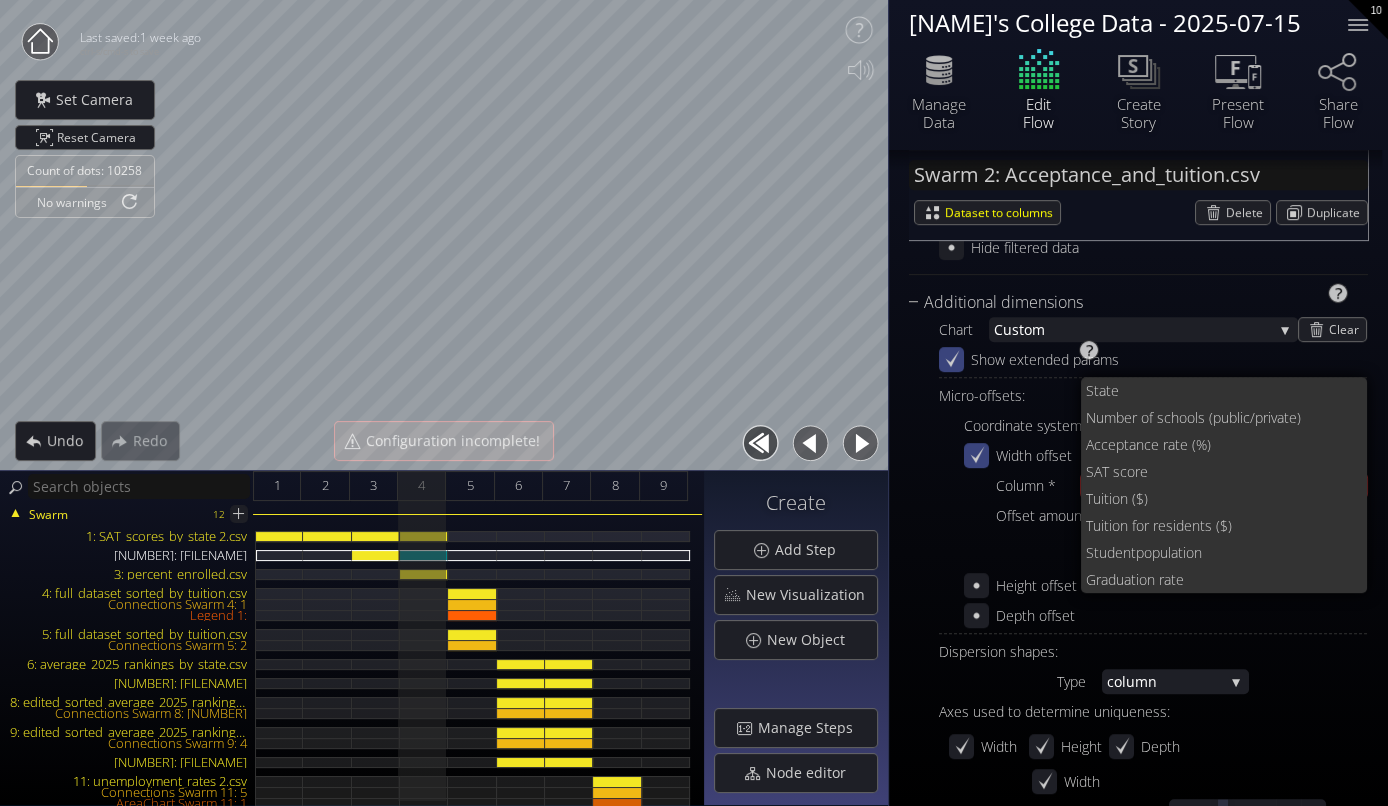 scroll, scrollTop: 766, scrollLeft: 0, axis: vertical 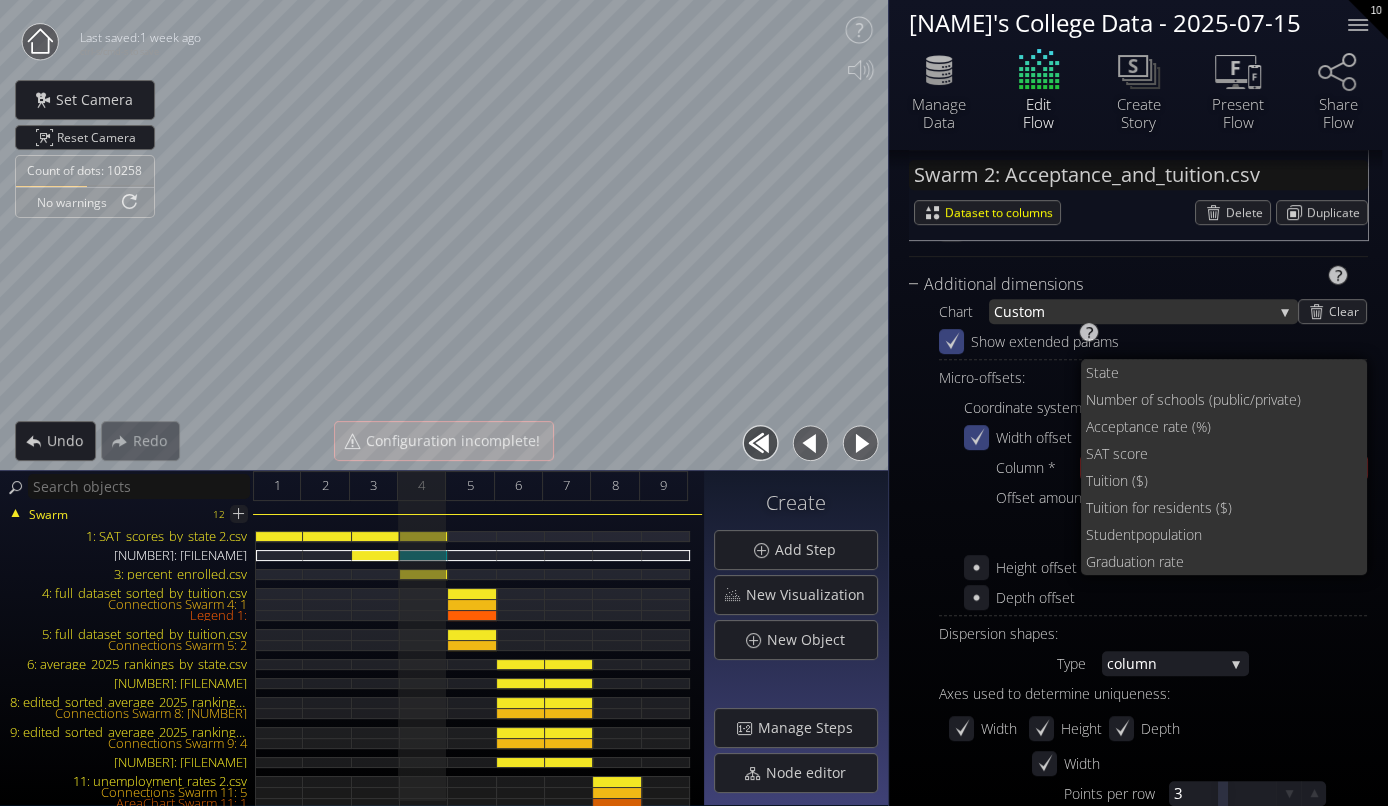 click on "stom" at bounding box center [1142, 311] 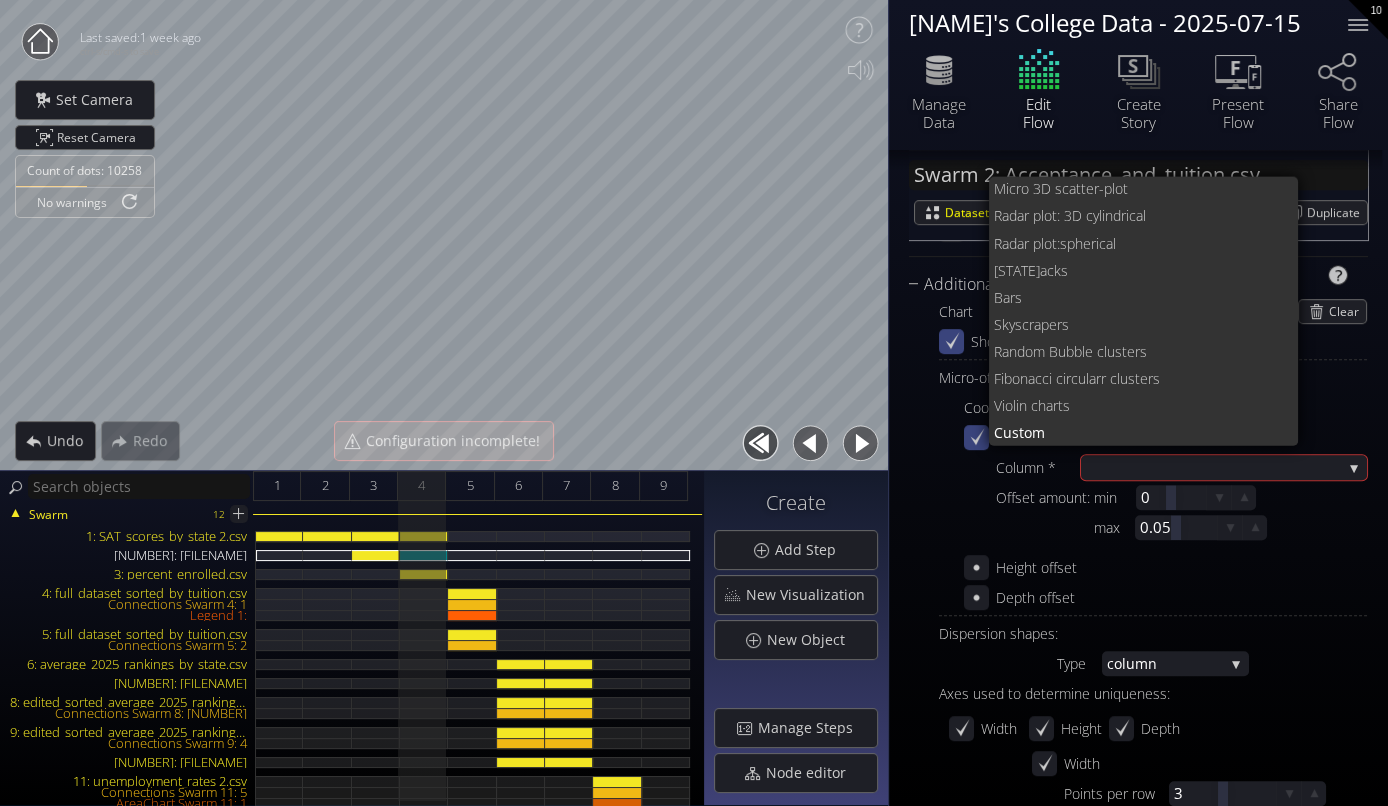 scroll, scrollTop: 0, scrollLeft: 0, axis: both 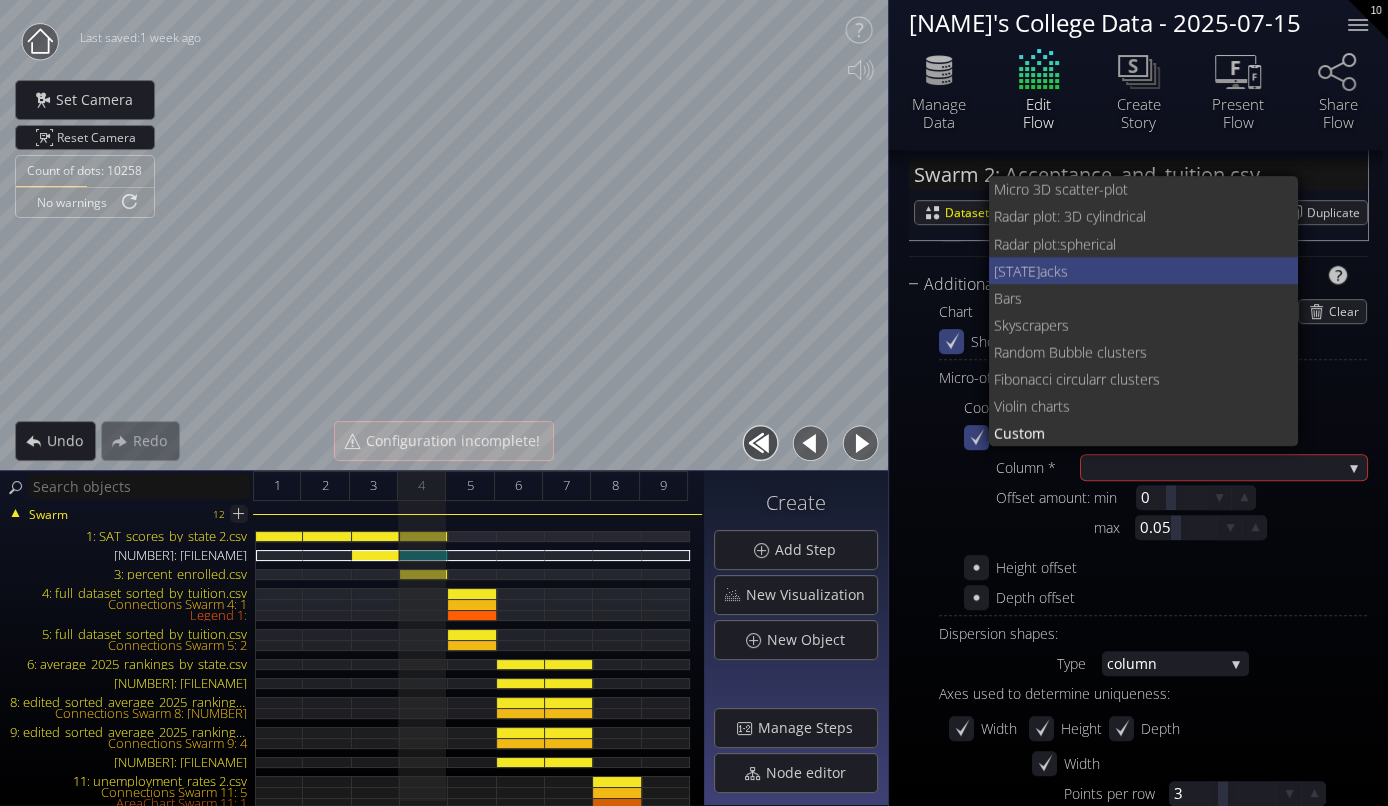 click on "acks" at bounding box center (1161, 270) 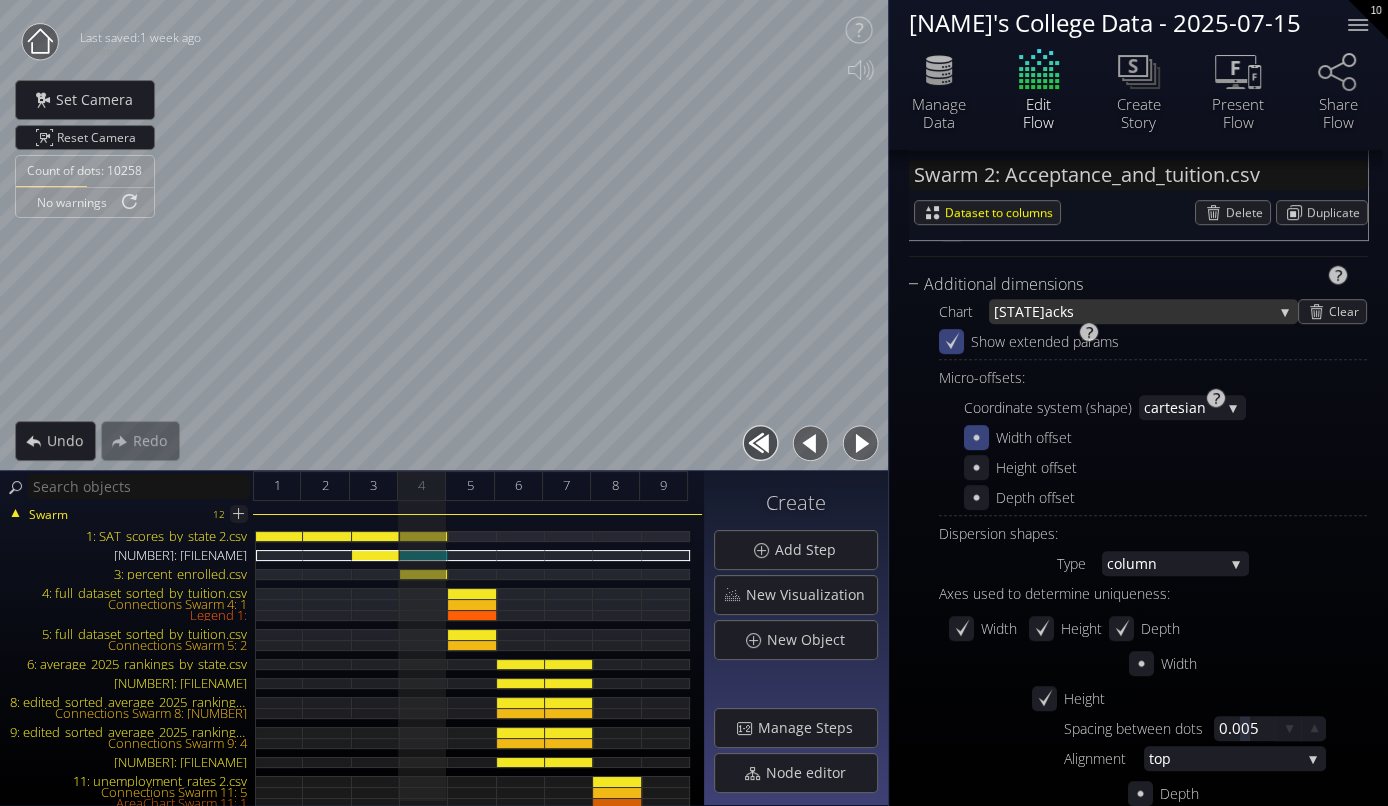 click on "acks" at bounding box center [1159, 311] 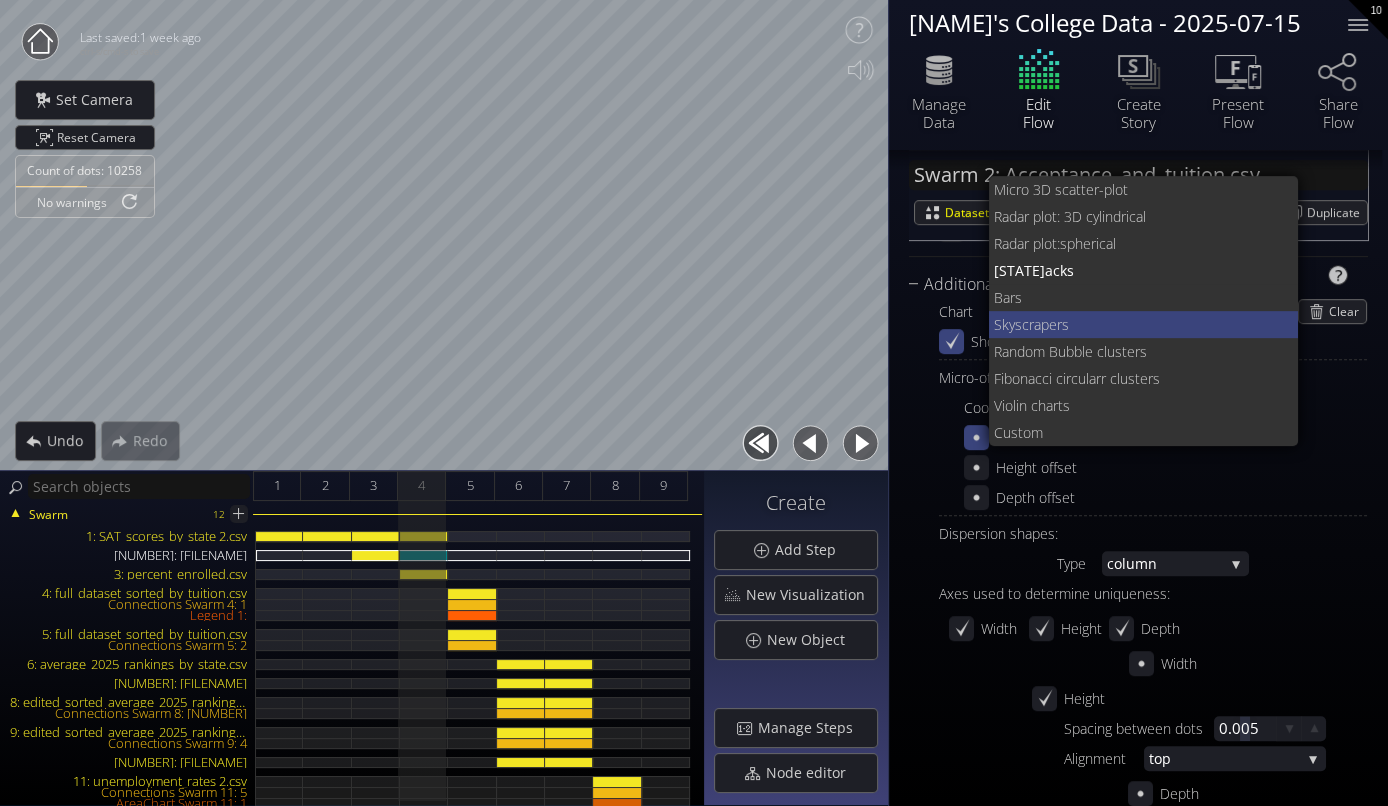 click on "kyscrapers" at bounding box center (1142, 324) 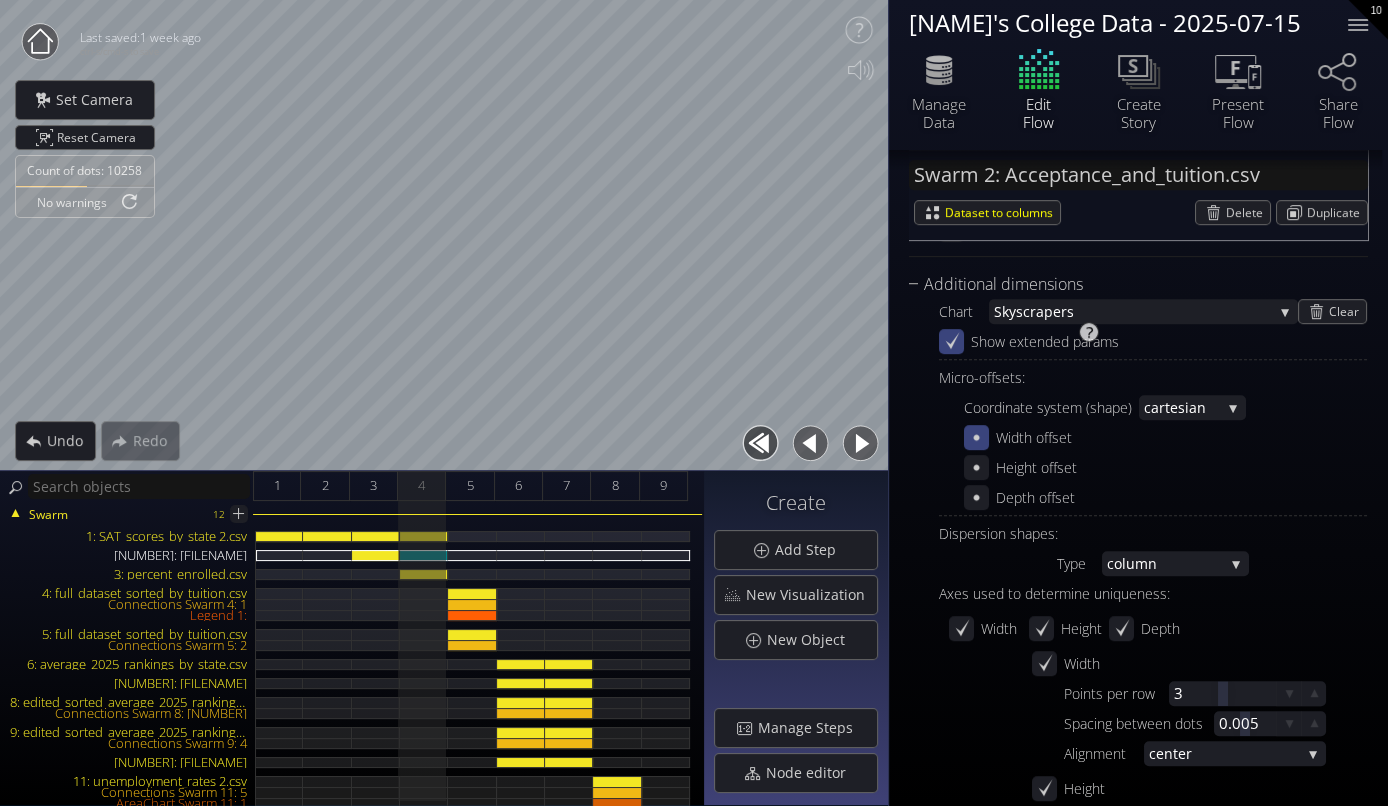 click 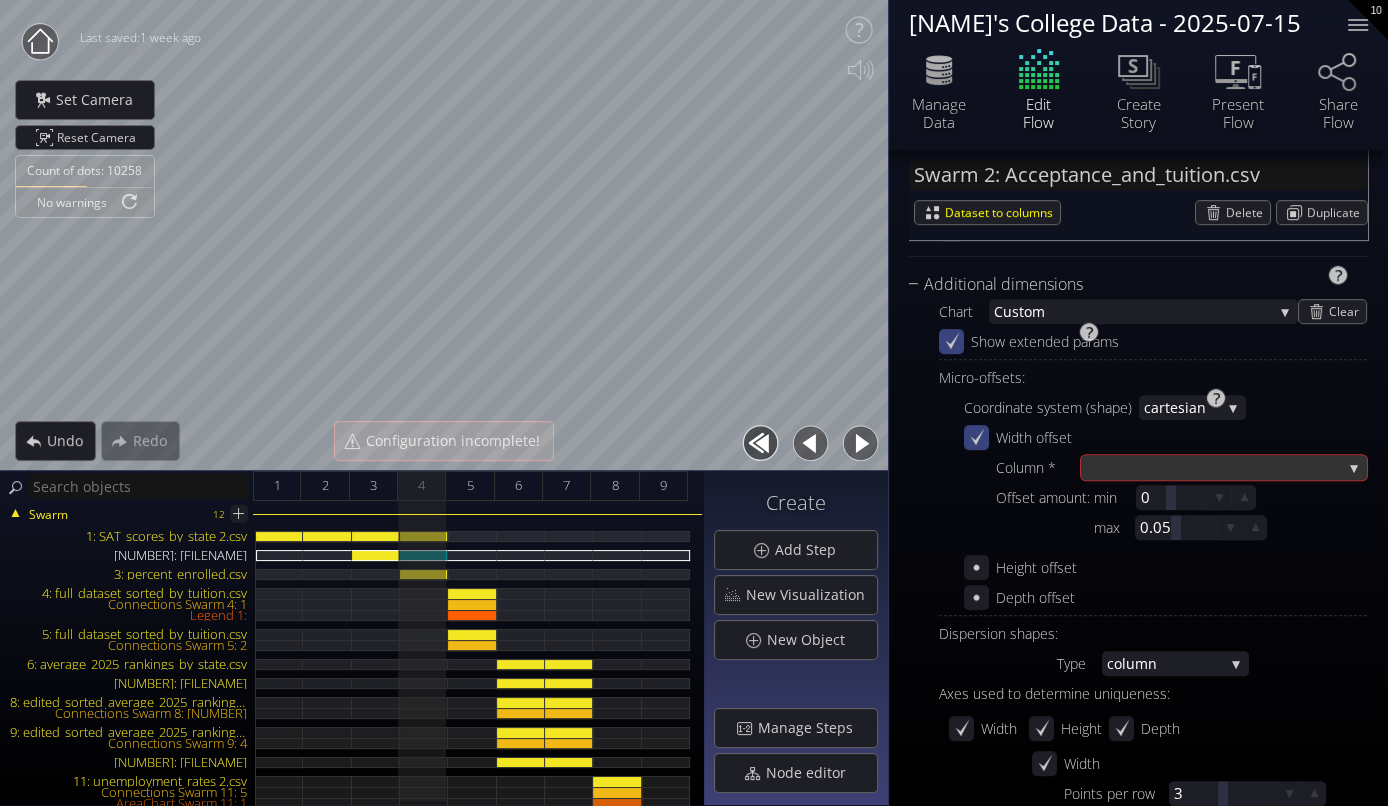 click at bounding box center [1214, 467] 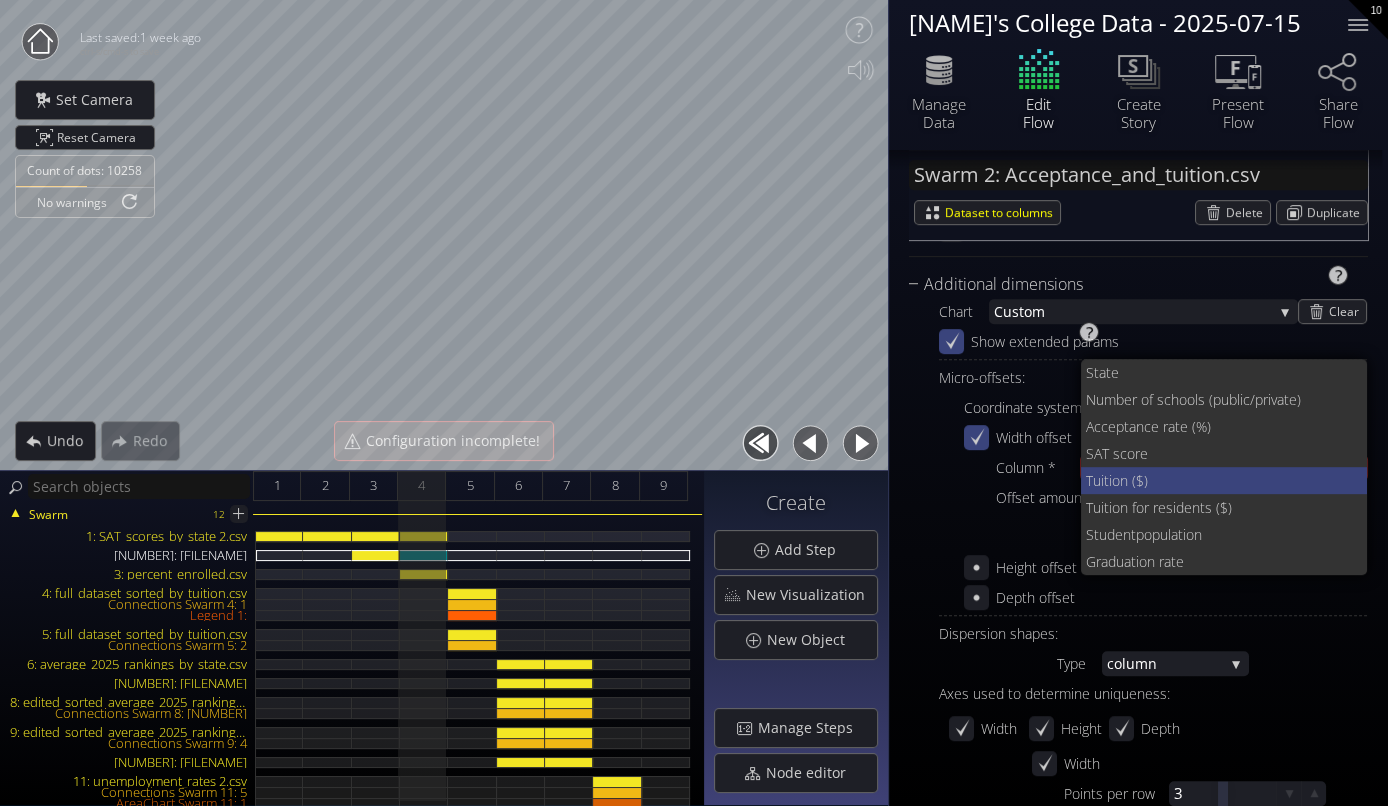 click on "uition ($)" at bounding box center [1222, 480] 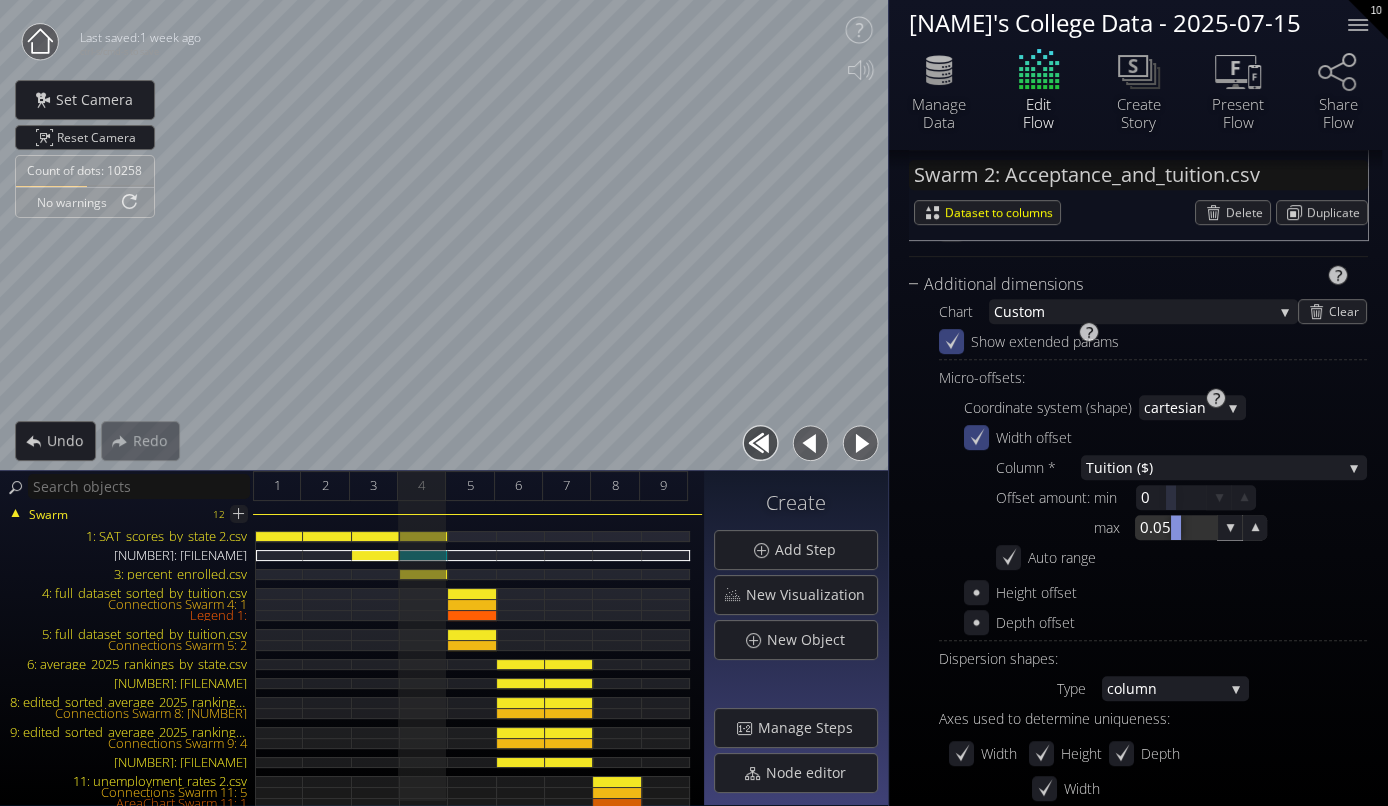 click at bounding box center (1176, 527) 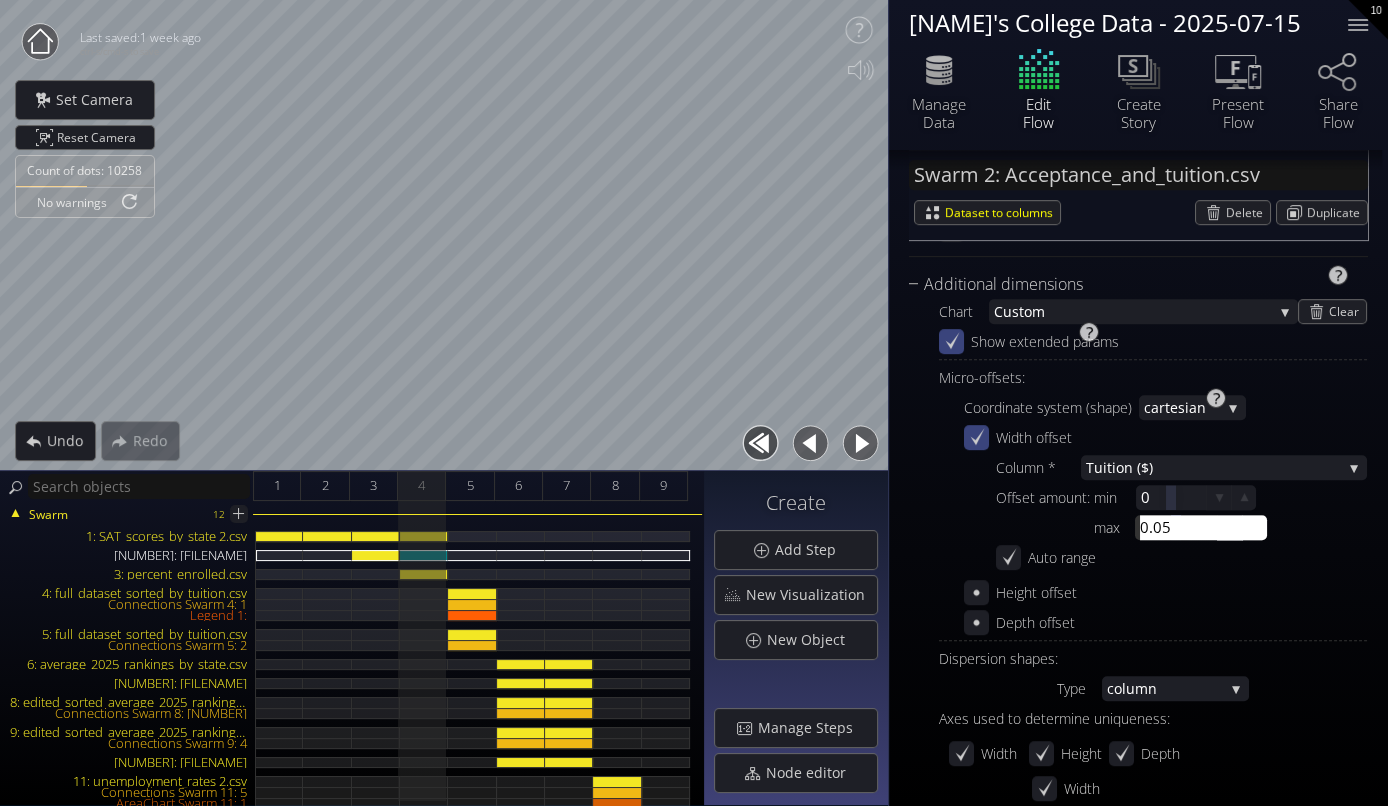 click on "0.05" at bounding box center (1206, 527) 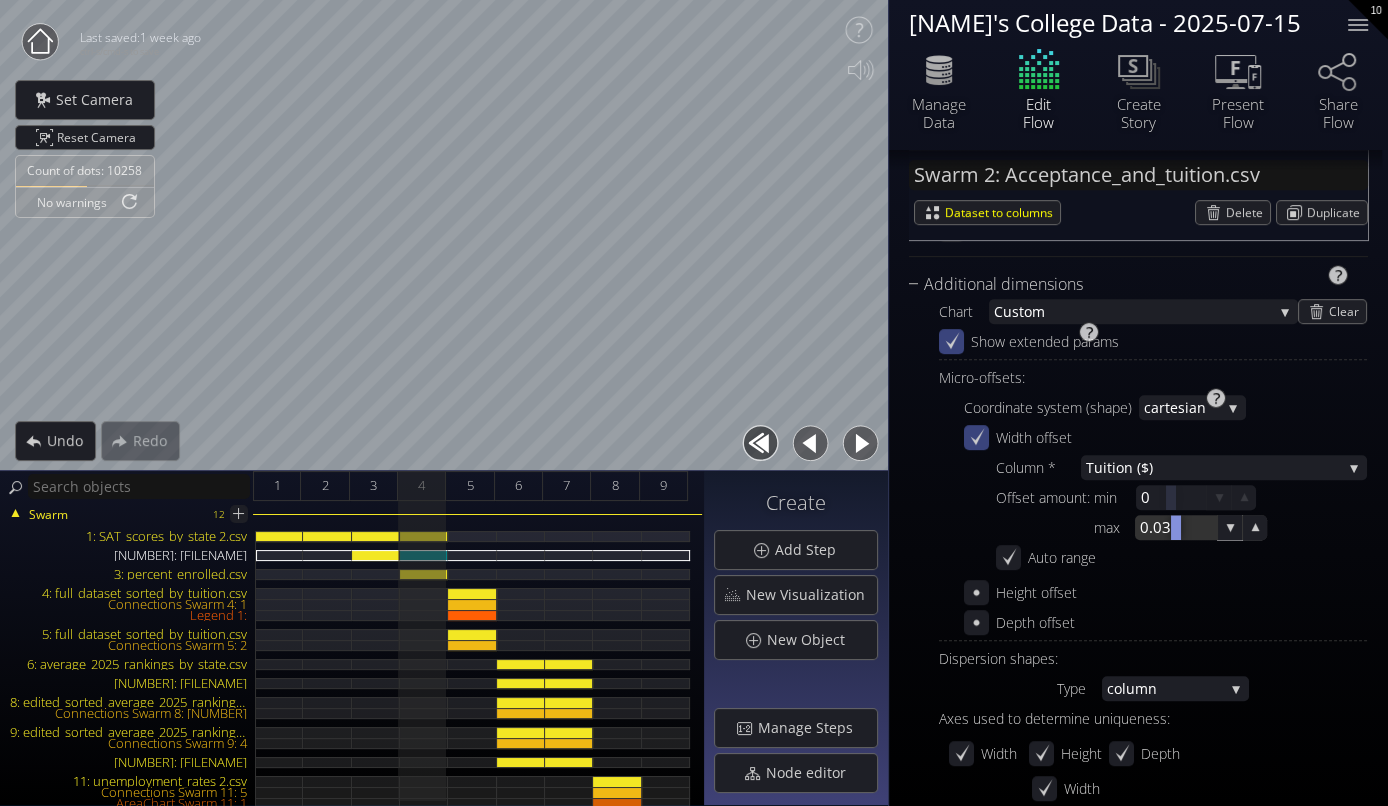 click at bounding box center (1176, 527) 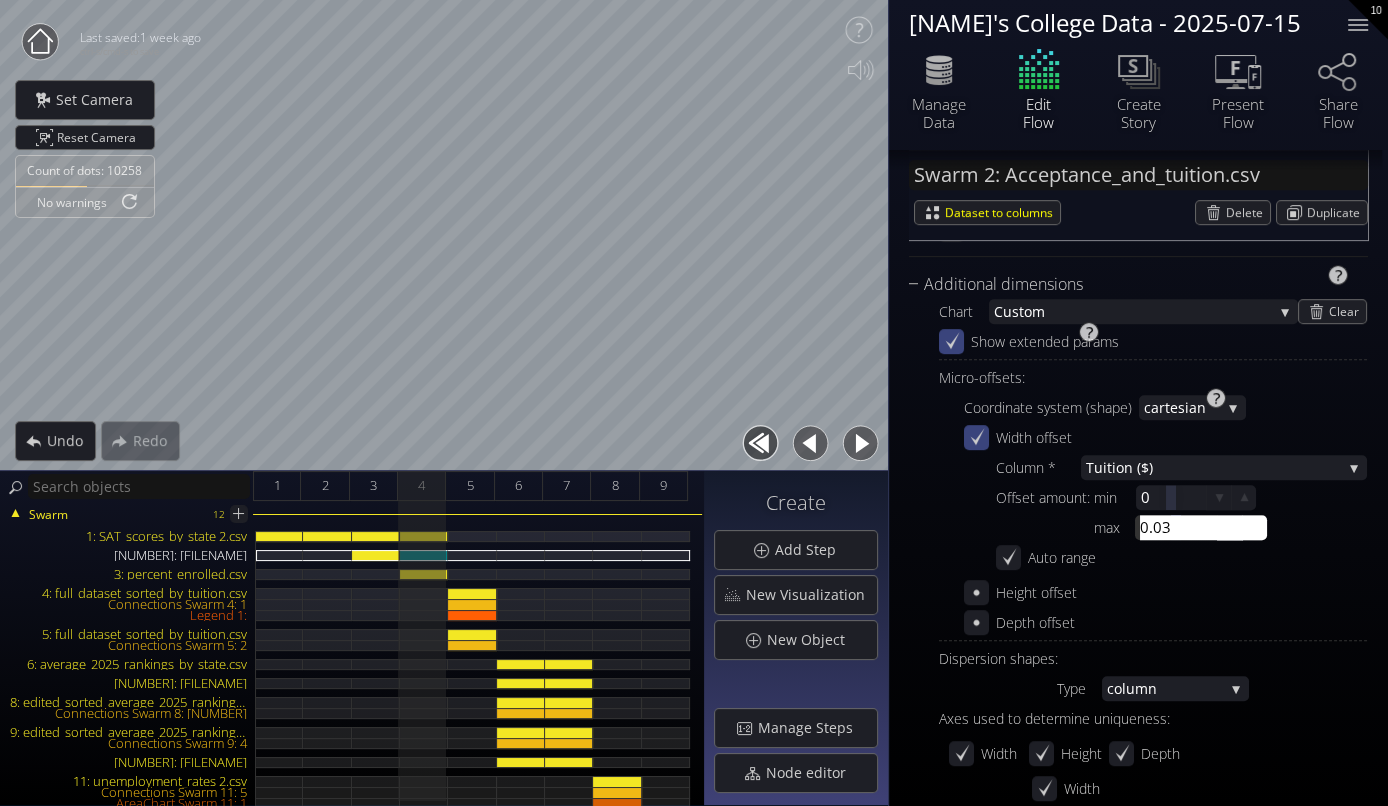 type on "-0.03" 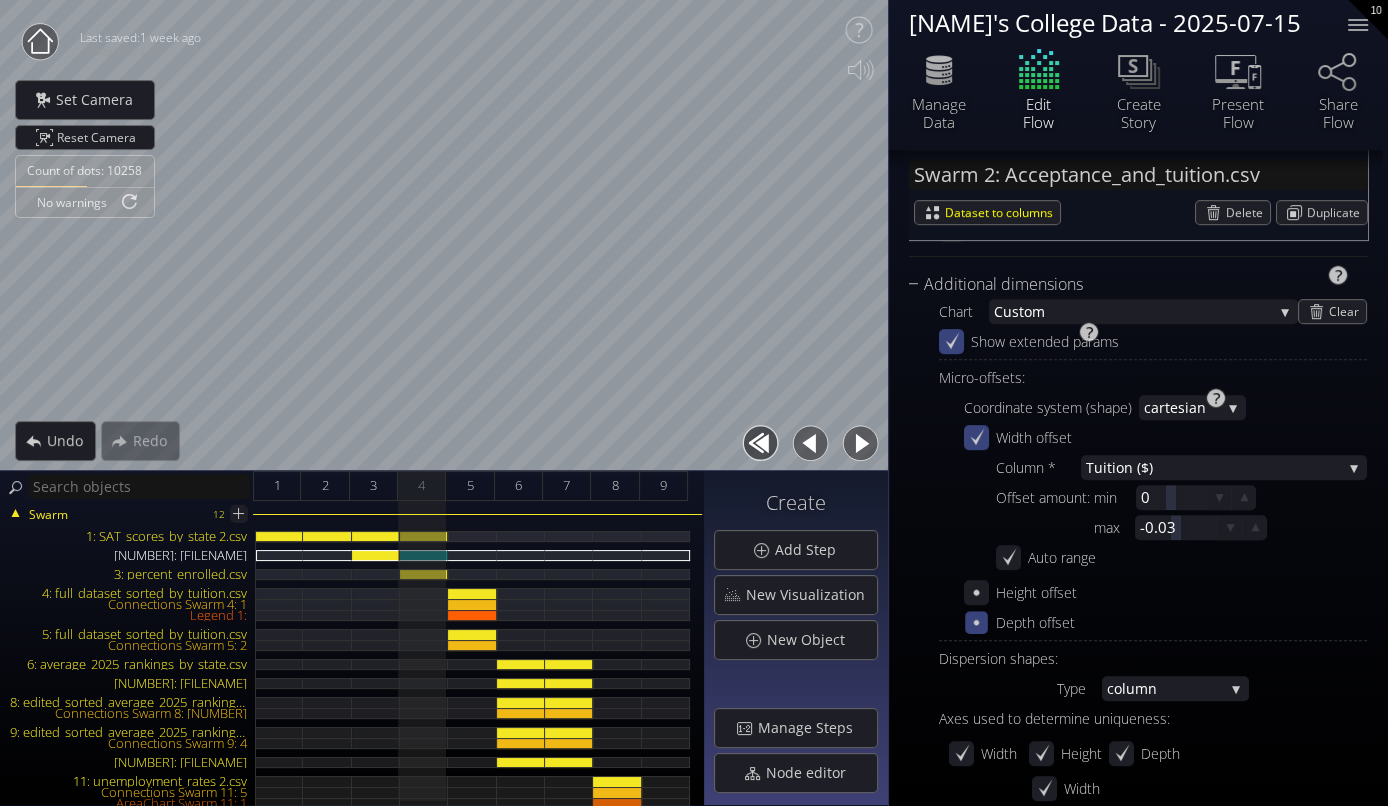 click 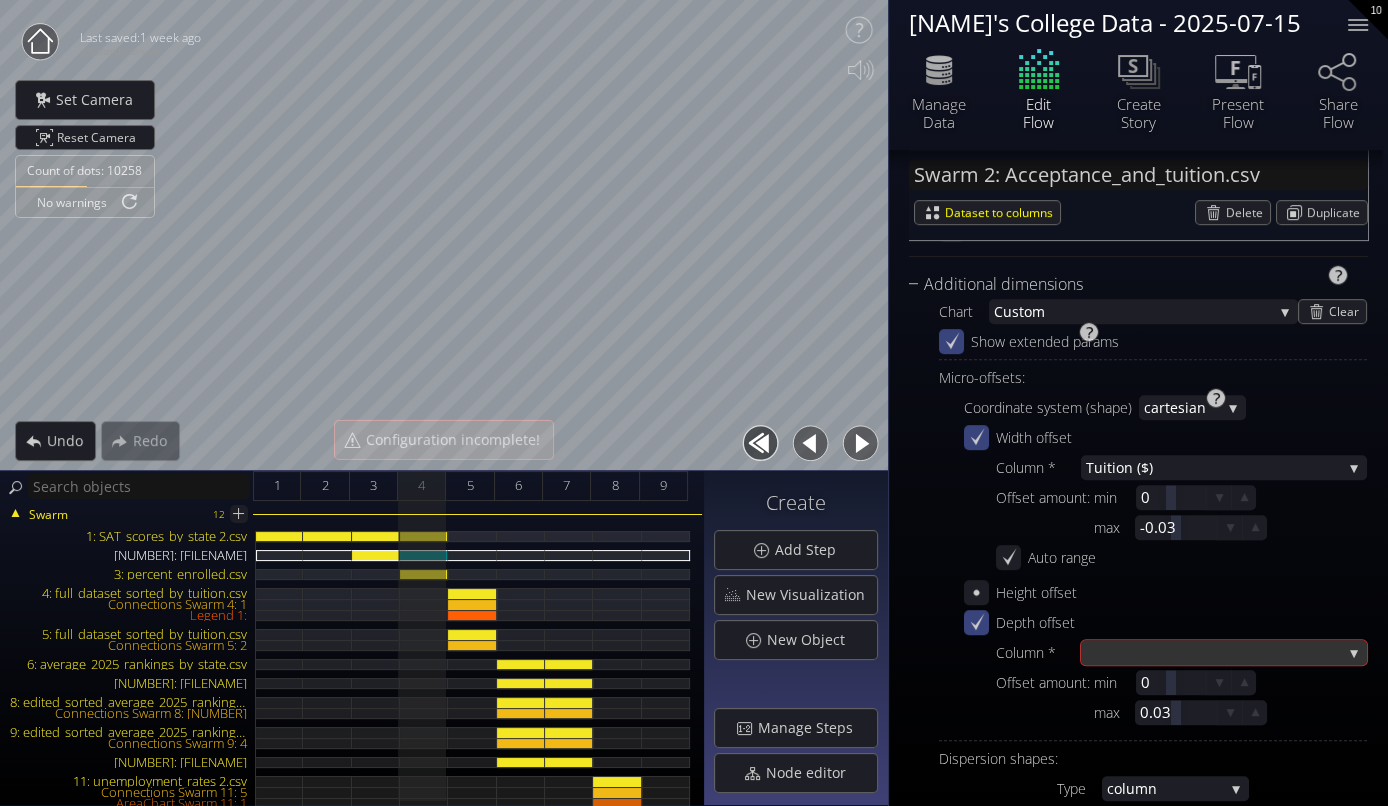click at bounding box center (1214, 652) 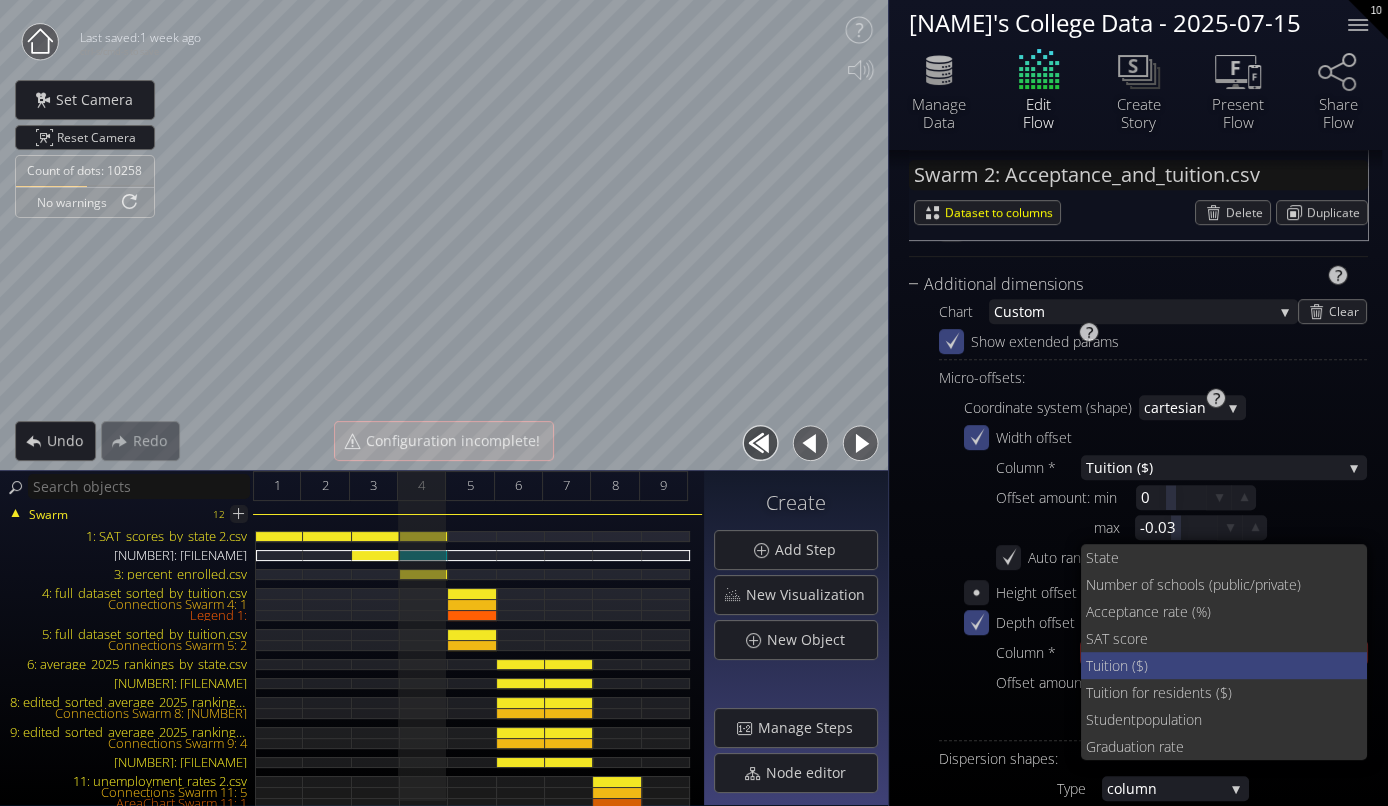 click on "uition ($)" at bounding box center (1222, 665) 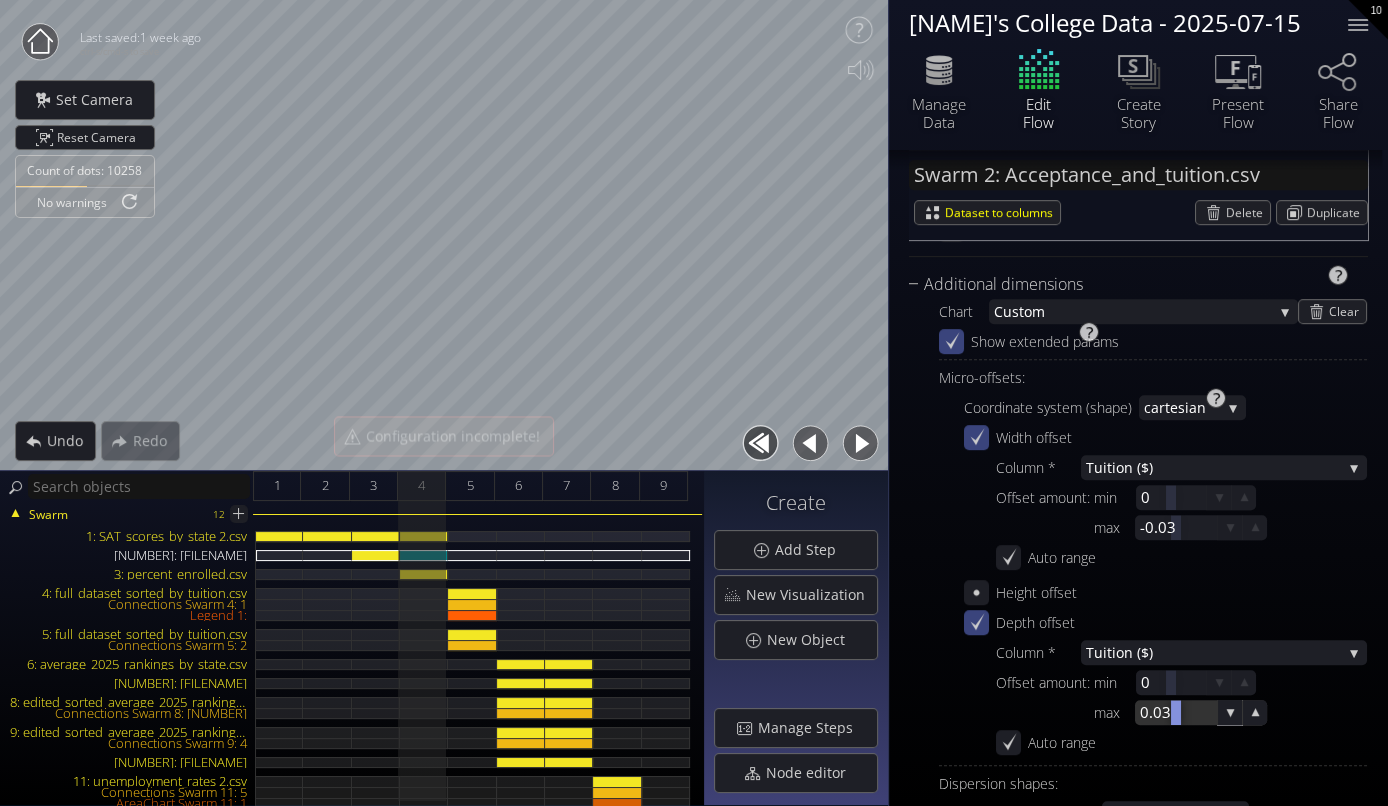 click at bounding box center (1176, 712) 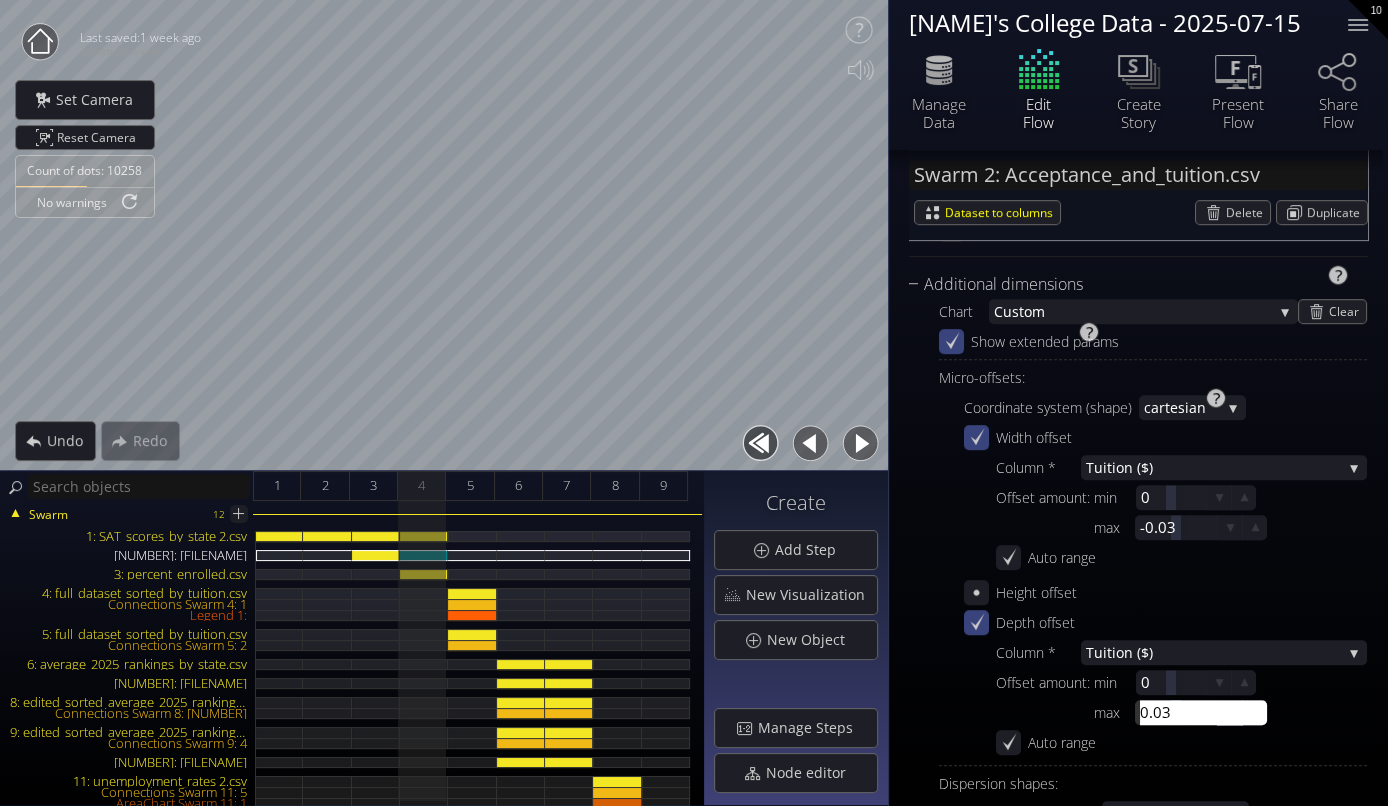 type on "-0.03" 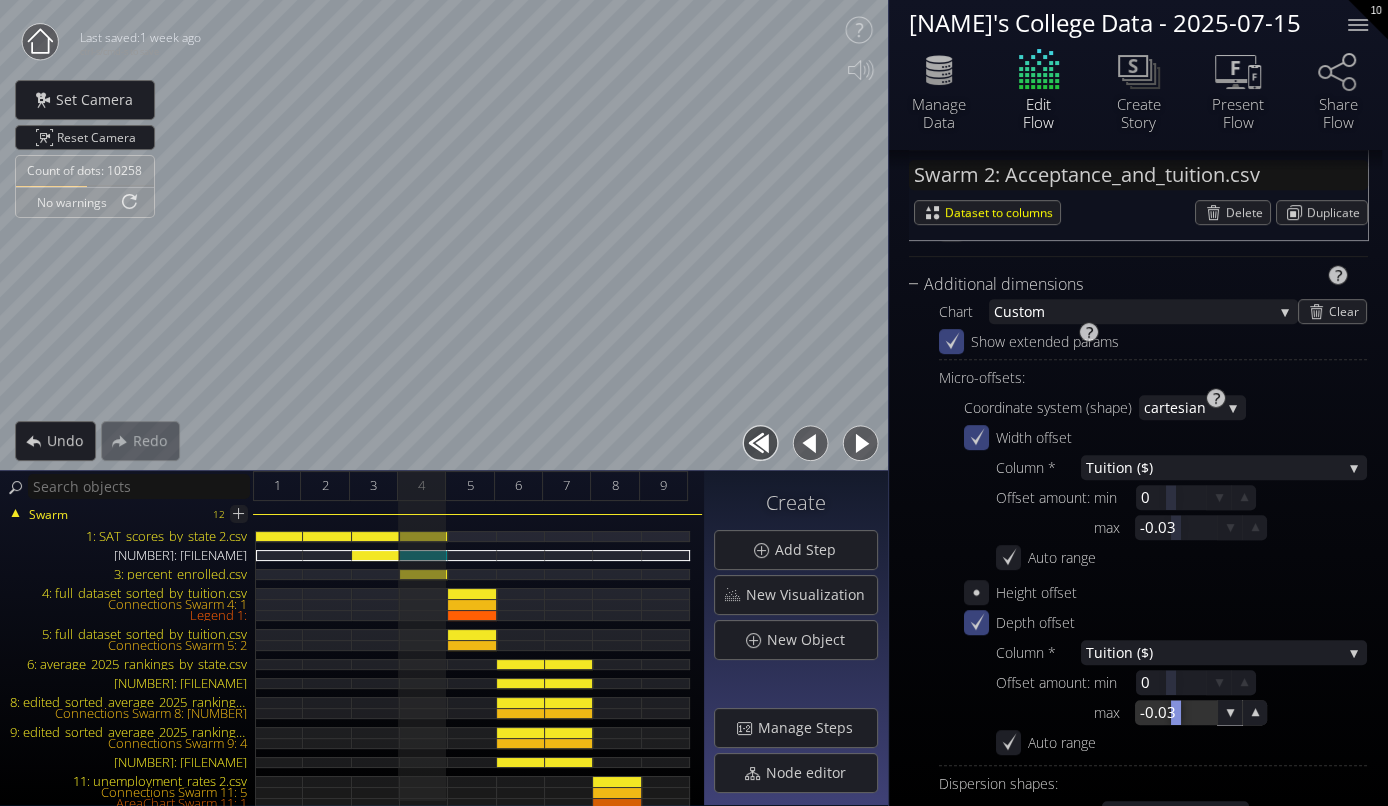 click at bounding box center (1176, 712) 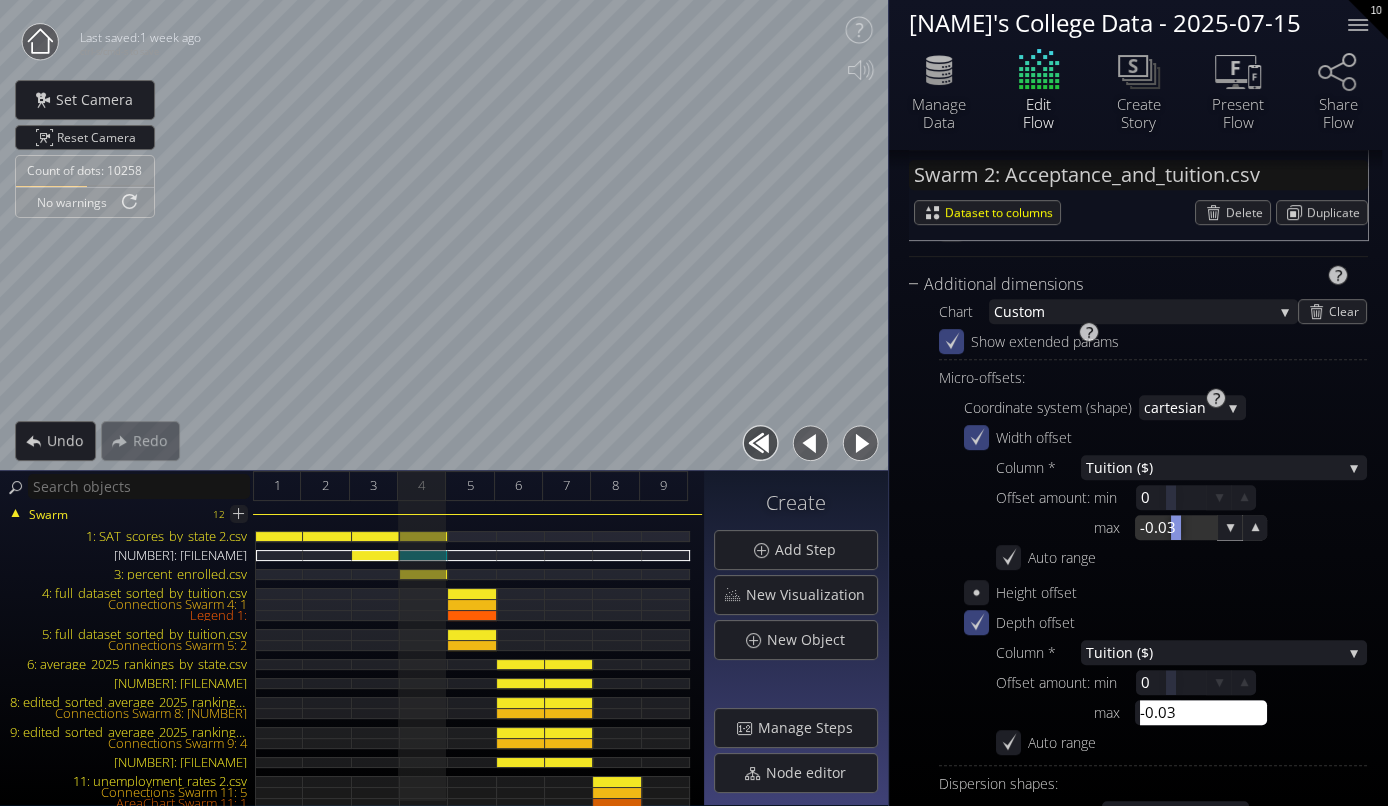 click at bounding box center (1176, 527) 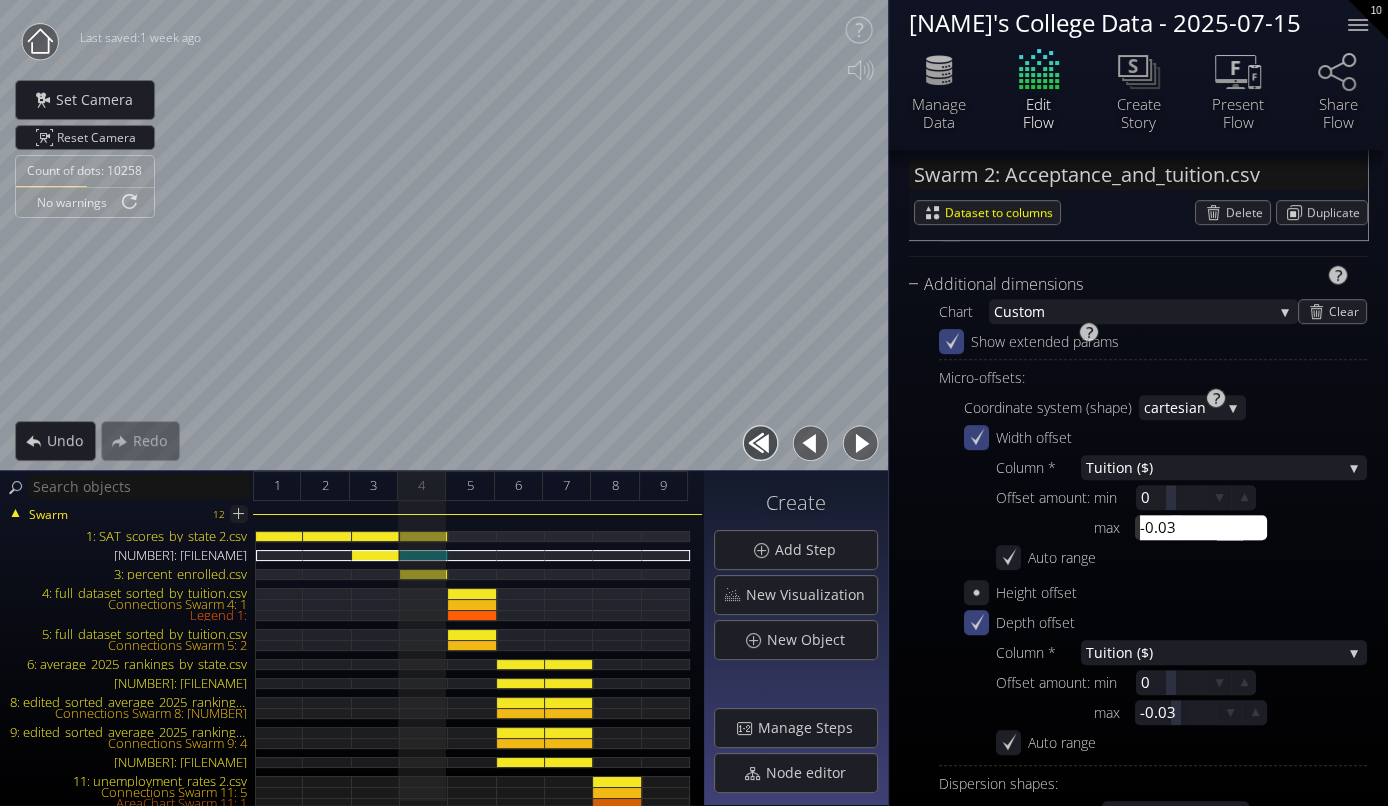 click on "-0.03" at bounding box center (1206, 527) 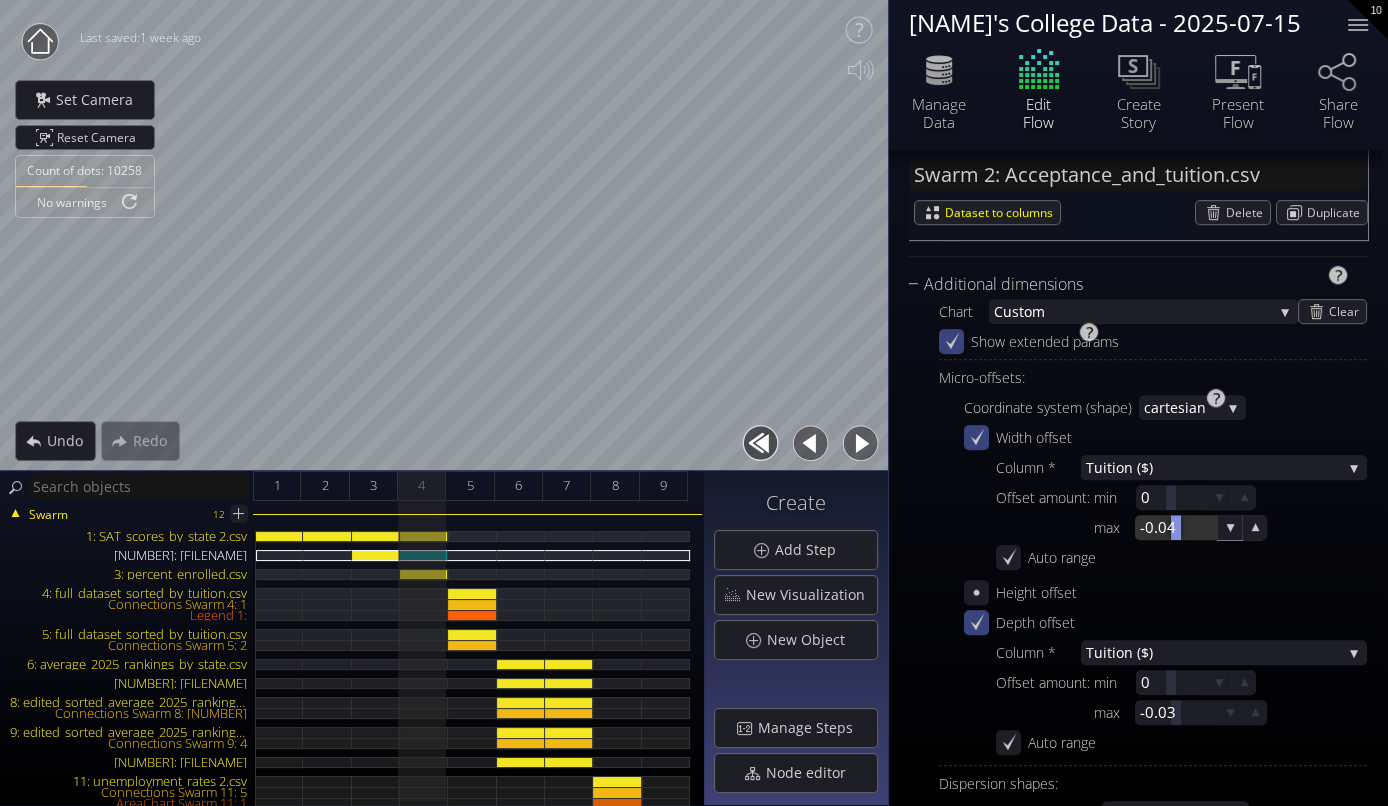 click at bounding box center [1176, 527] 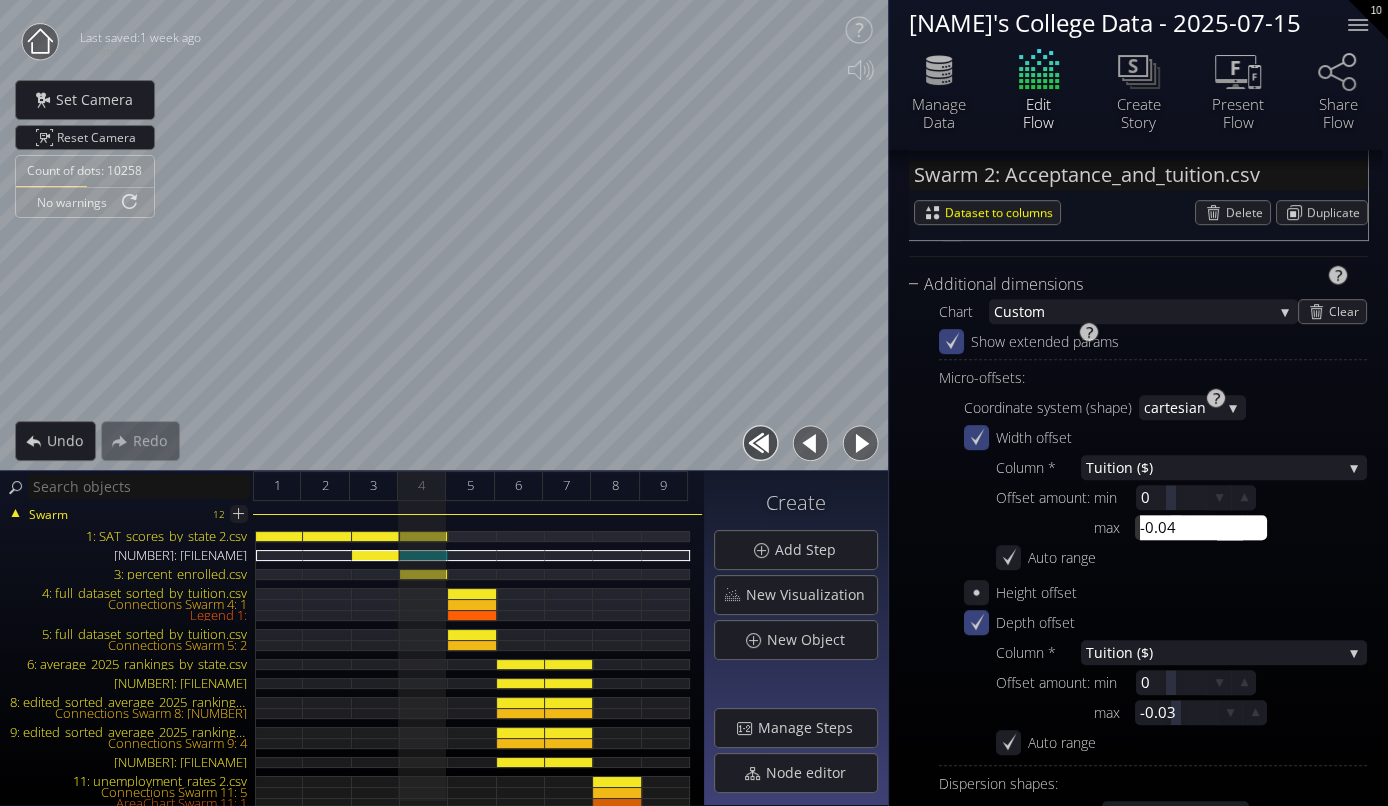 click on "-0.04" at bounding box center [1206, 527] 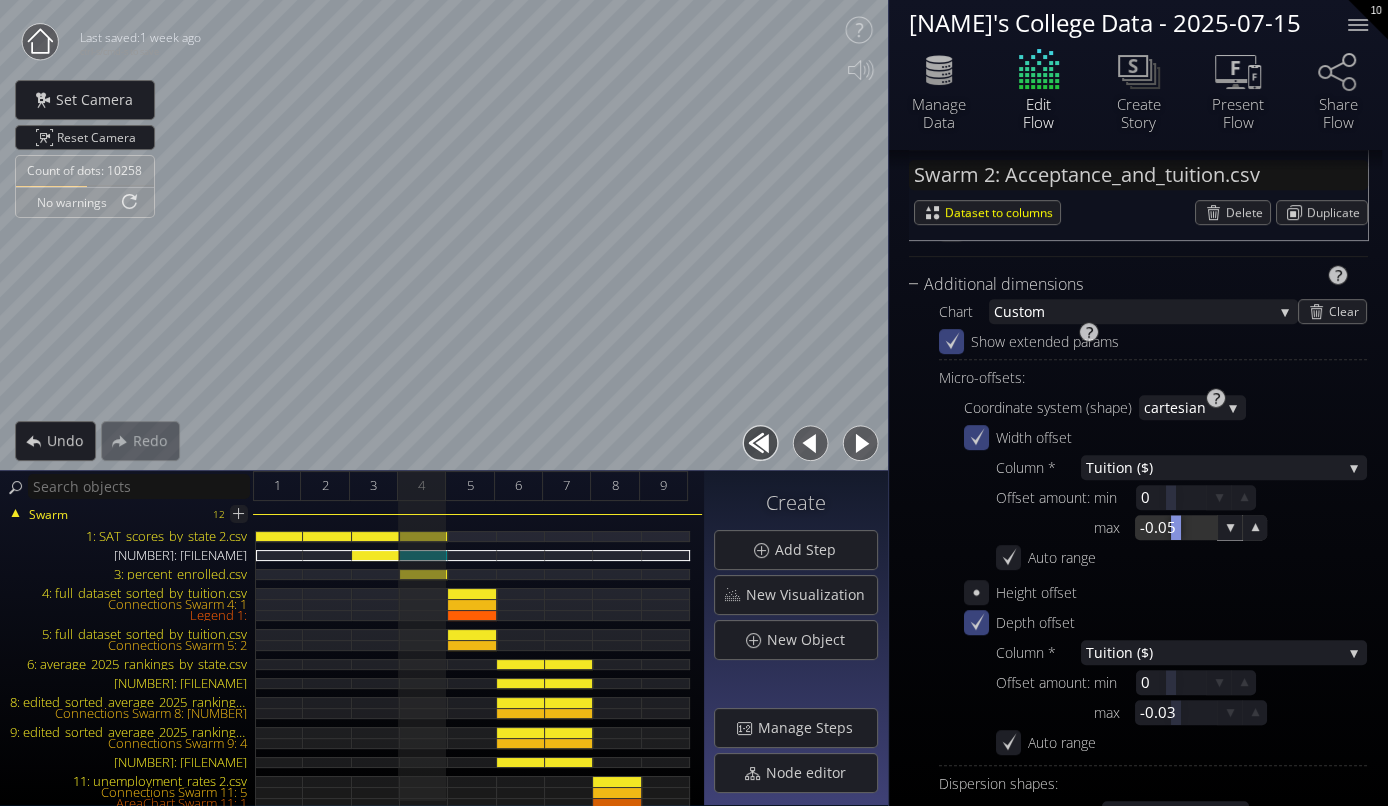 click at bounding box center (1176, 527) 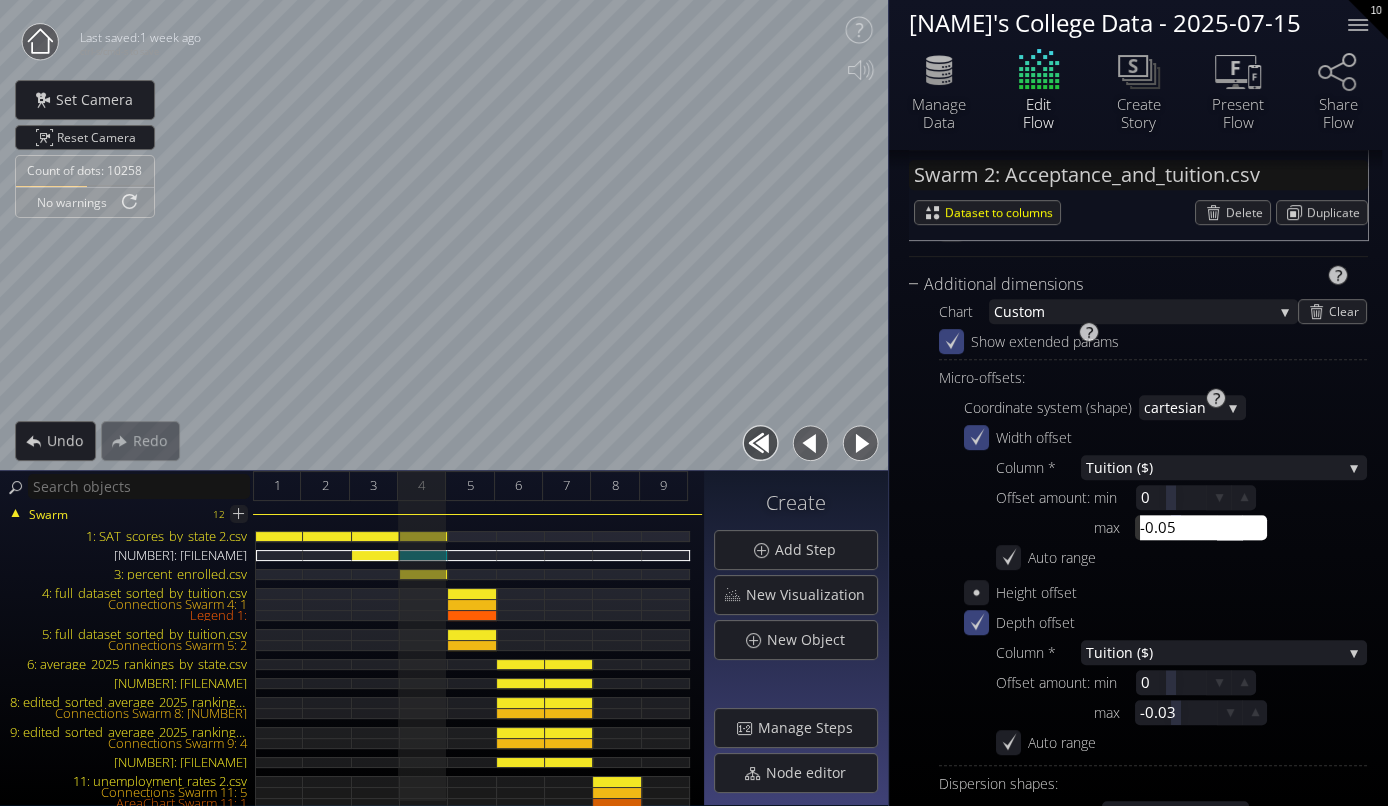 click on "-0.05" at bounding box center (1206, 527) 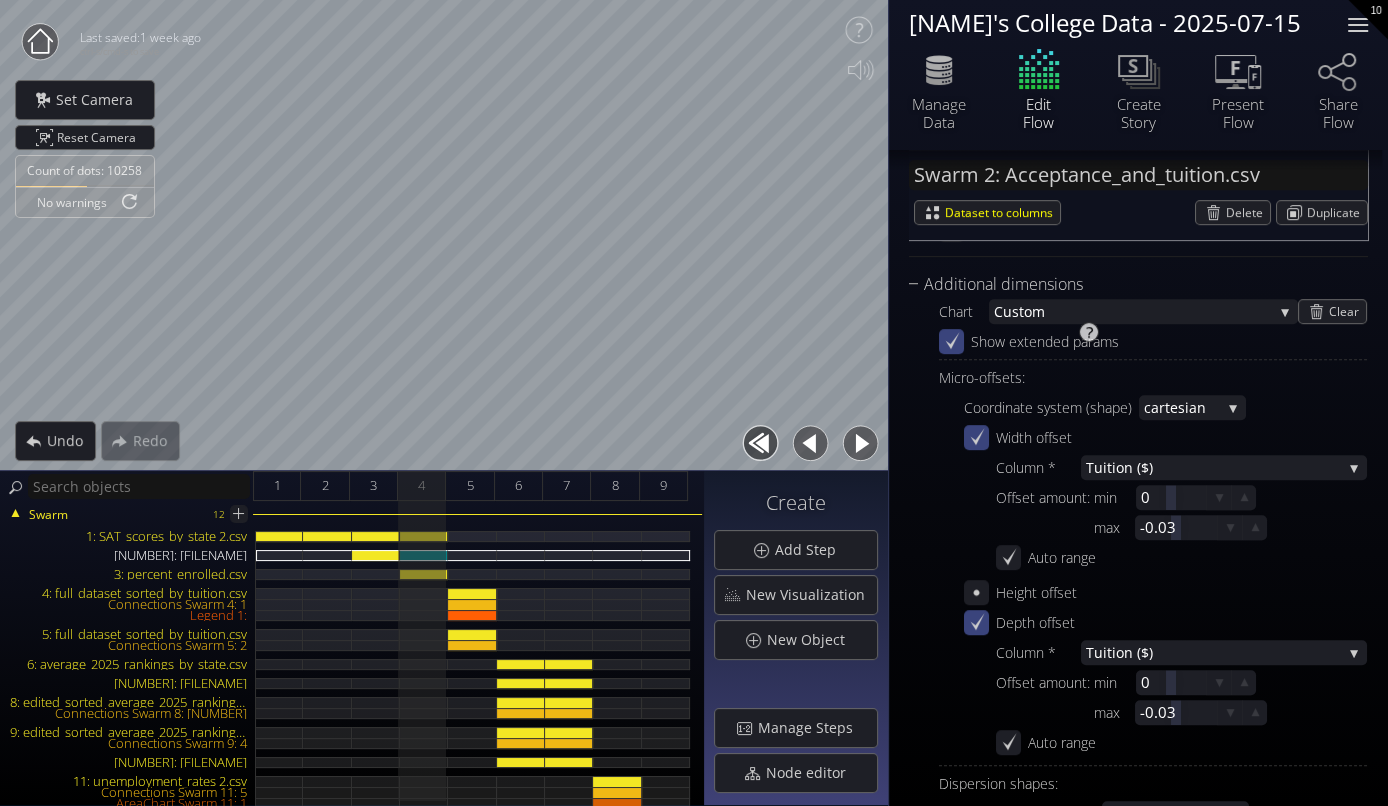 click at bounding box center [1358, 25] 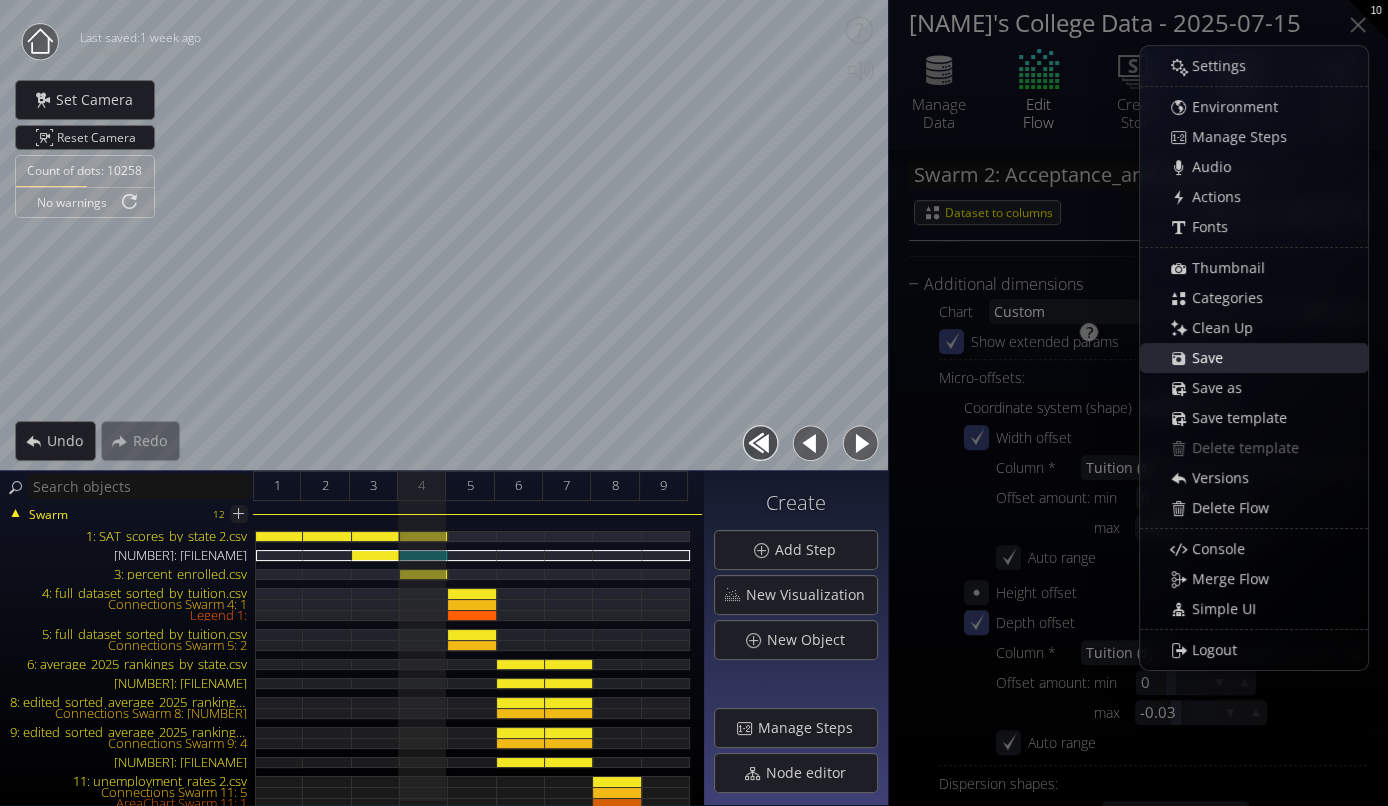 click on "Save" at bounding box center (1264, 358) 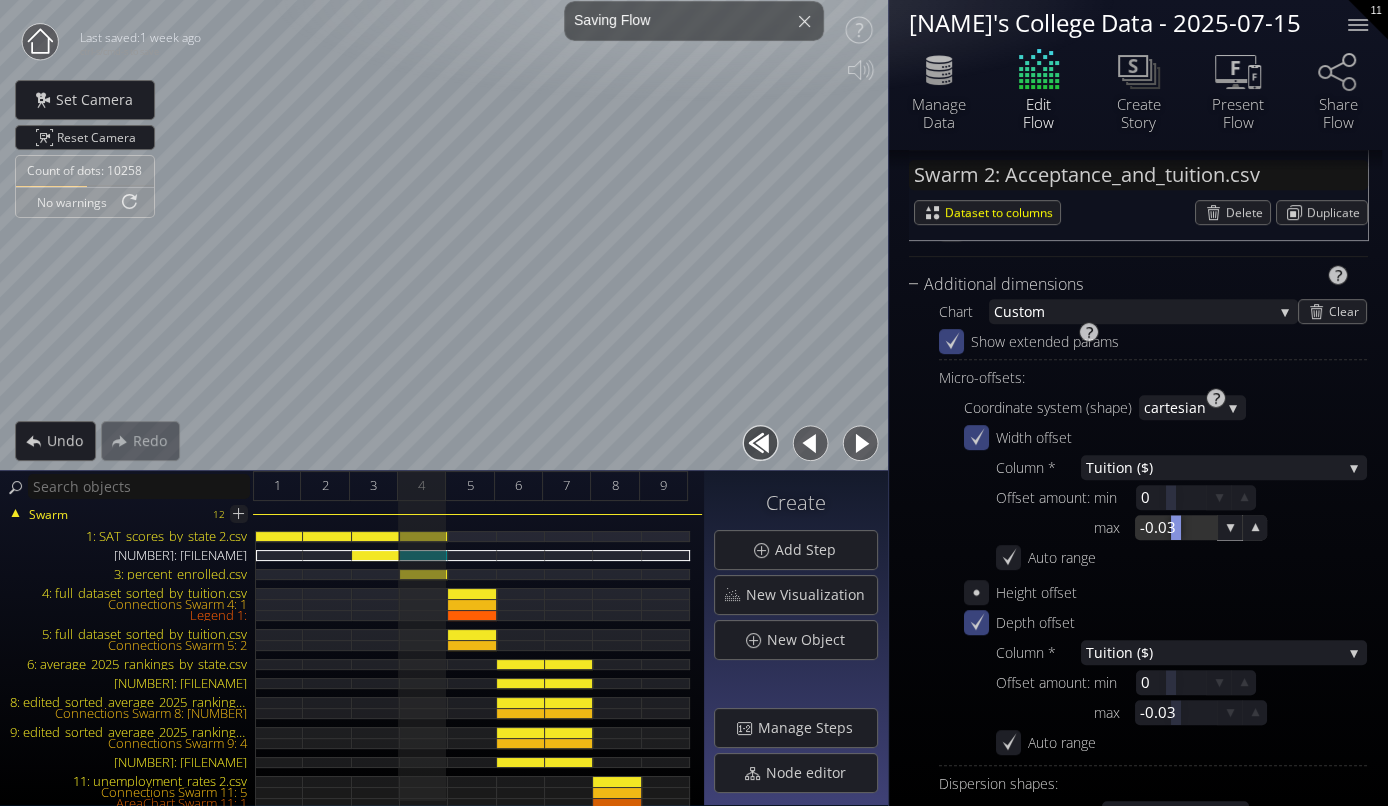click at bounding box center (1176, 527) 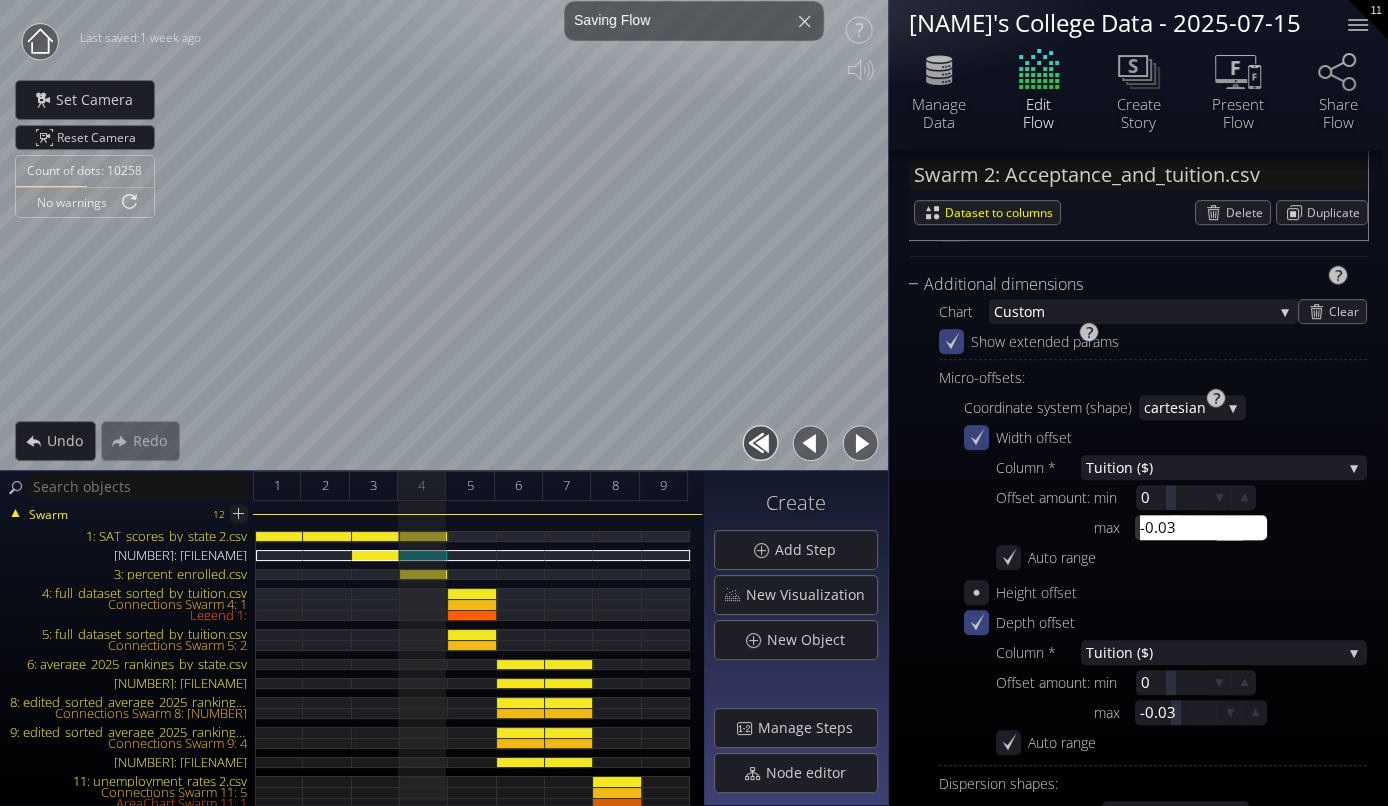 click on "-0.03" at bounding box center [1206, 527] 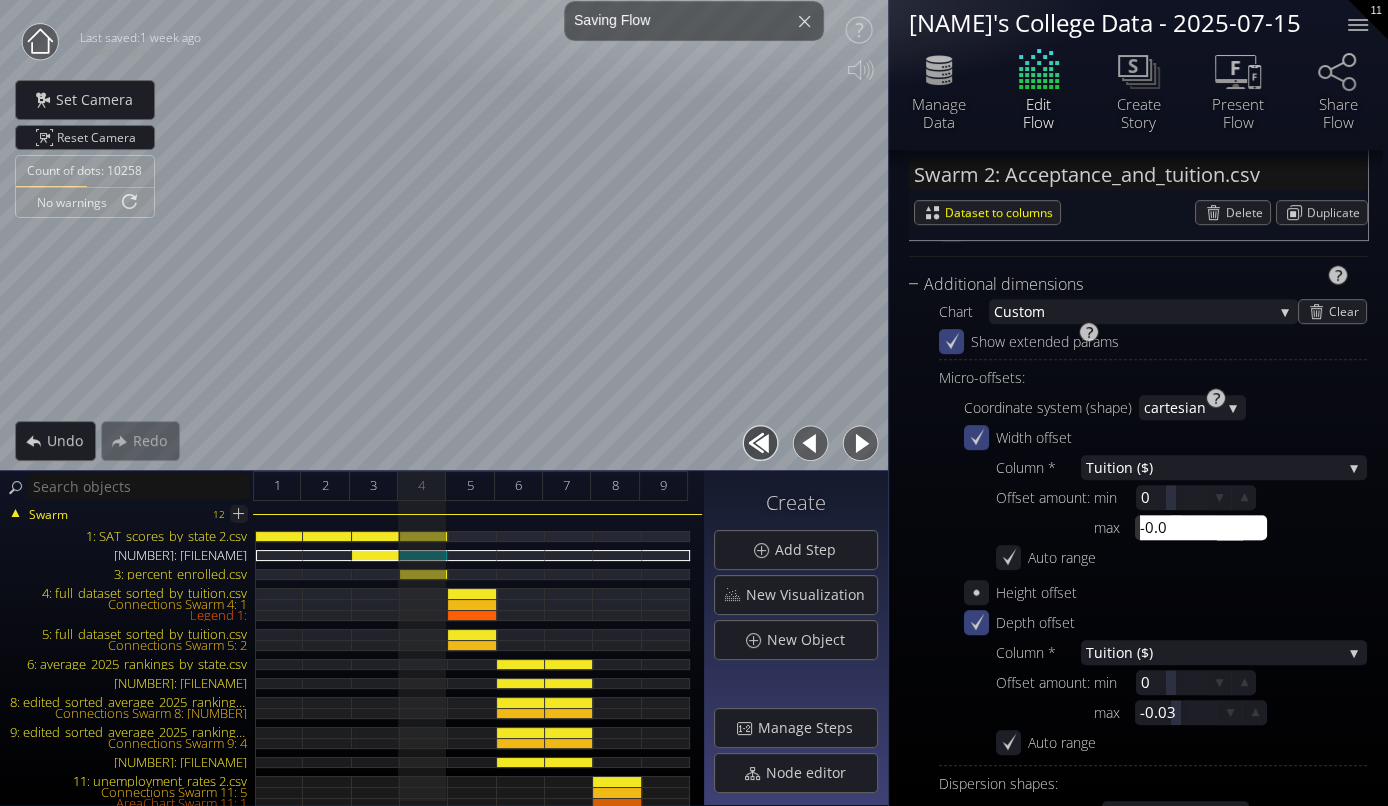 type on "-0.02" 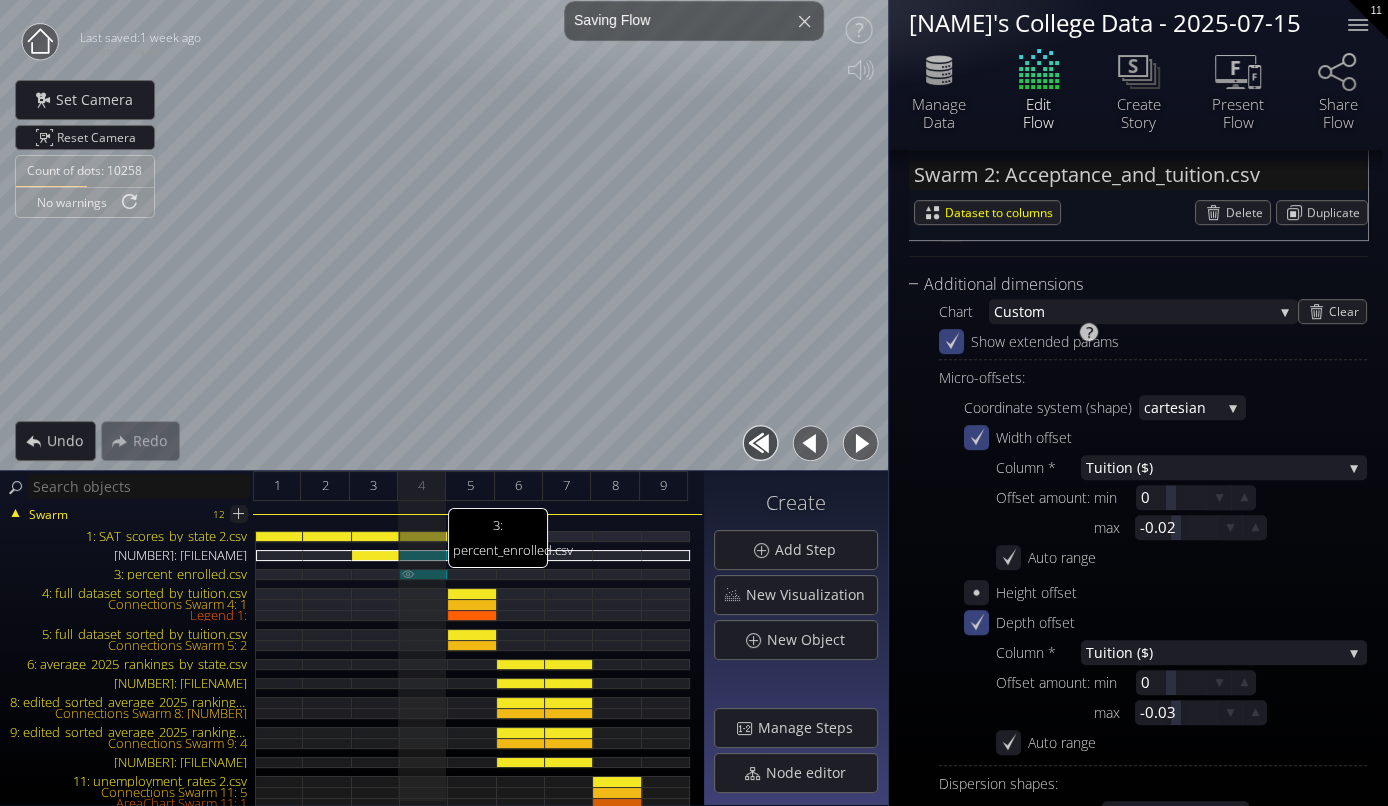click on "3: percent_enrolled.csv" at bounding box center (424, 574) 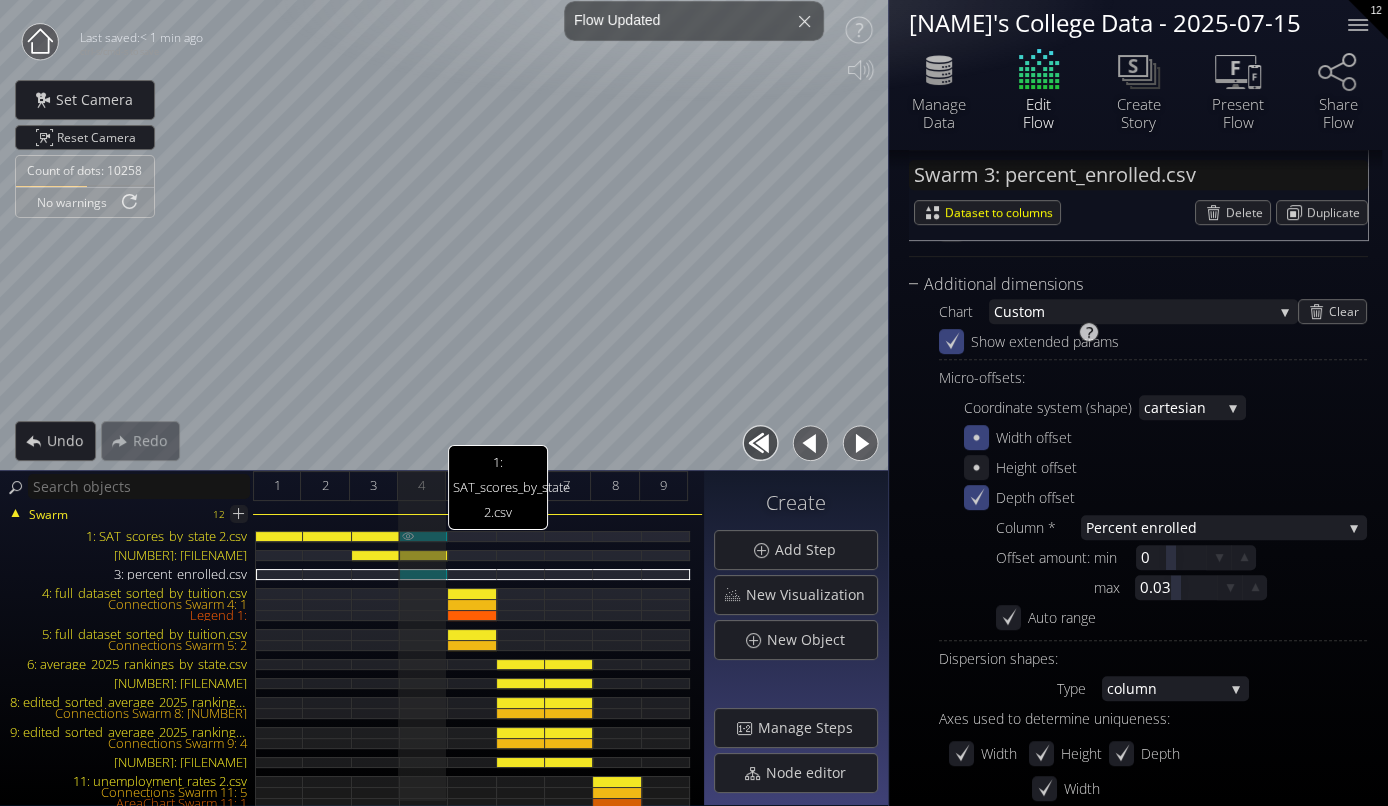click on "1: SAT_scores_by_state 2.csv" at bounding box center (424, 536) 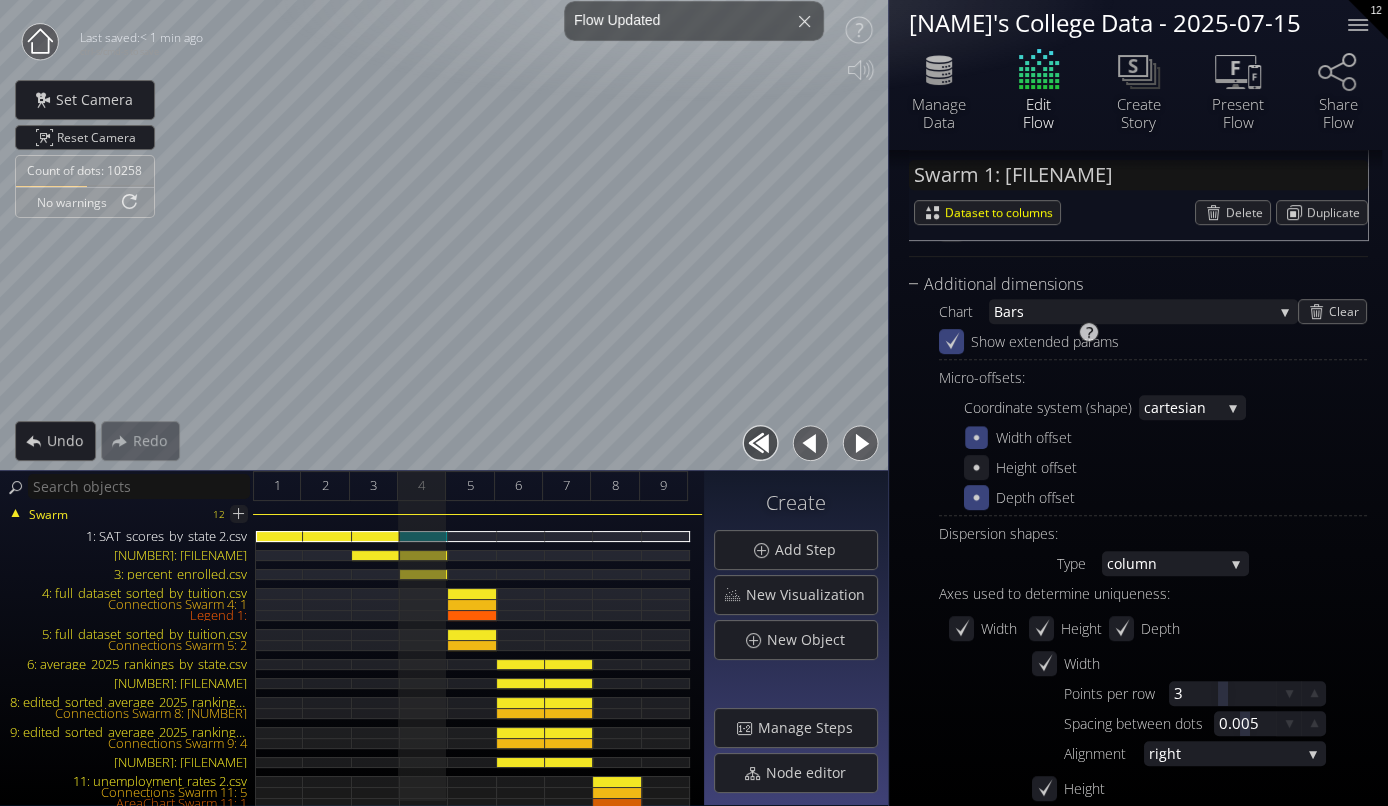 click 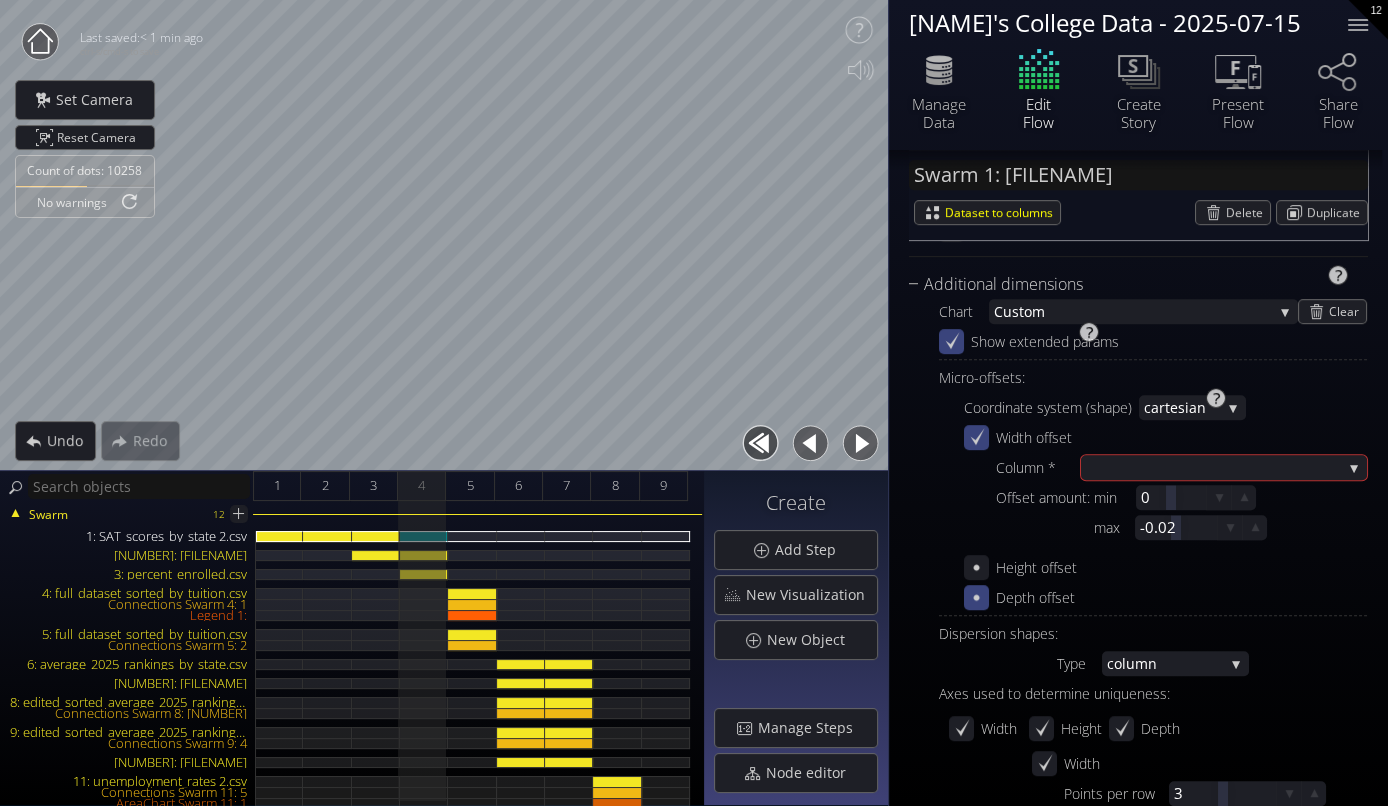 click on "Column * State % of students taking the SAT # of Test Takers ERW Math Total Offset amount: min [NUMBER] max [NUMBER]" at bounding box center [1181, 500] 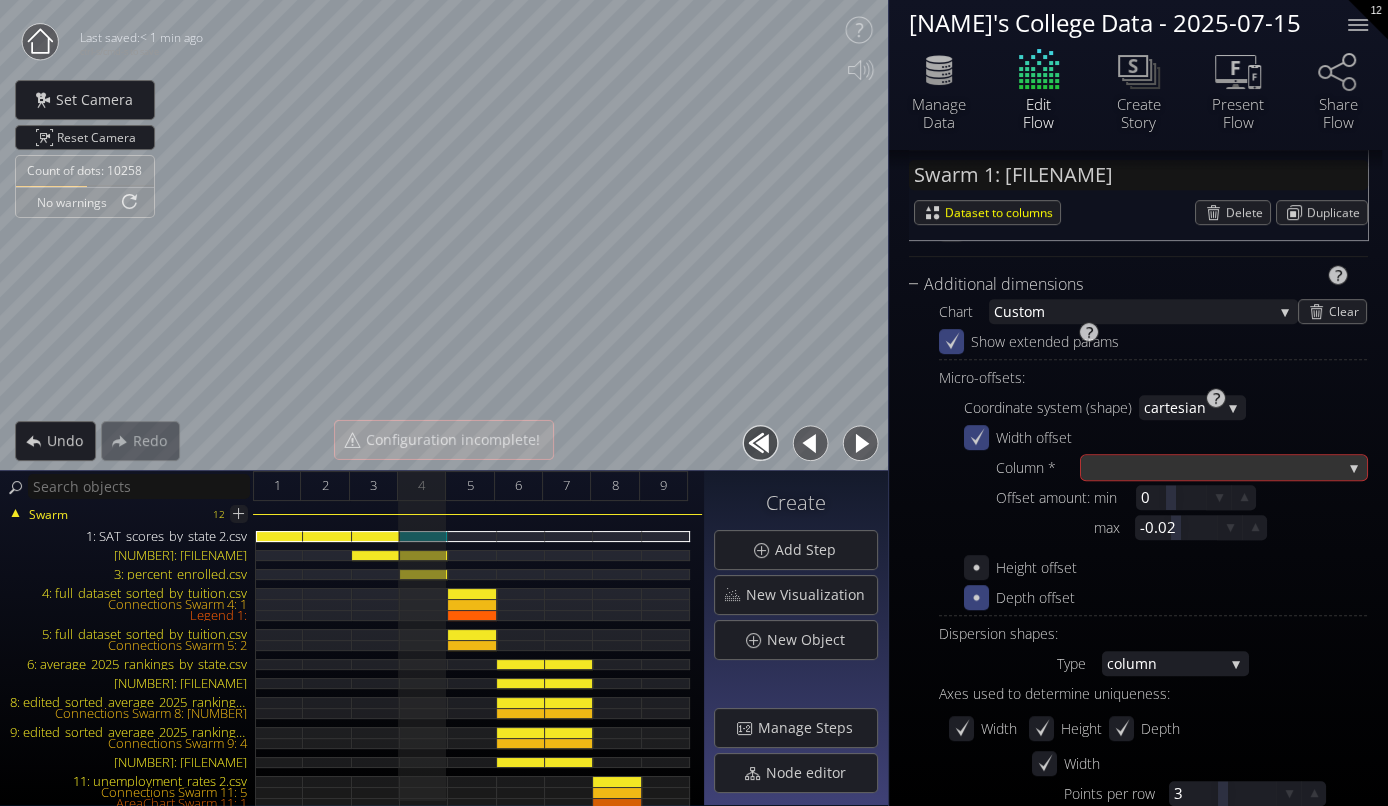 click at bounding box center [1214, 467] 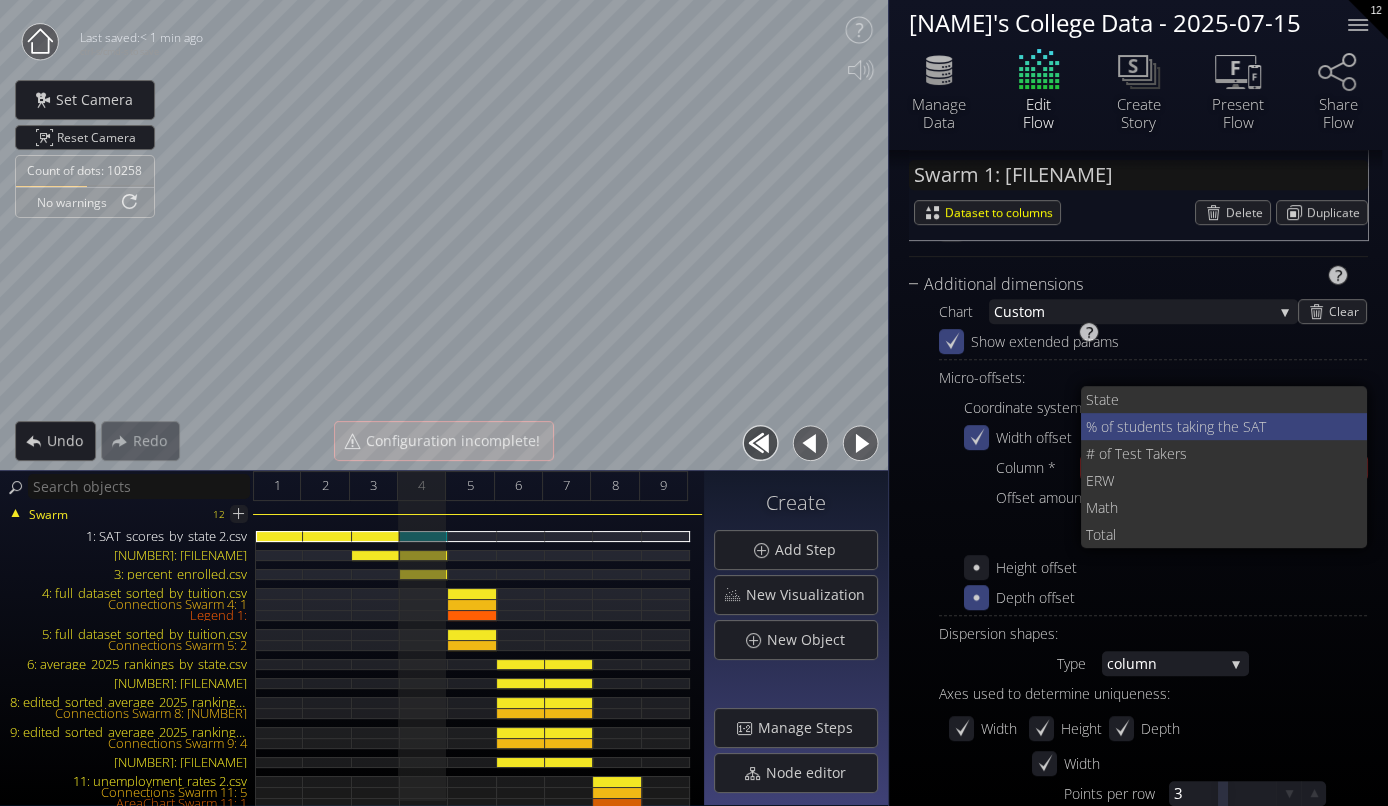 click on "% of students taki" at bounding box center [1142, 426] 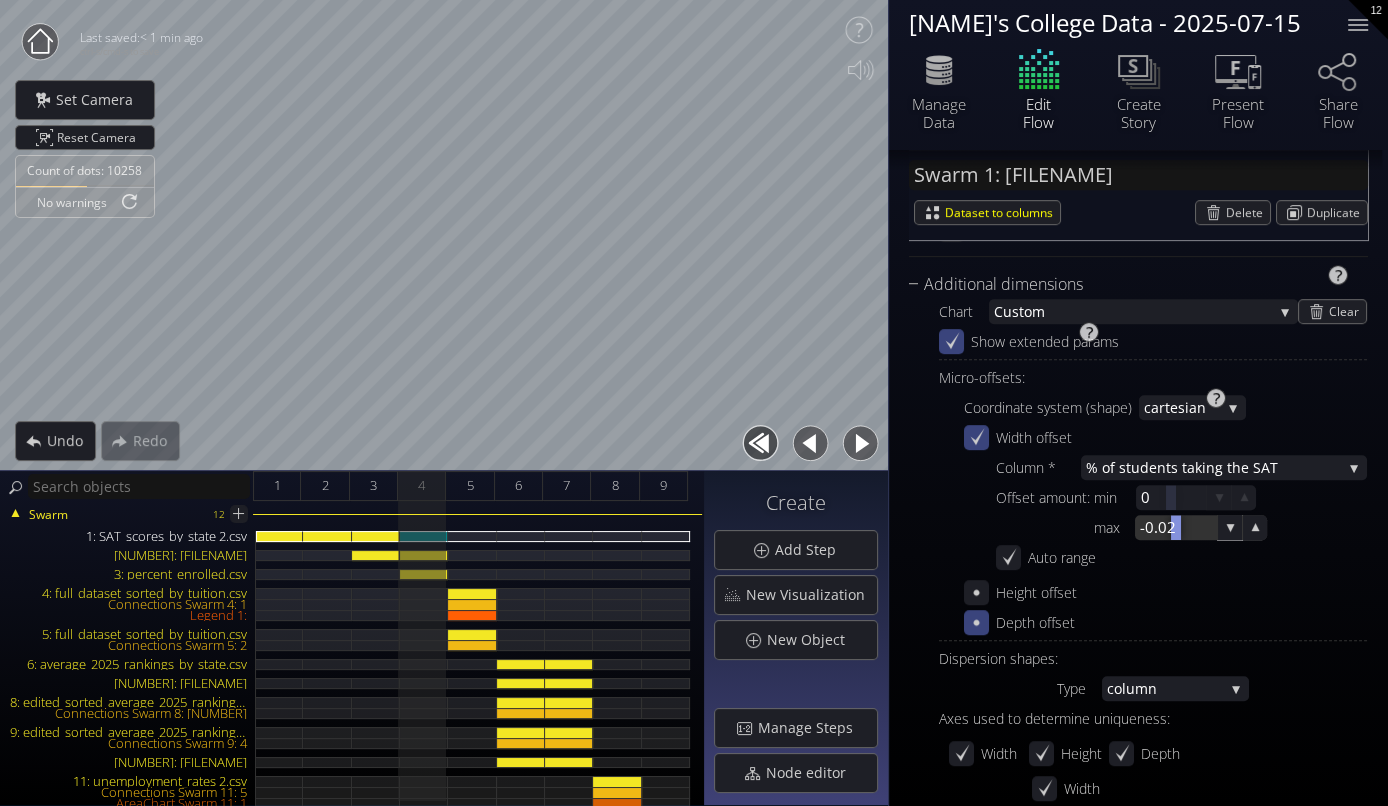 click at bounding box center (1176, 527) 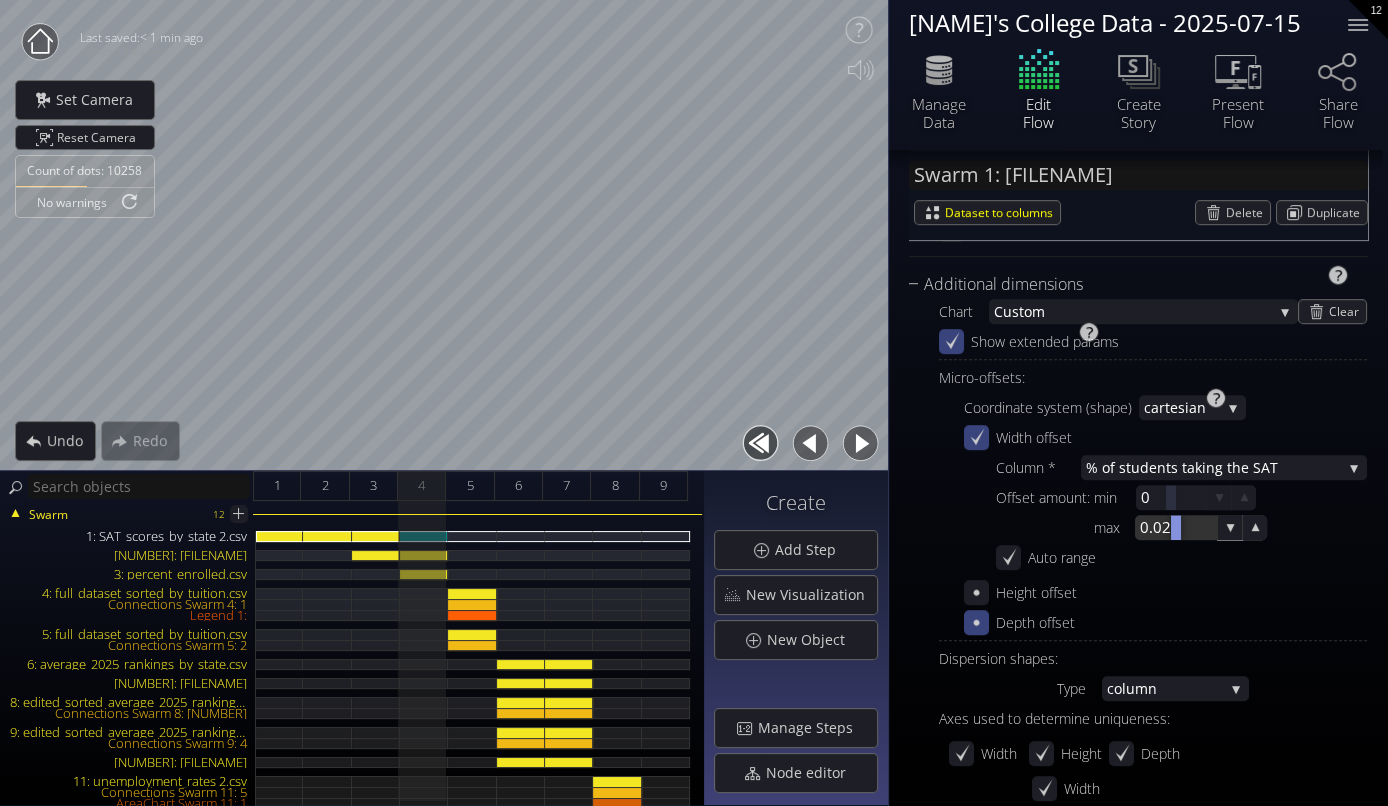 click at bounding box center [1176, 527] 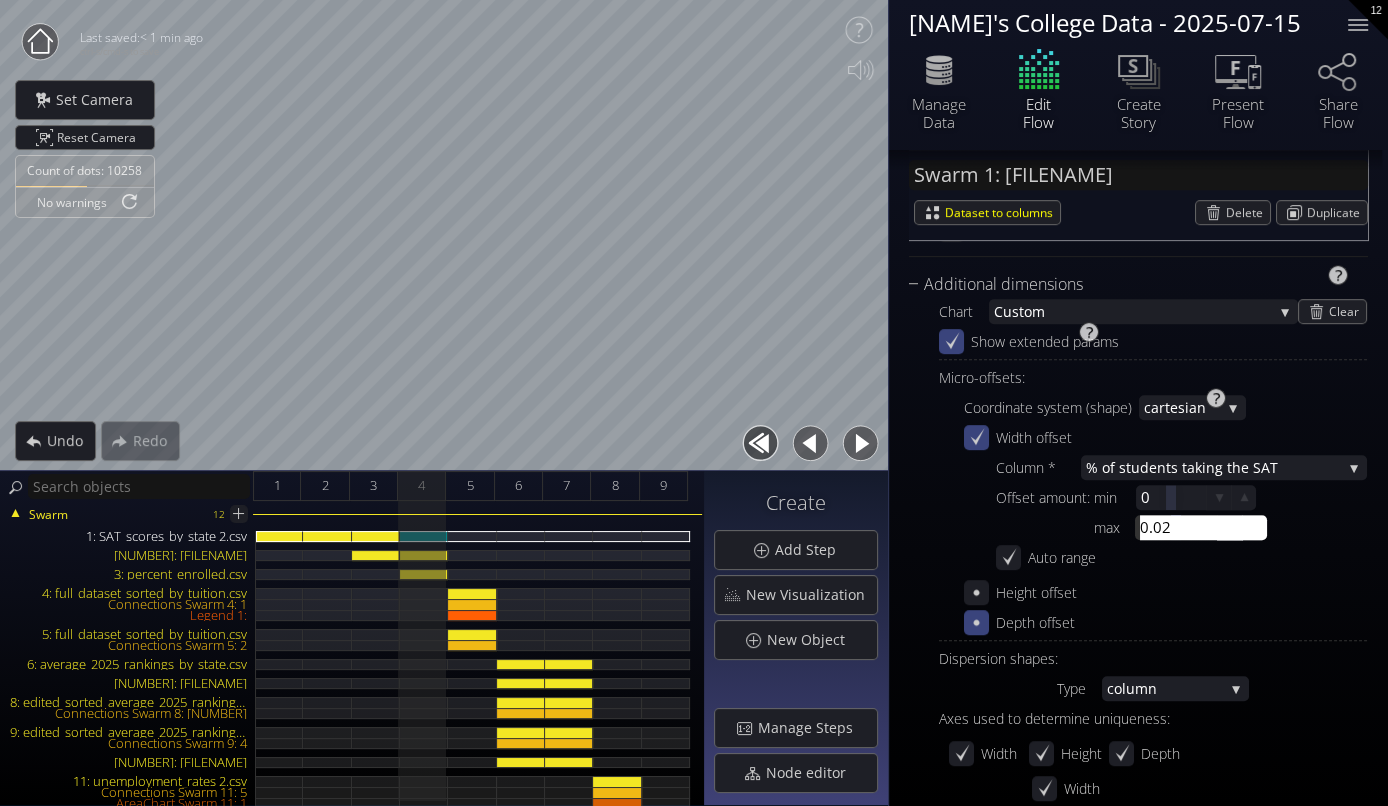 click on "0.02" at bounding box center (1206, 527) 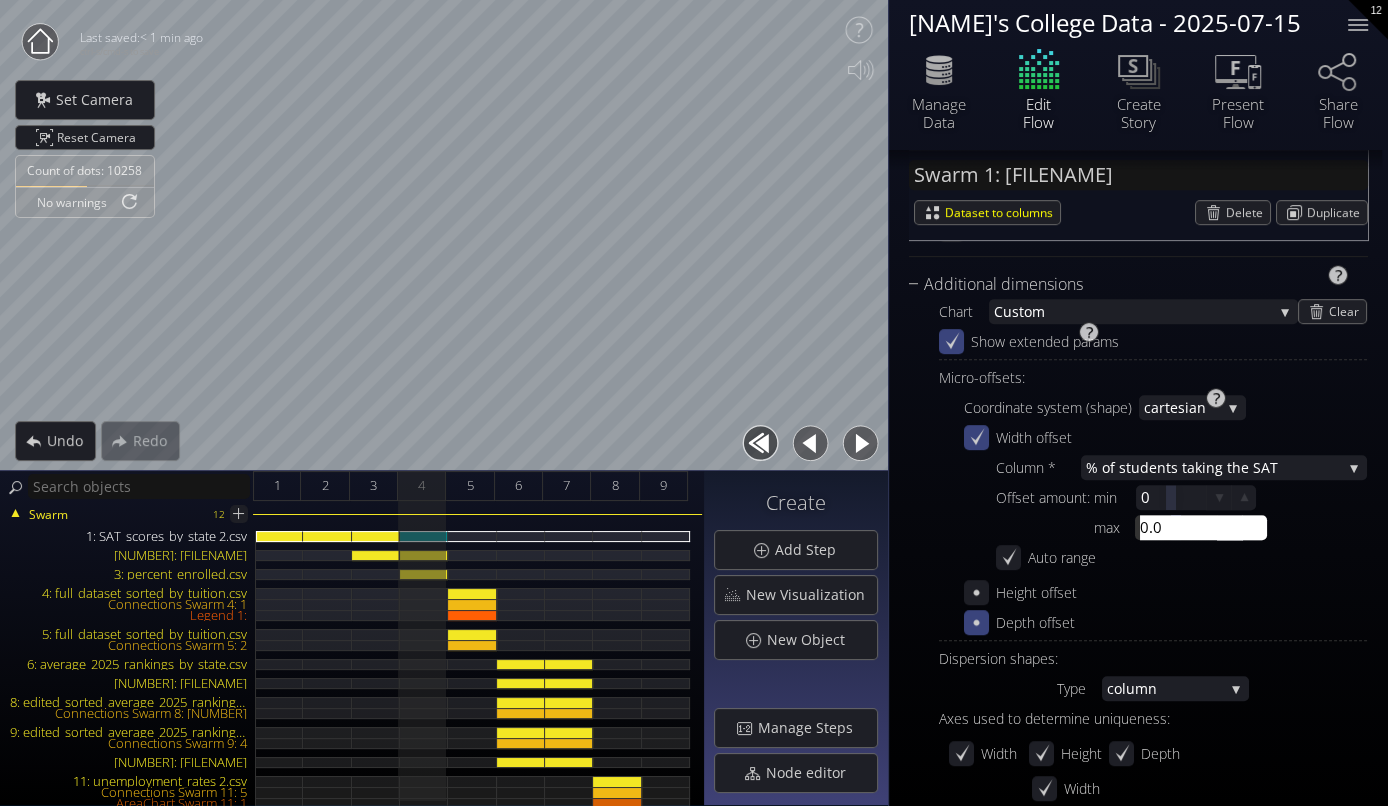 type on "0.01" 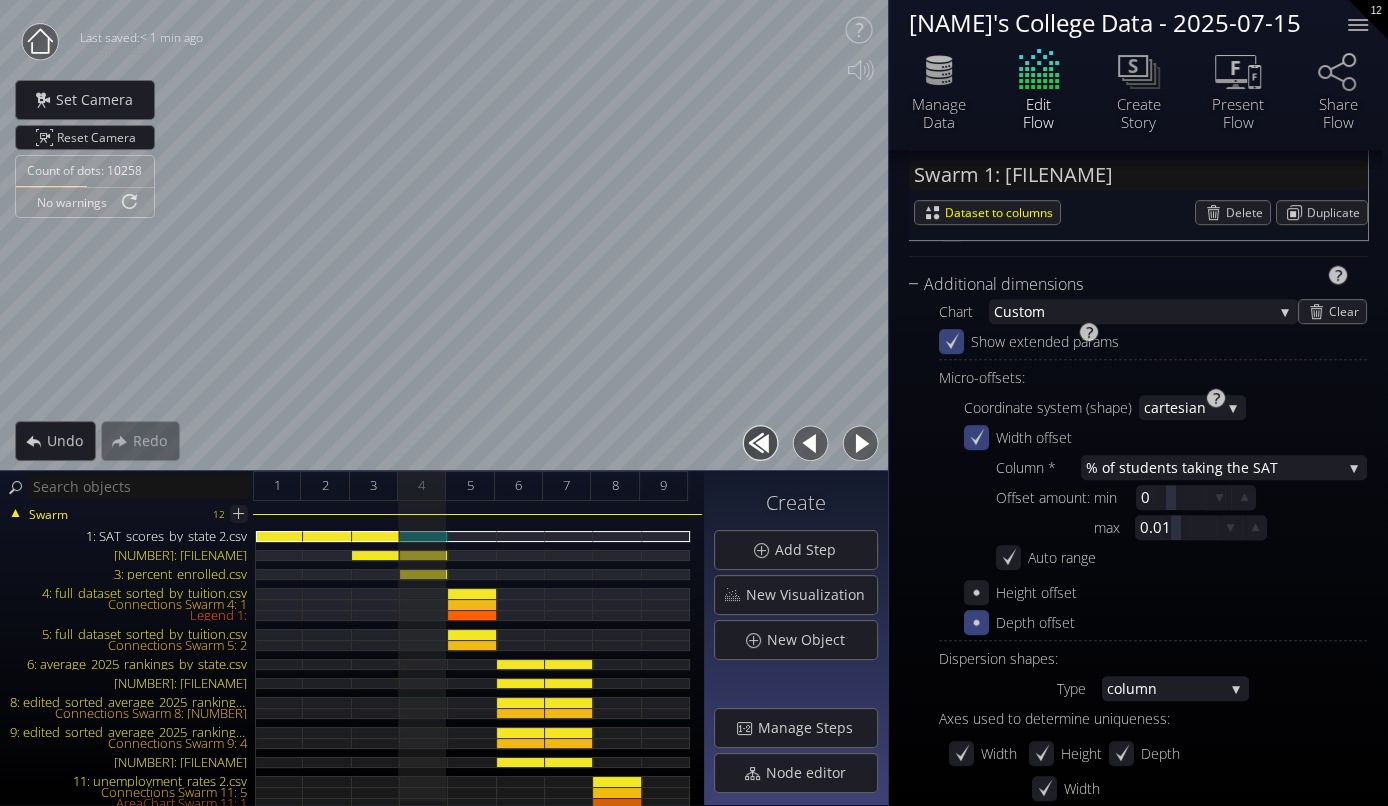 scroll, scrollTop: 781, scrollLeft: 0, axis: vertical 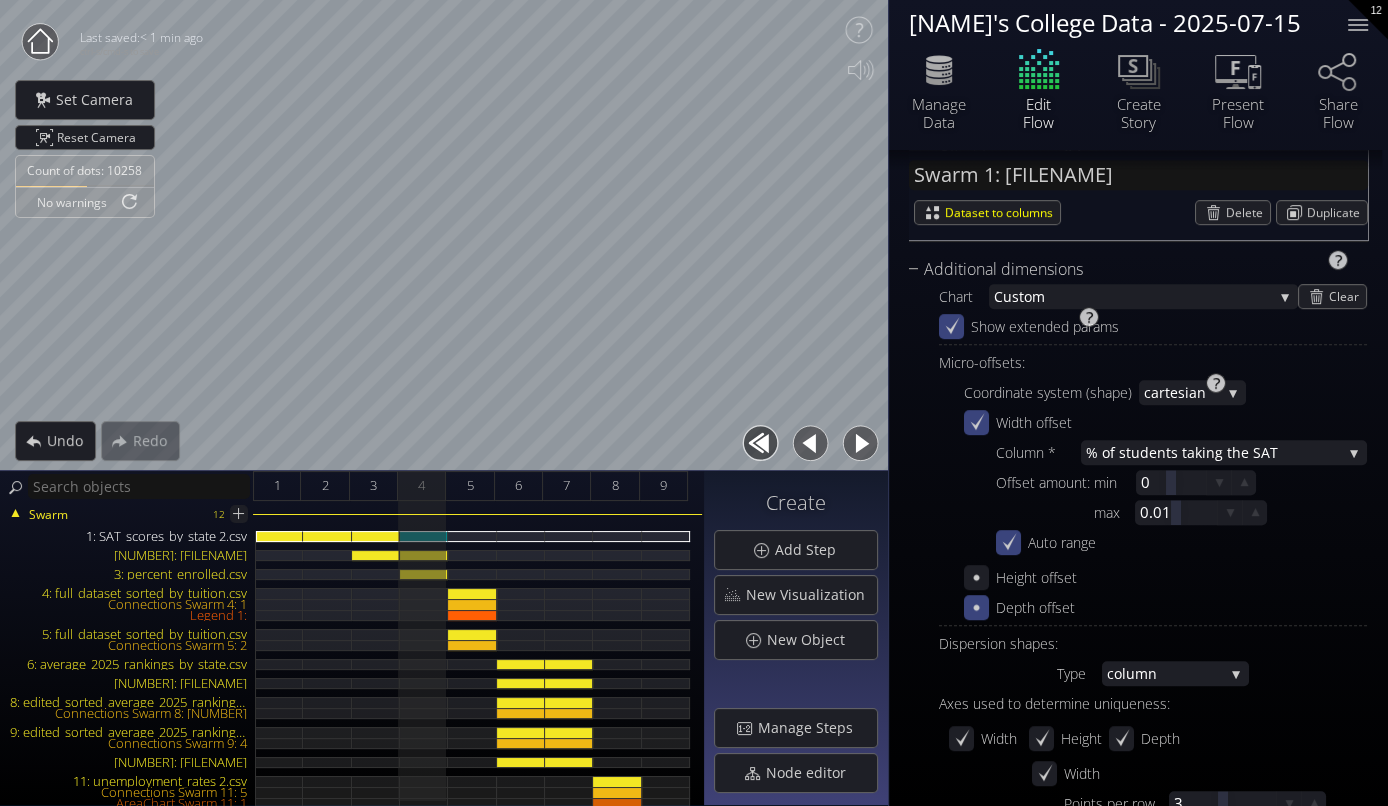 click 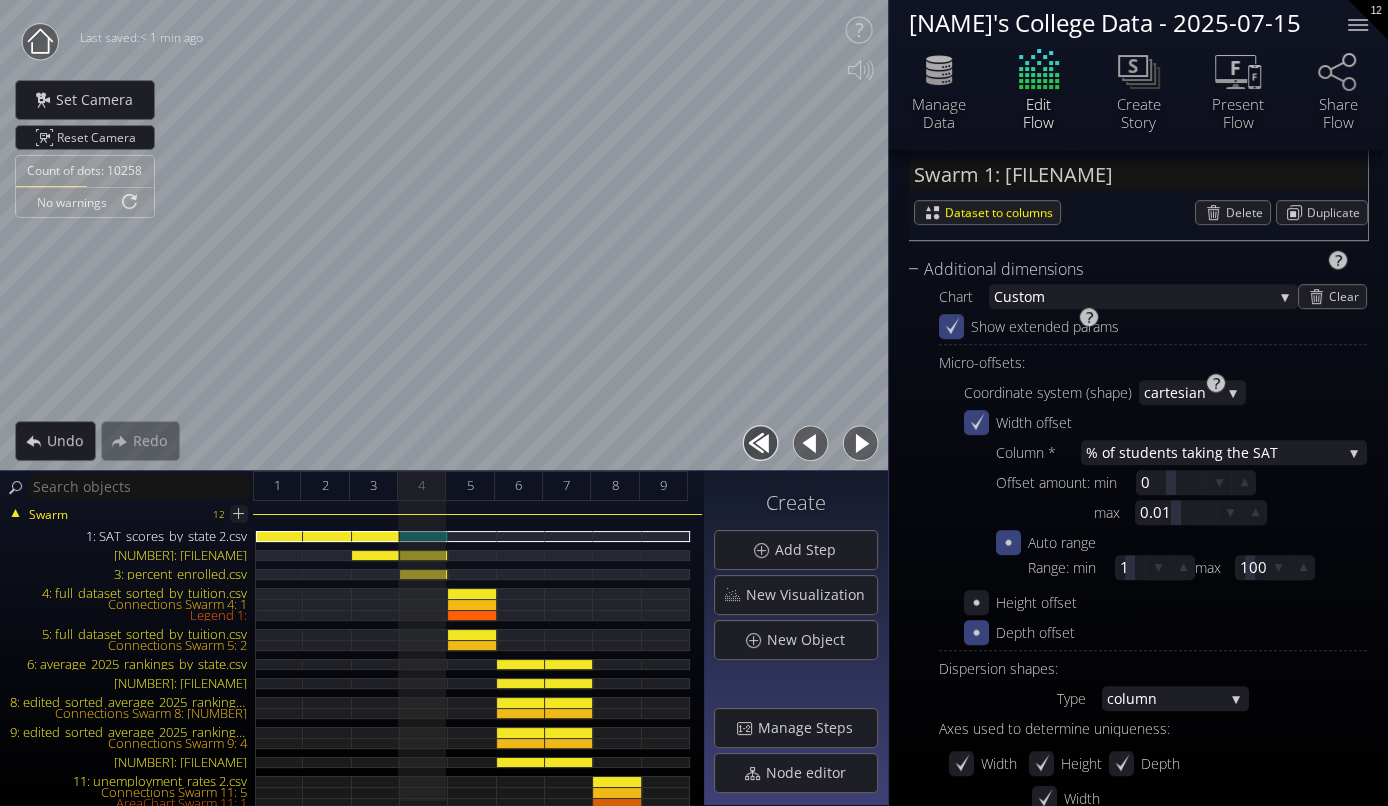 click on "Auto range" at bounding box center [1046, 542] 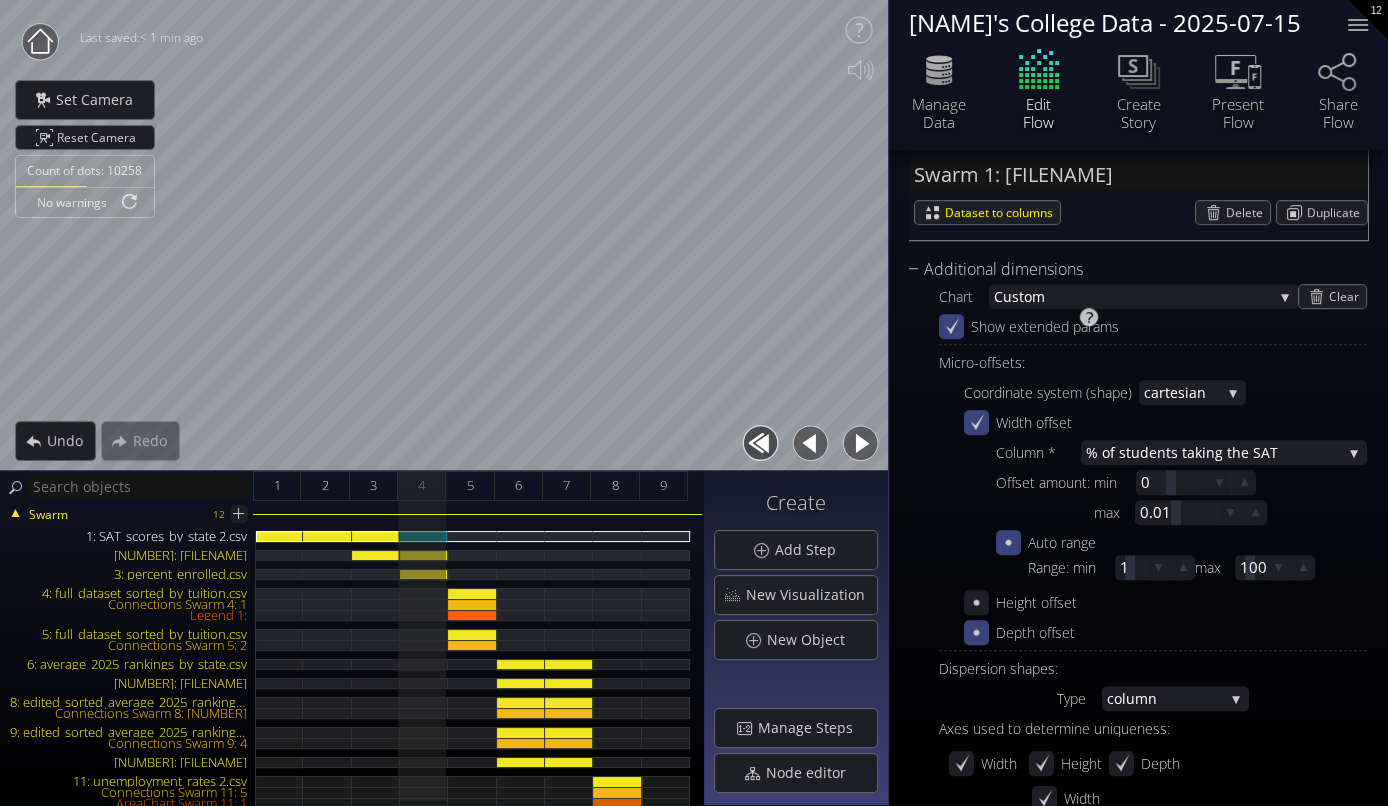 click 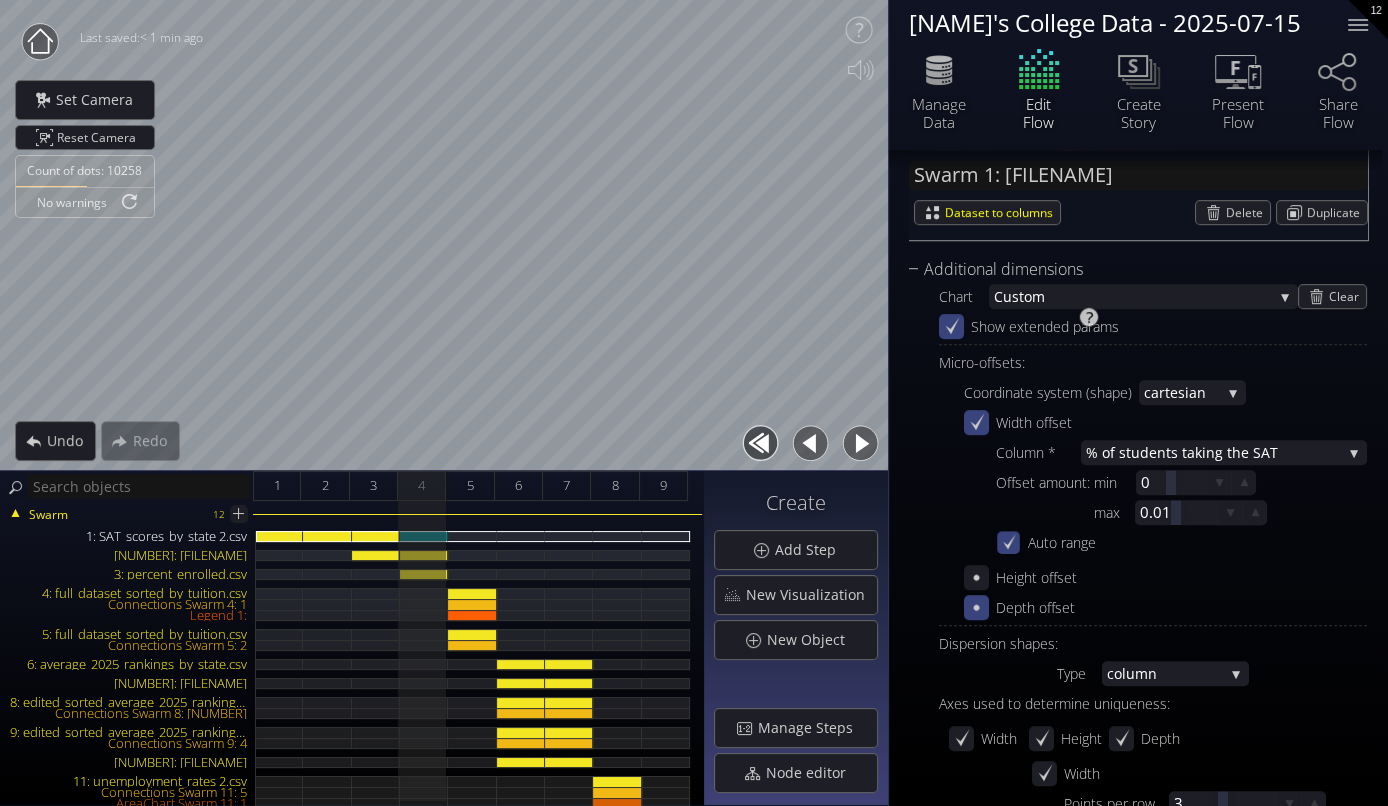 click 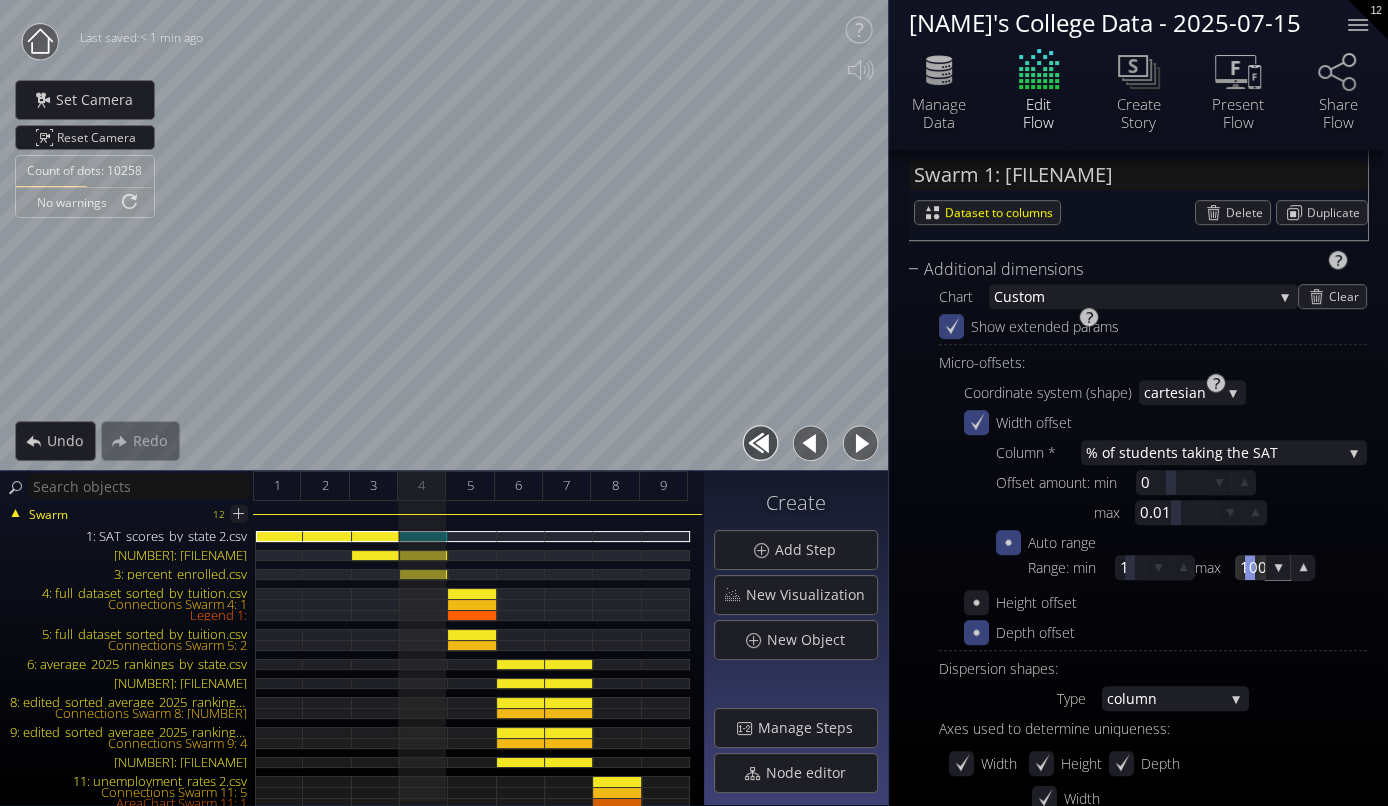 click at bounding box center (1250, 567) 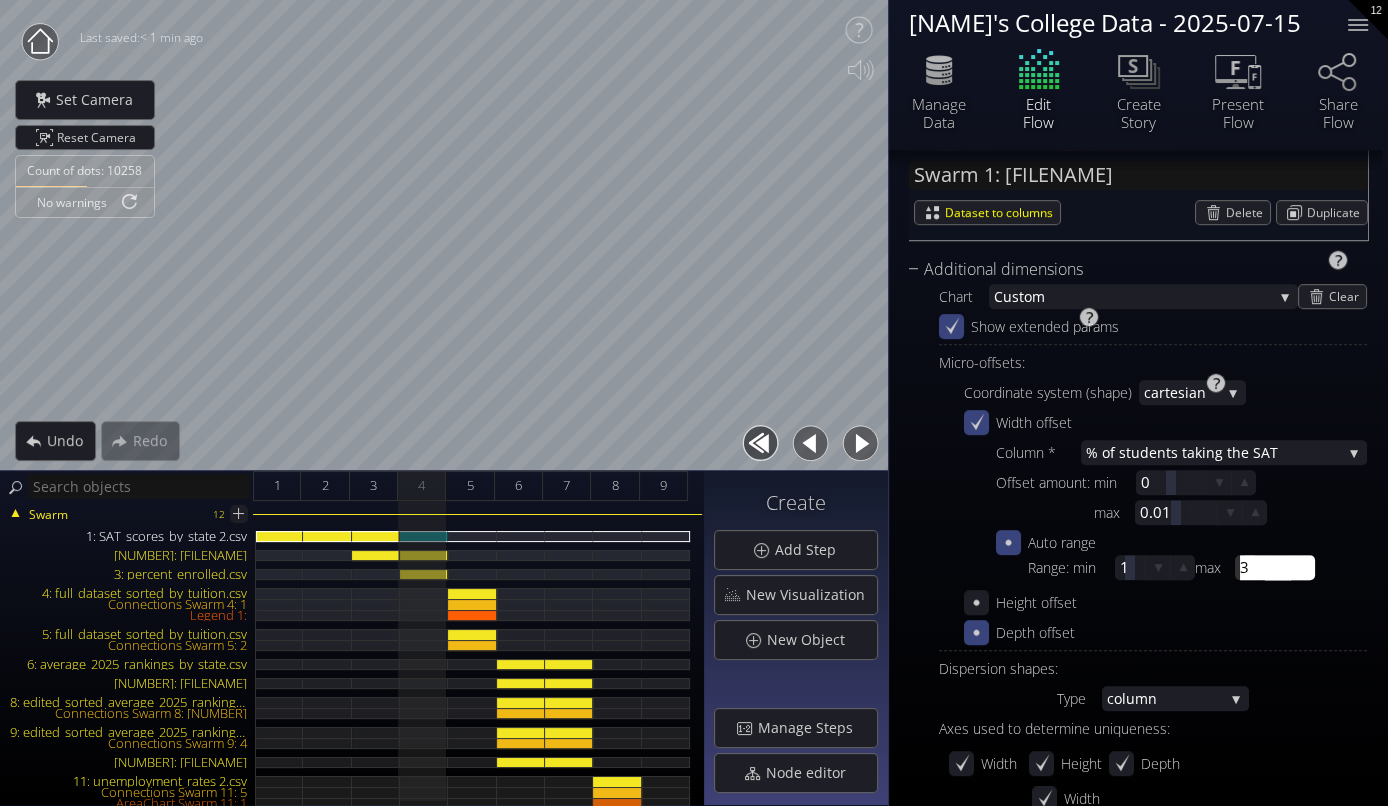 type on "30" 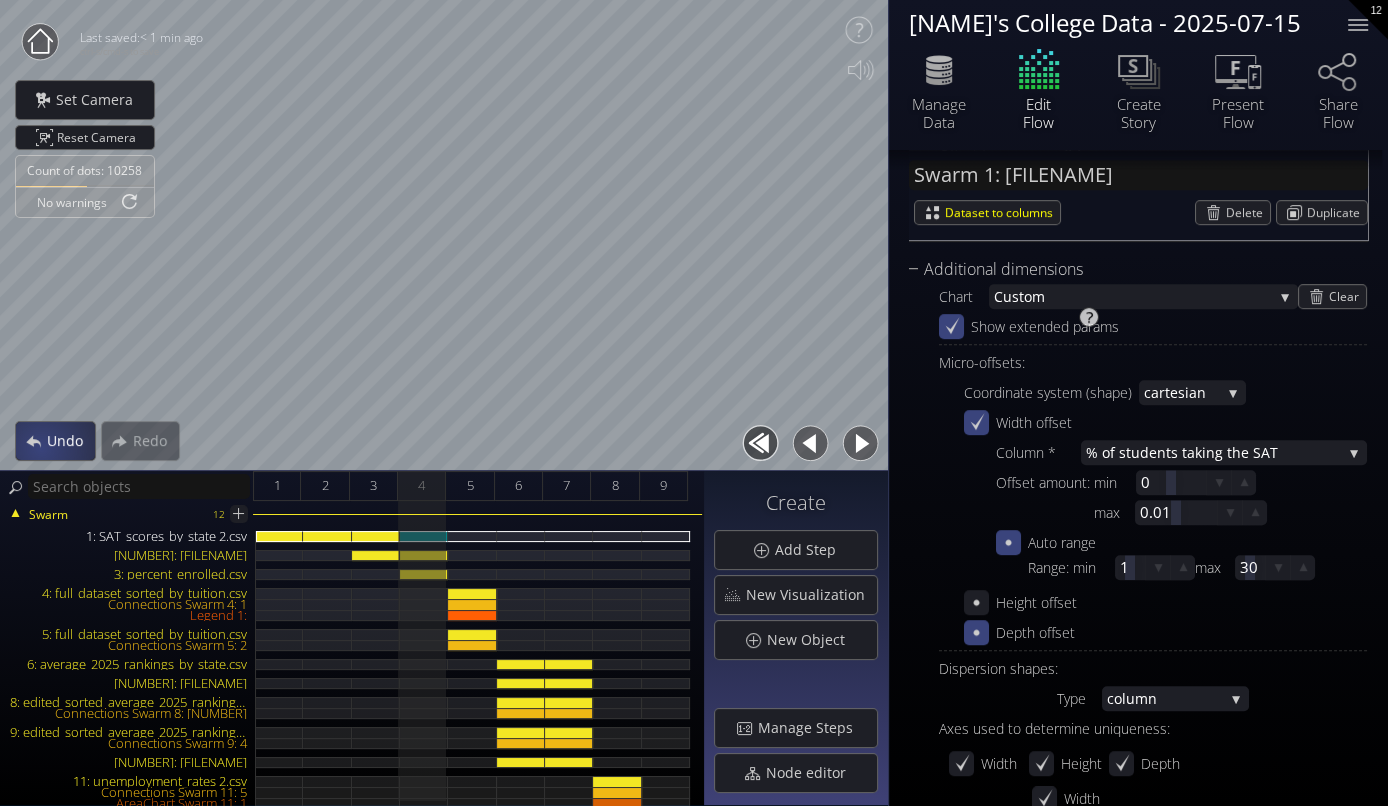 click on "Undo" at bounding box center (70, 441) 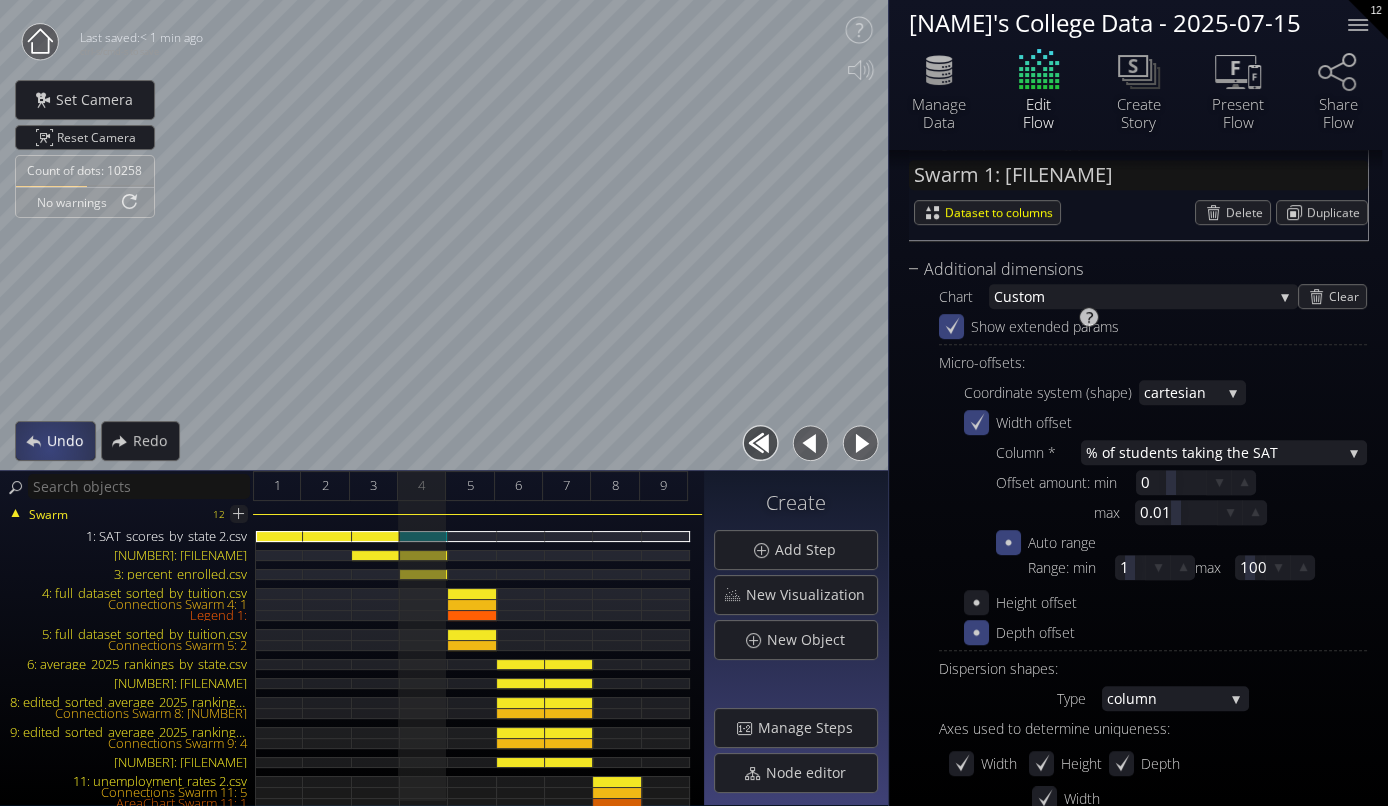 click on "Undo" at bounding box center (70, 441) 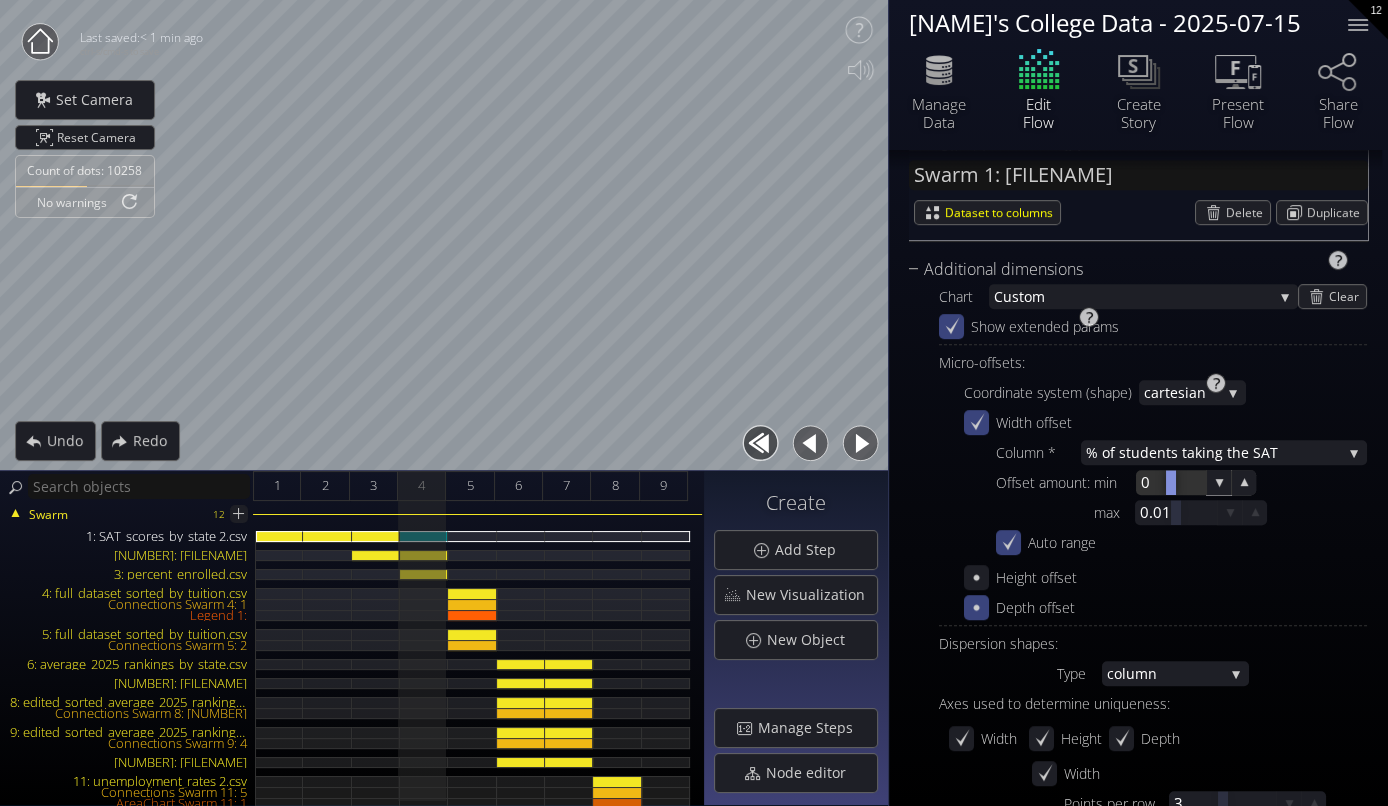 click at bounding box center [1171, 482] 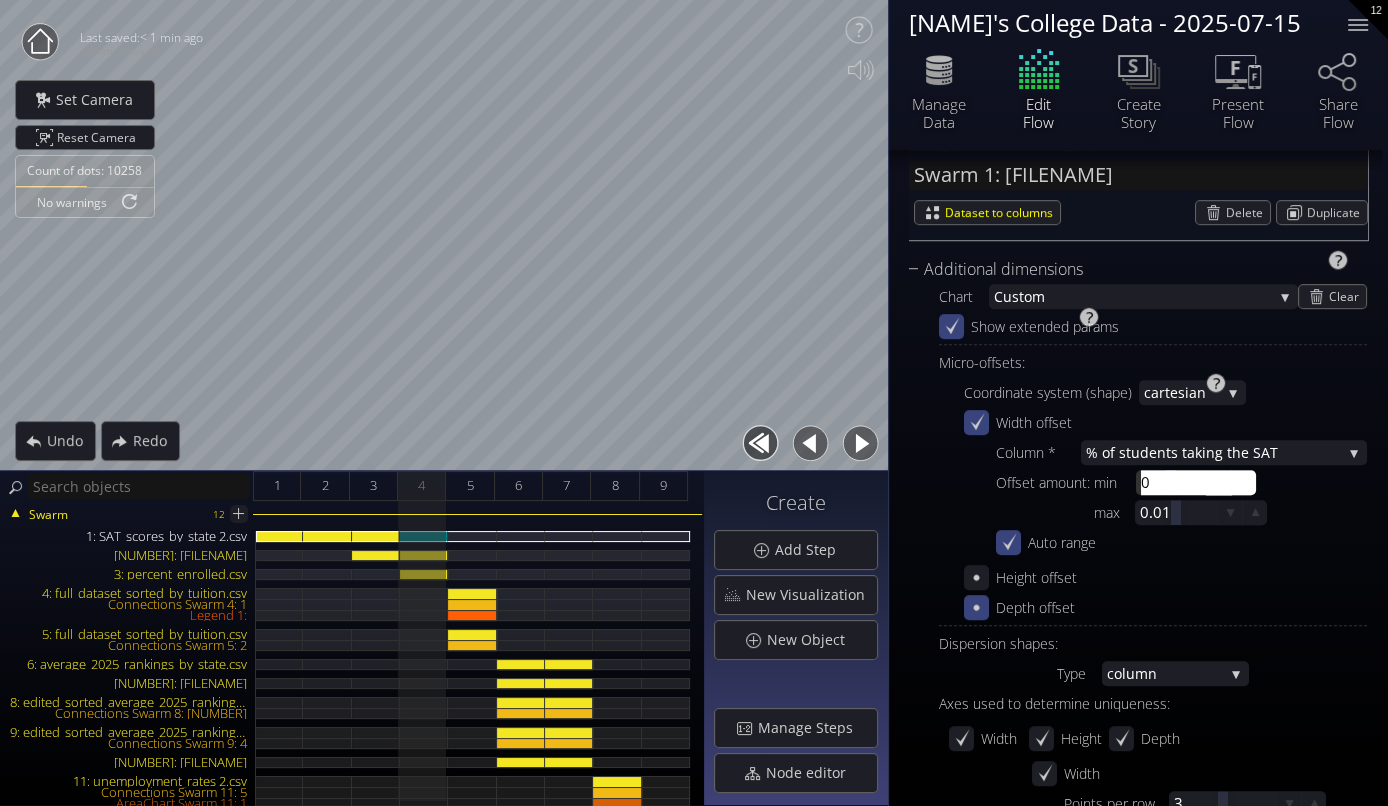 click on "0" at bounding box center [1201, 482] 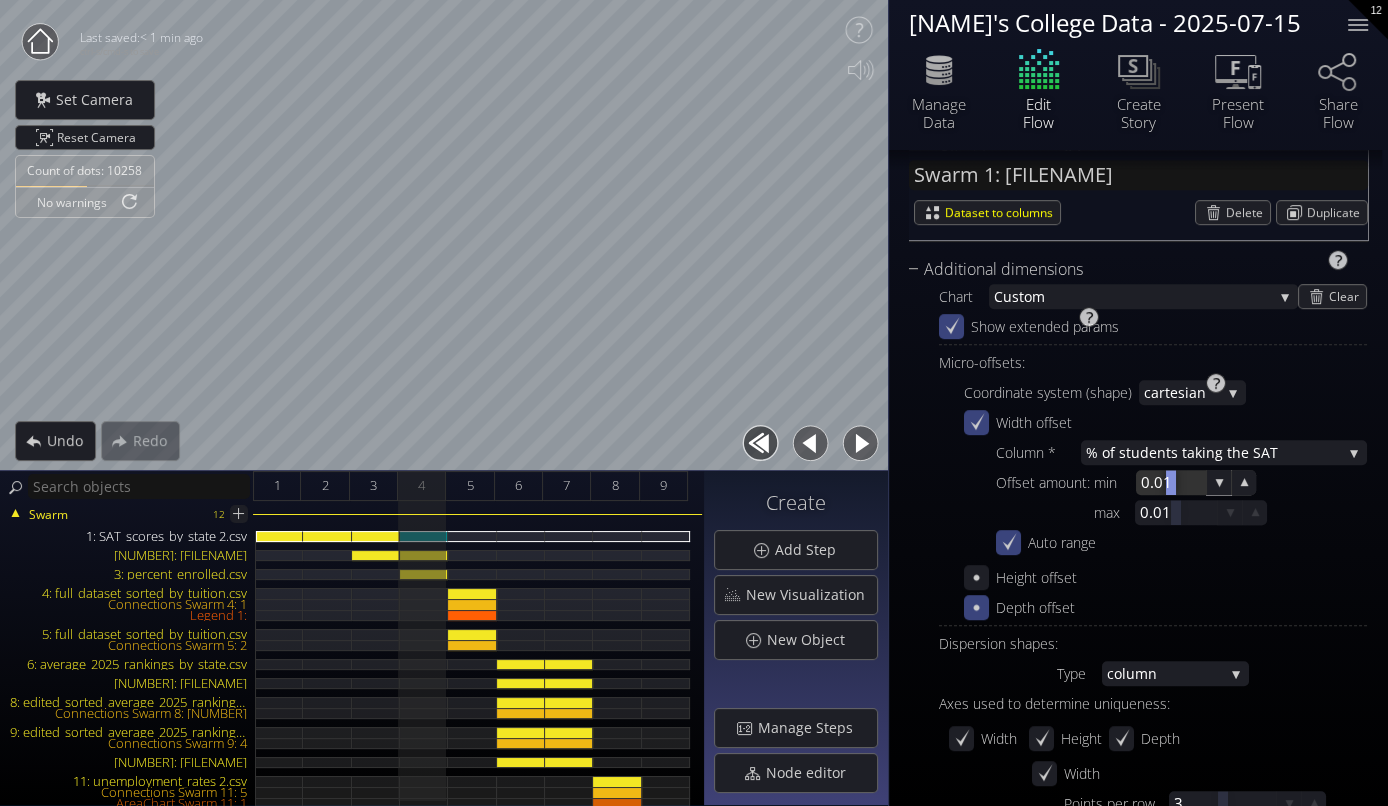 click at bounding box center (1171, 482) 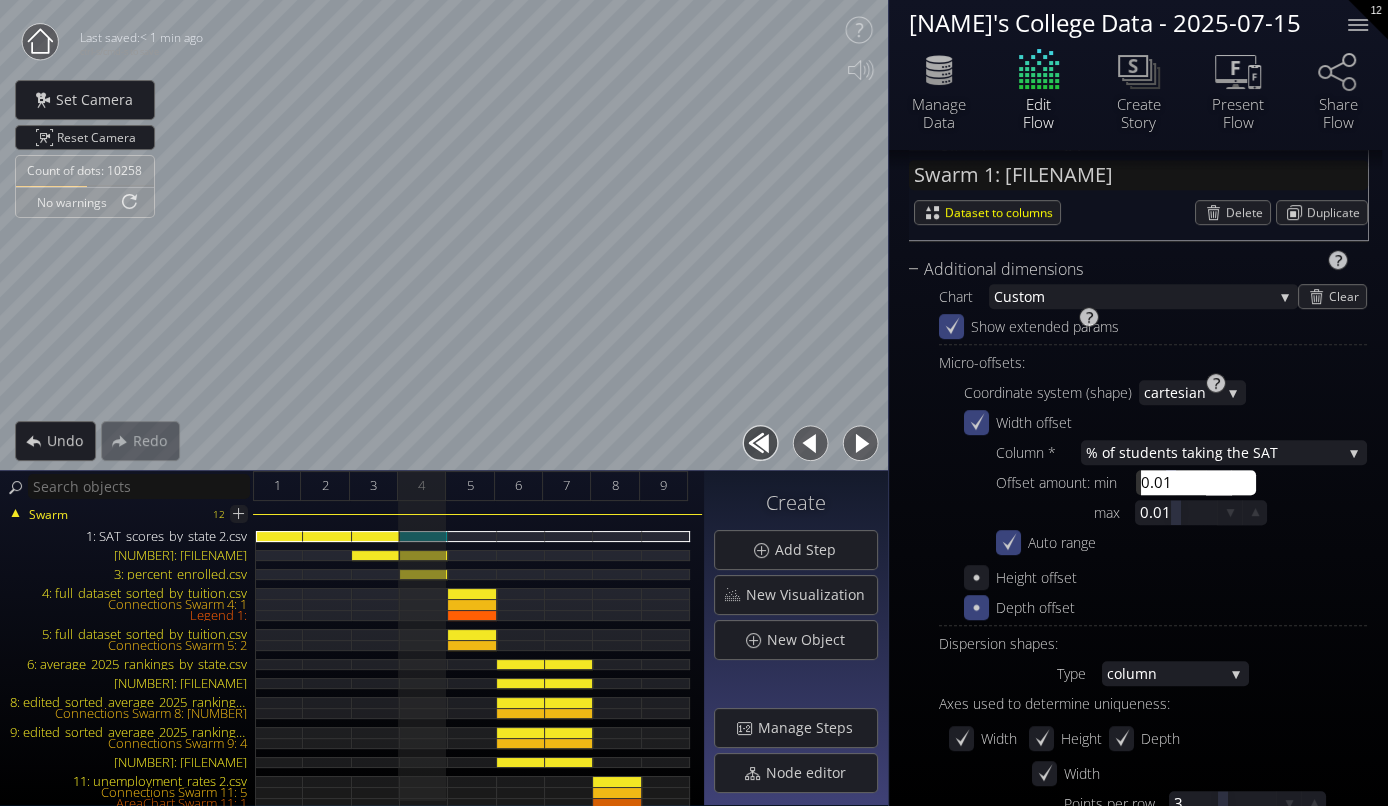 click on "0.01" at bounding box center [1201, 482] 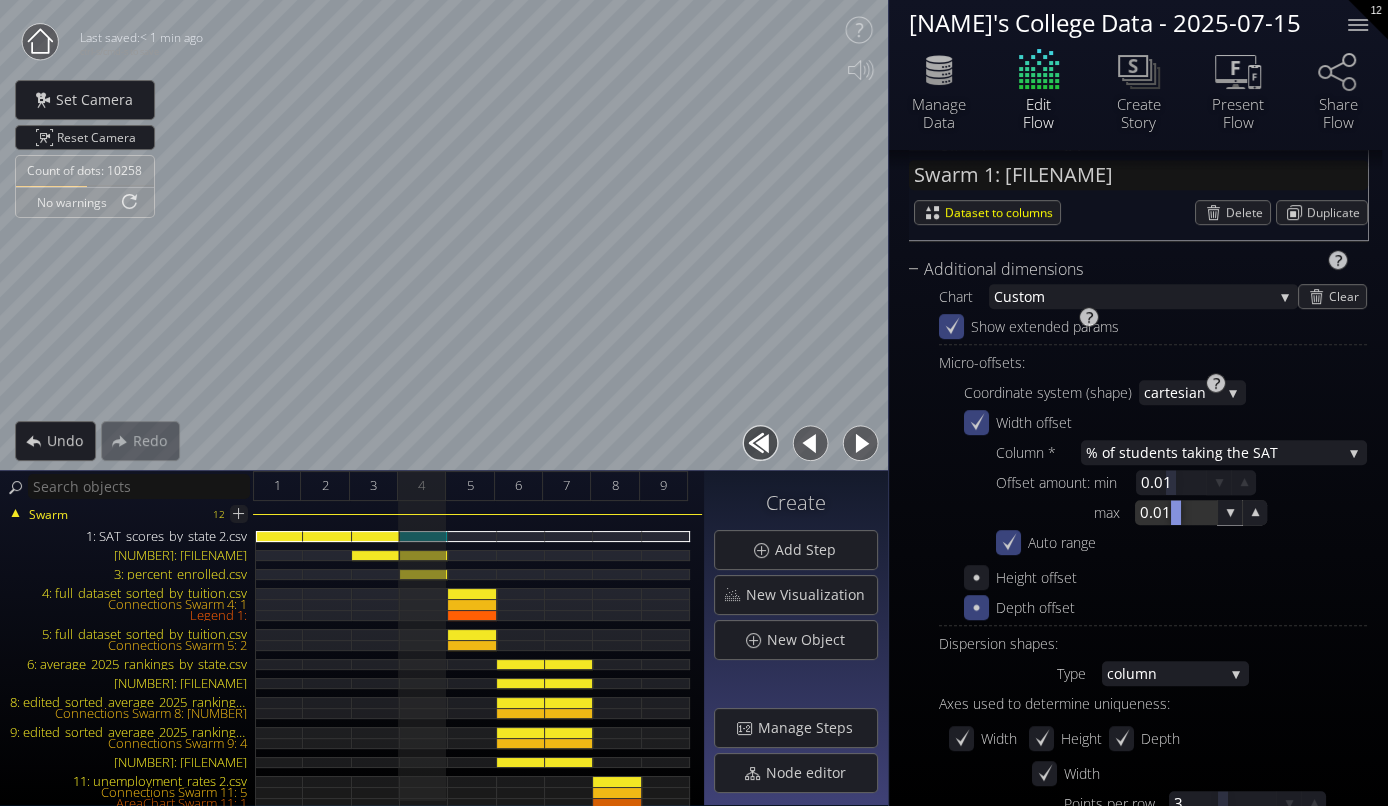 click at bounding box center [1176, 512] 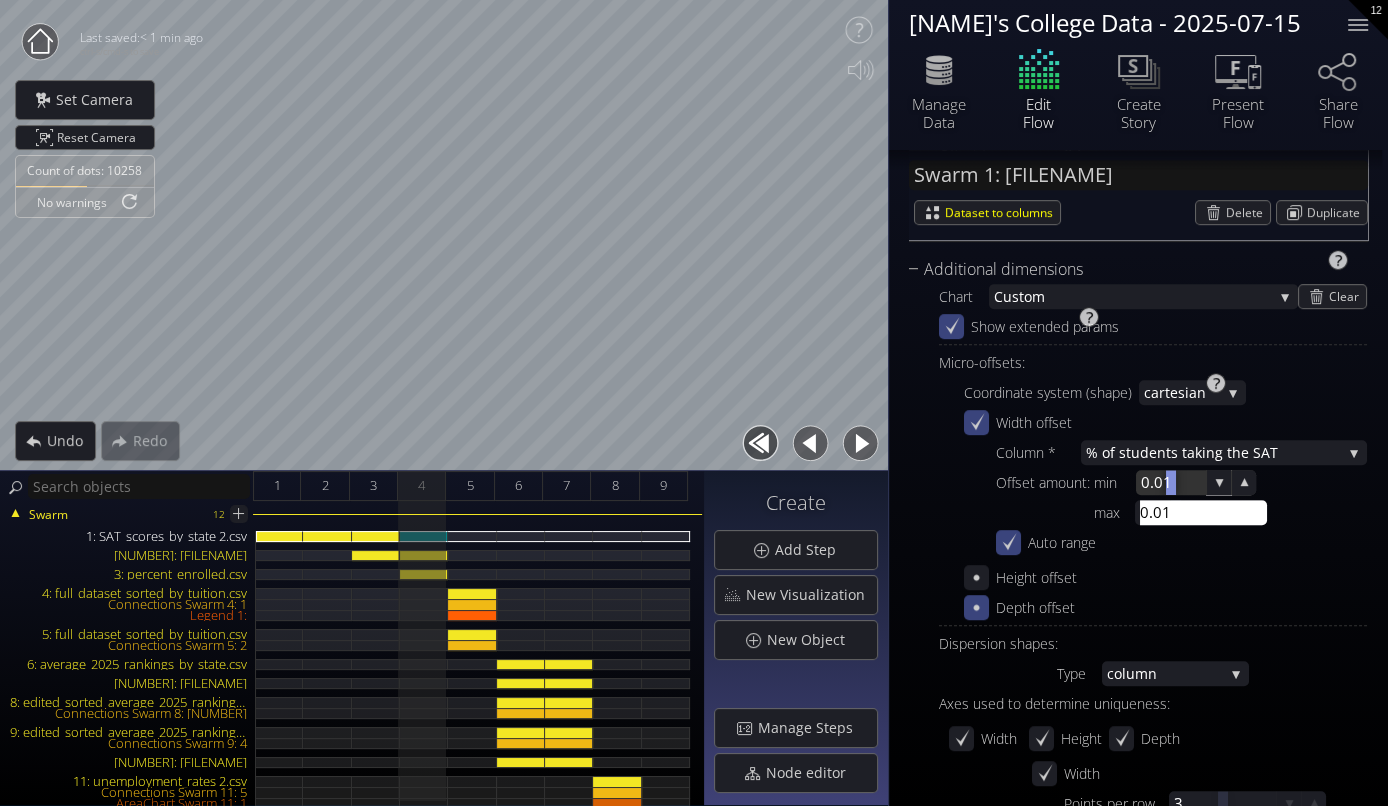 click at bounding box center [1171, 482] 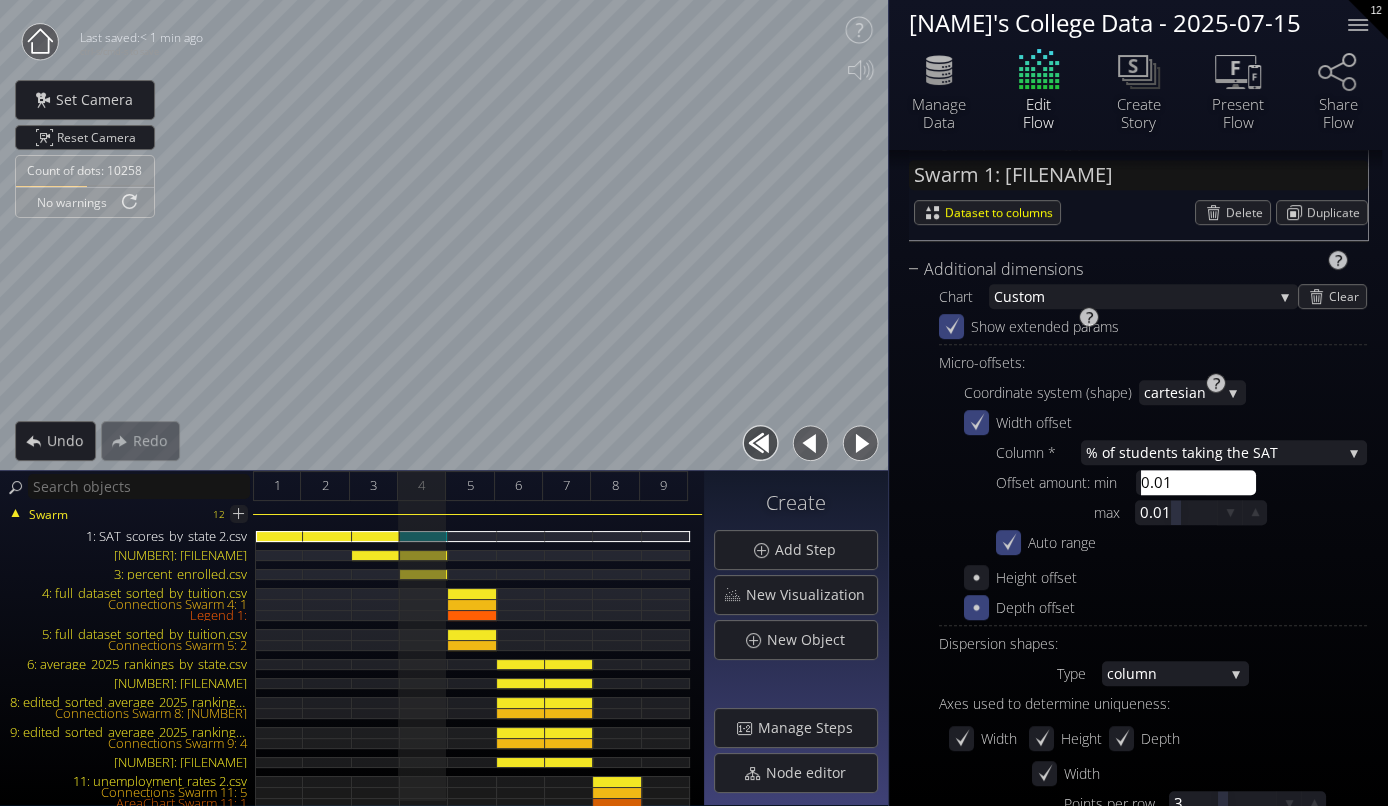 click on "Auto range" at bounding box center (1181, 542) 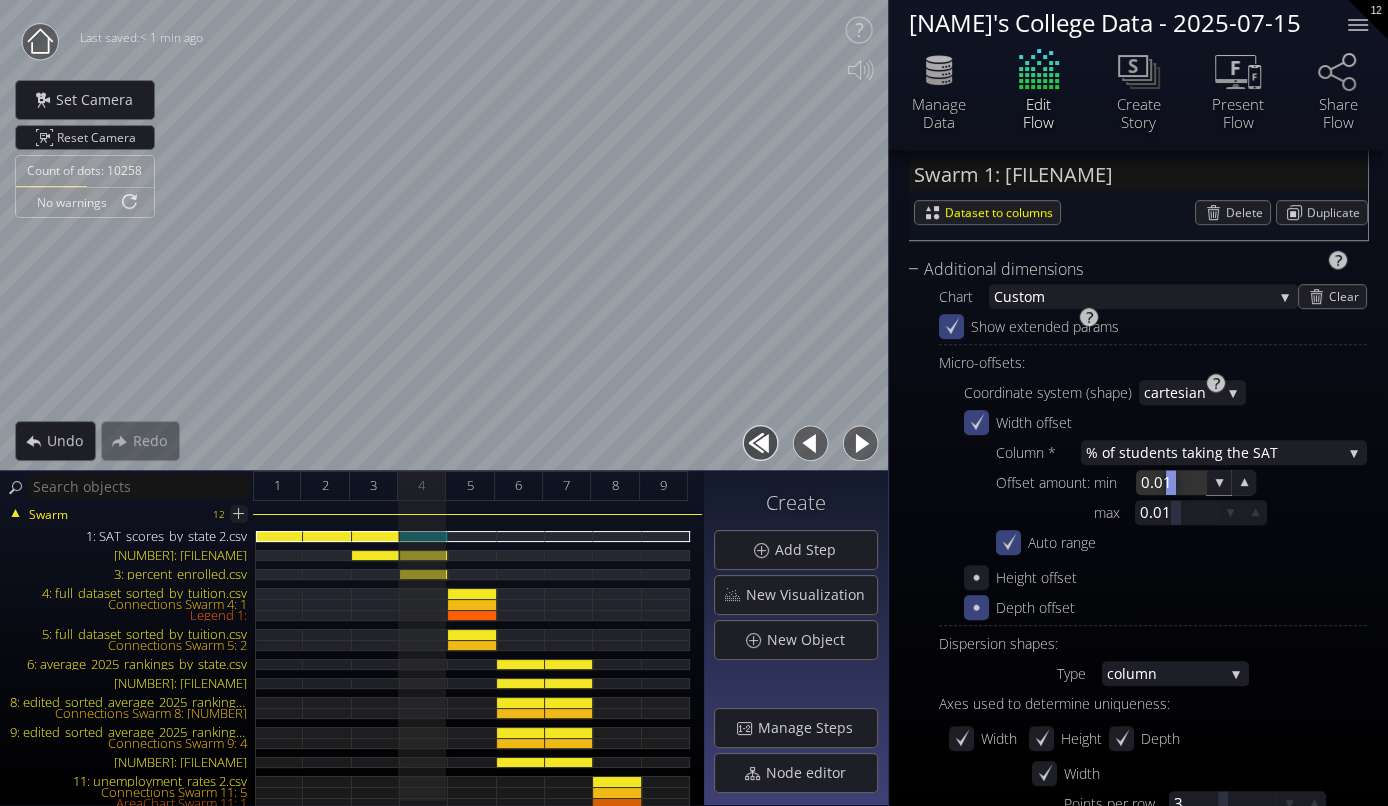 click at bounding box center [1171, 482] 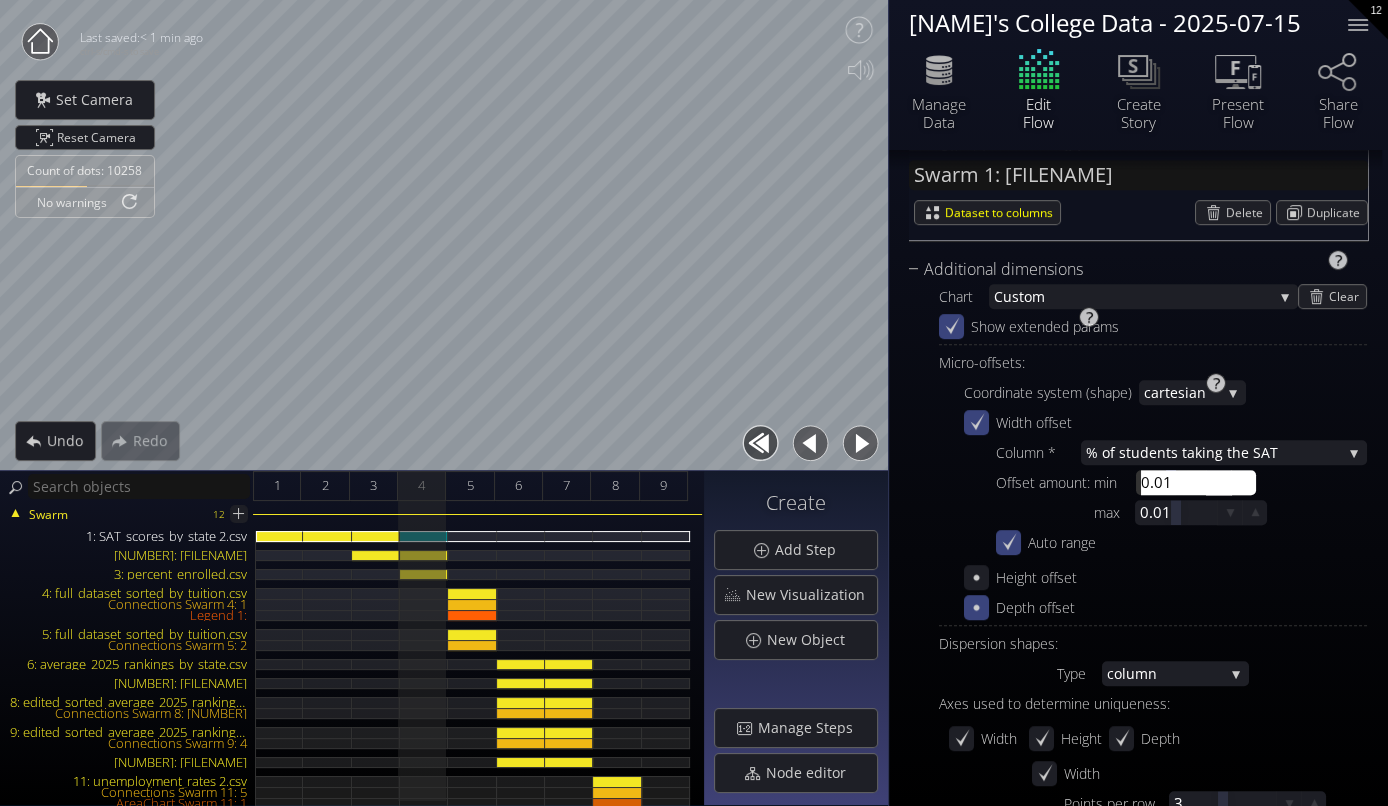 click on "0.01" at bounding box center [1201, 482] 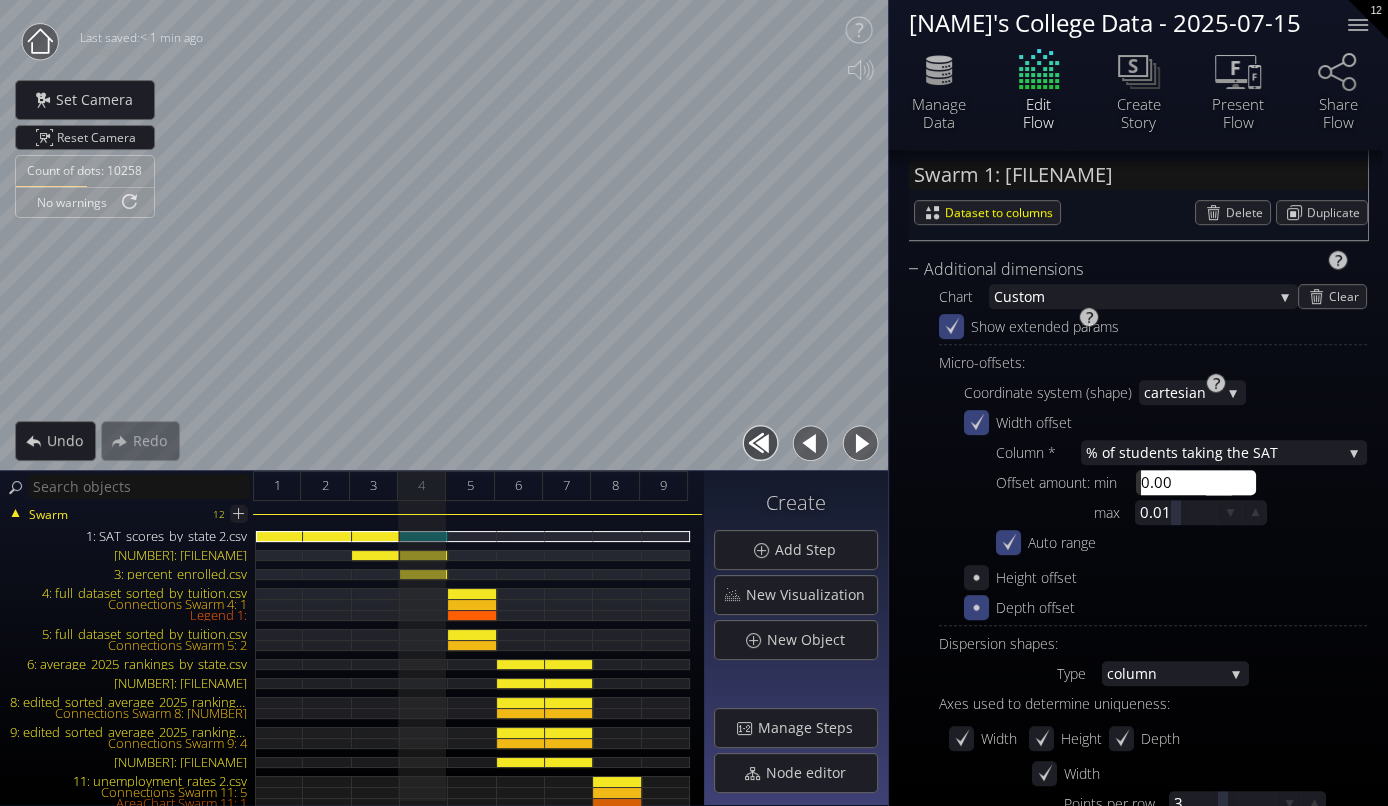 type on "0.005" 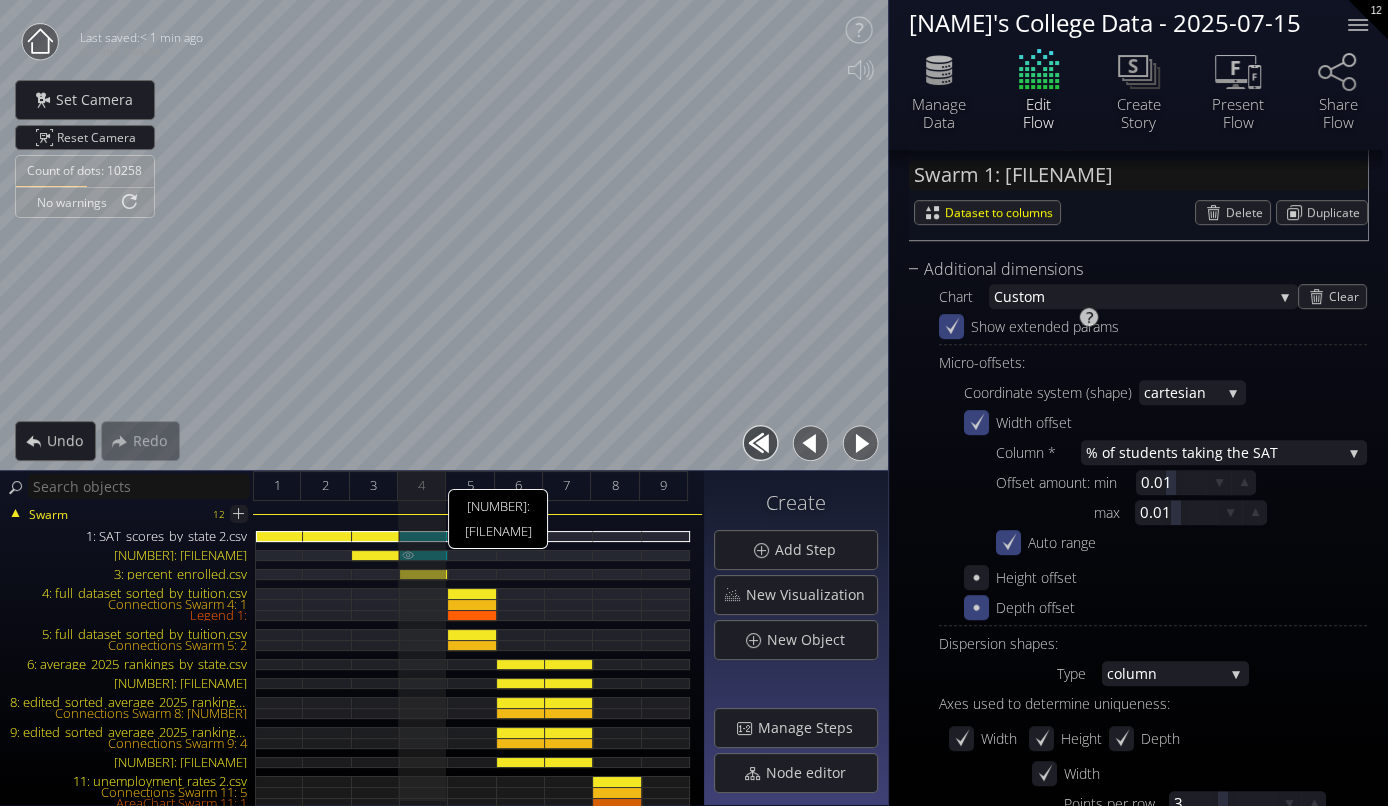 click on "[NUMBER]: [FILENAME]" at bounding box center [424, 555] 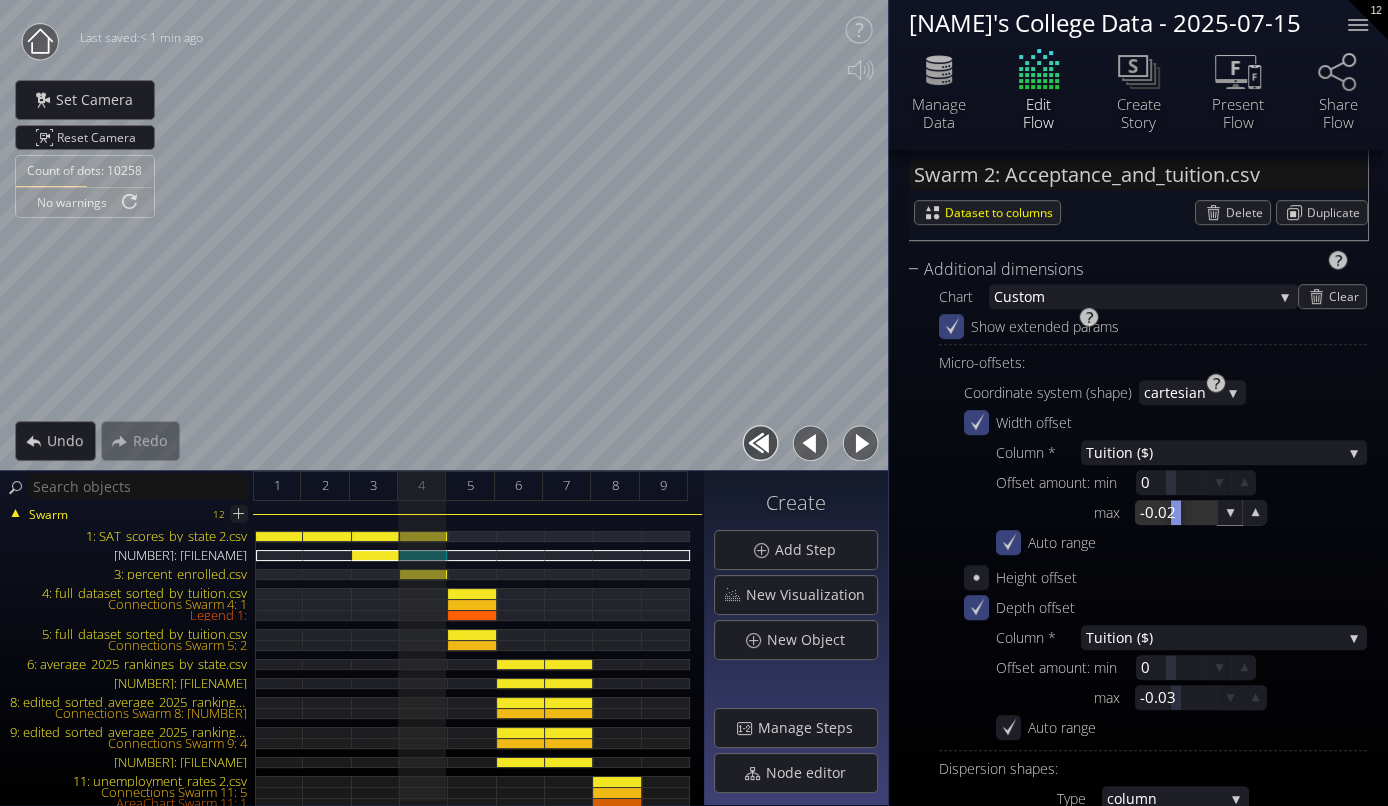 click at bounding box center (1176, 512) 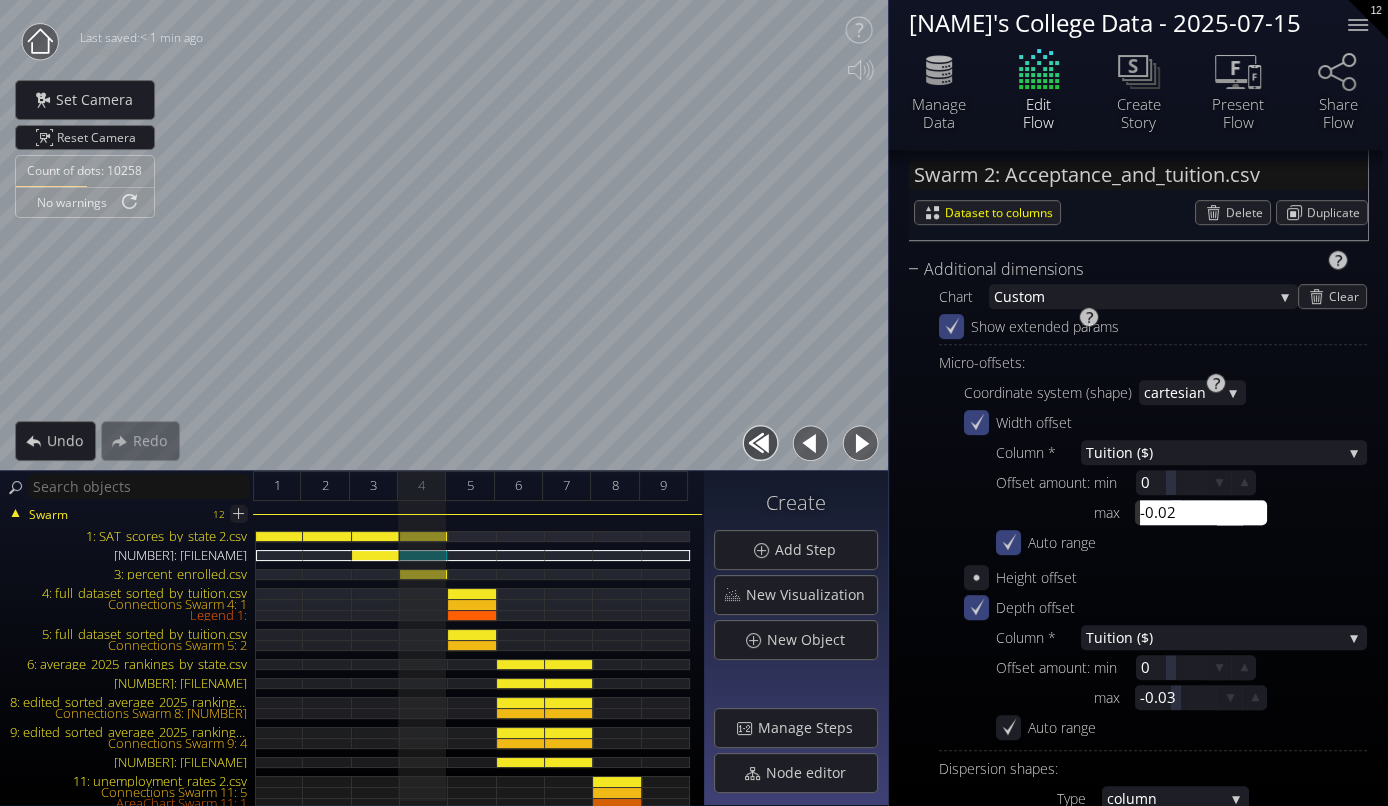 click on "-0.02" at bounding box center [1206, 512] 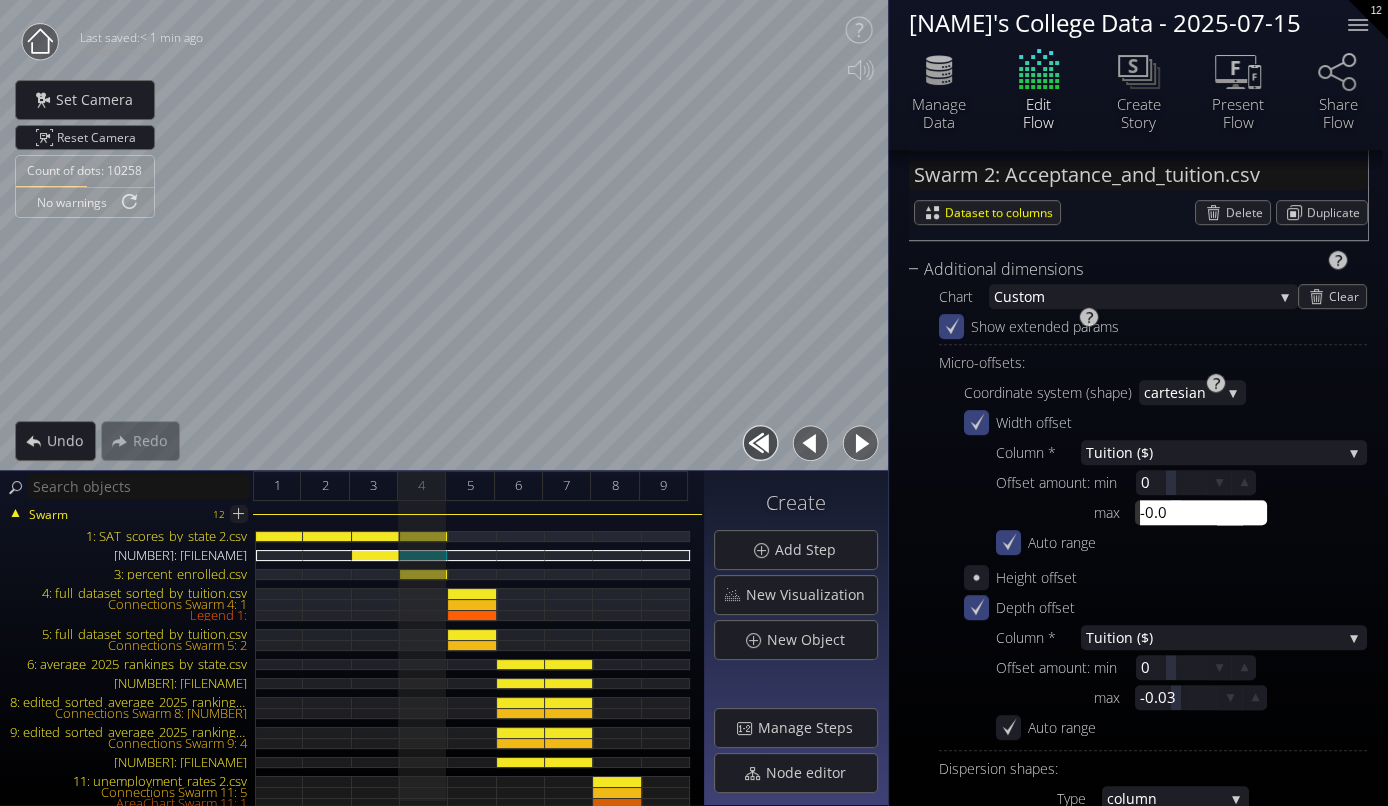 type on "-0.01" 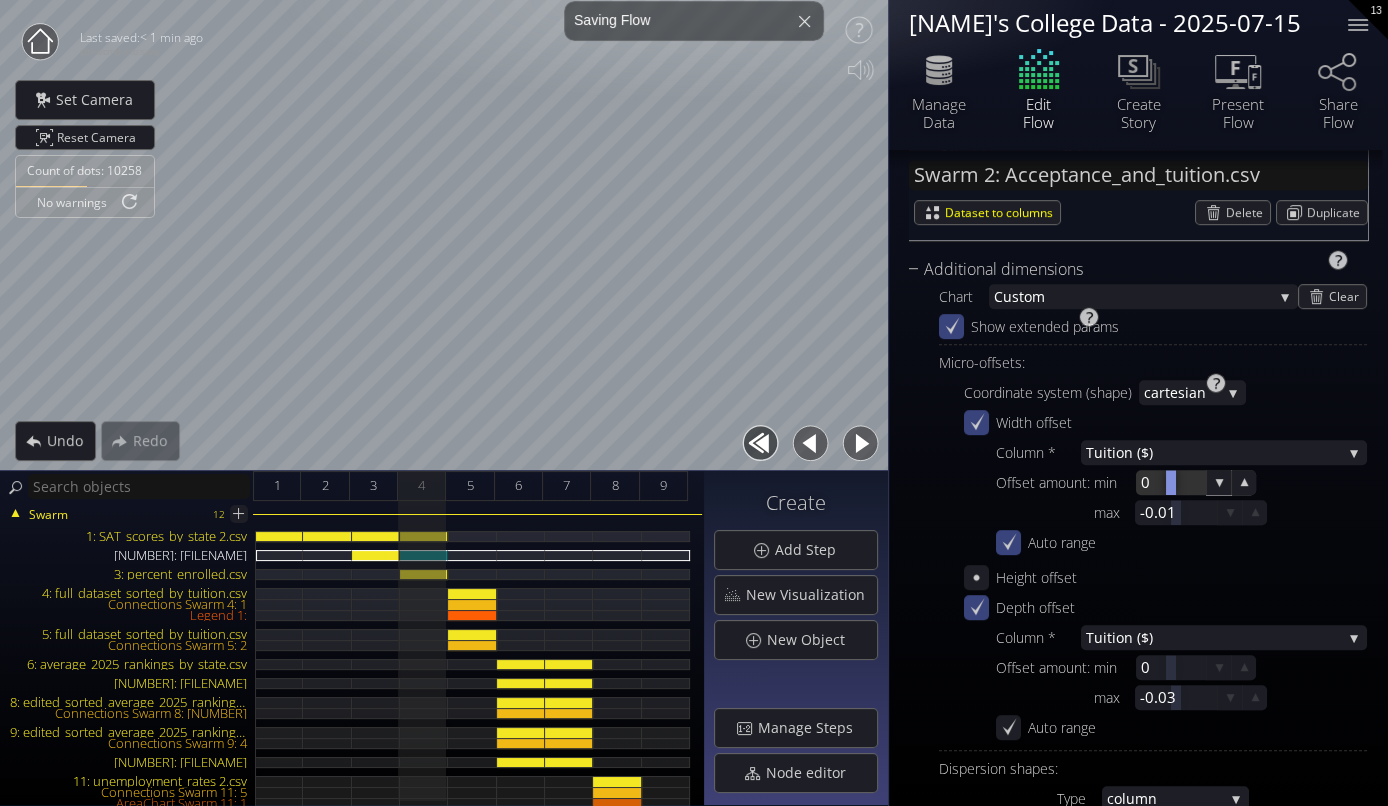 click at bounding box center (1171, 482) 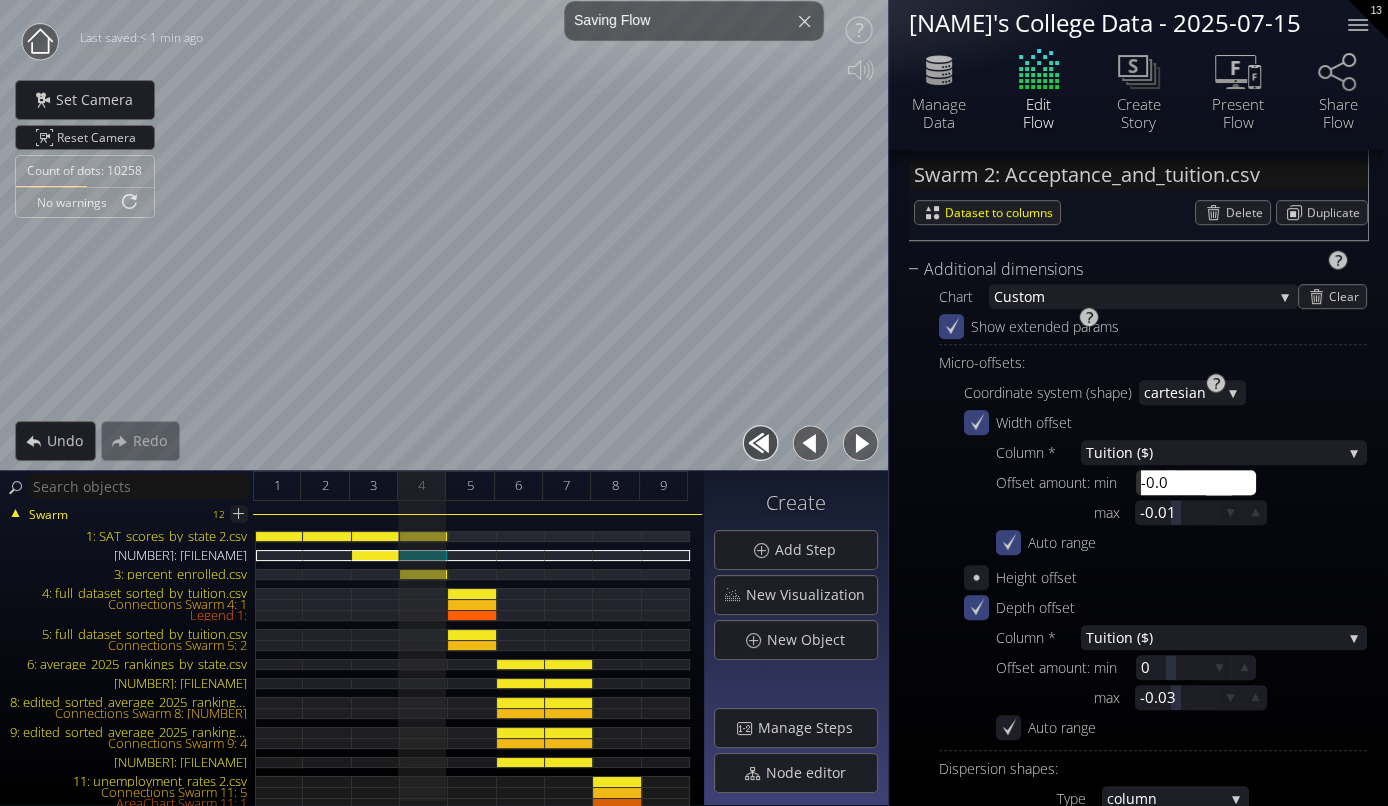 type on "-0.01" 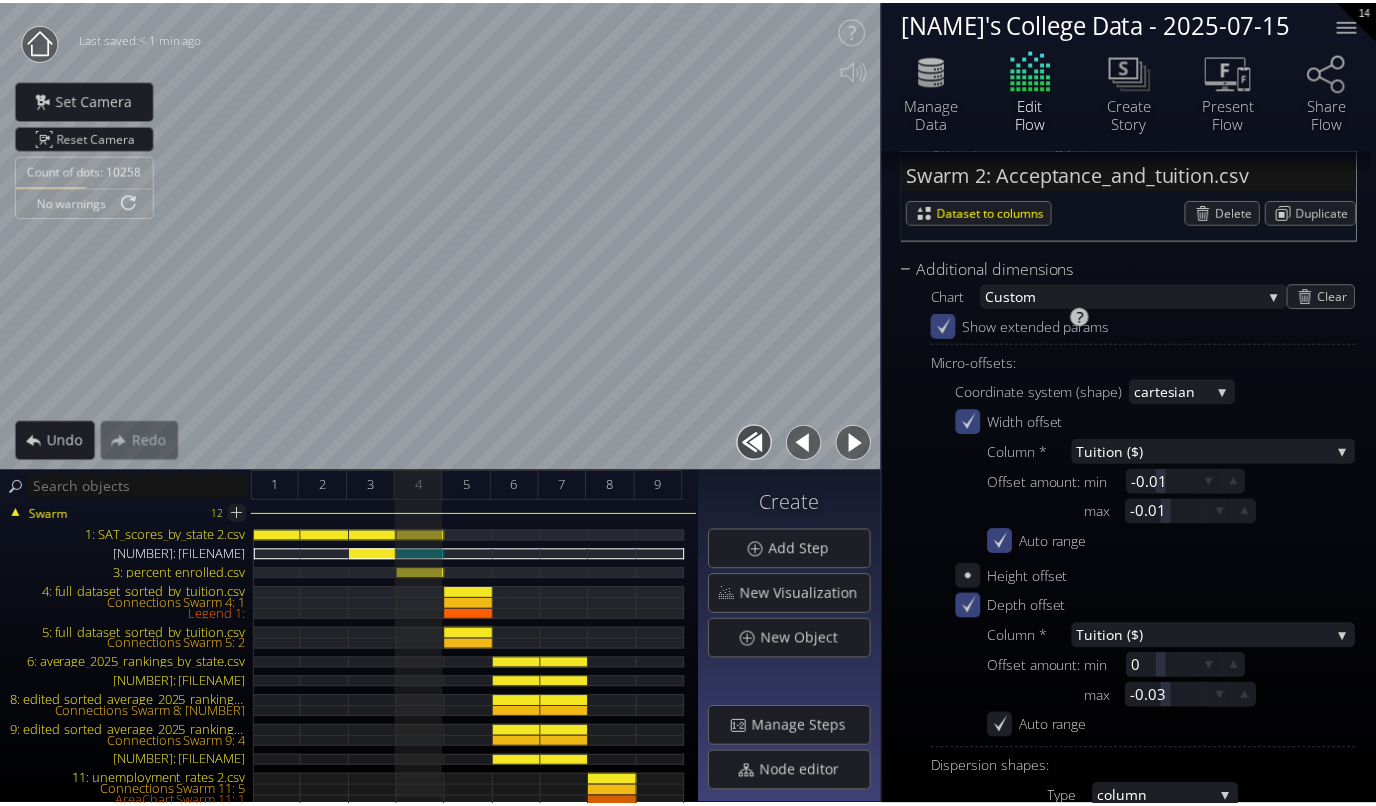 scroll, scrollTop: 844, scrollLeft: 0, axis: vertical 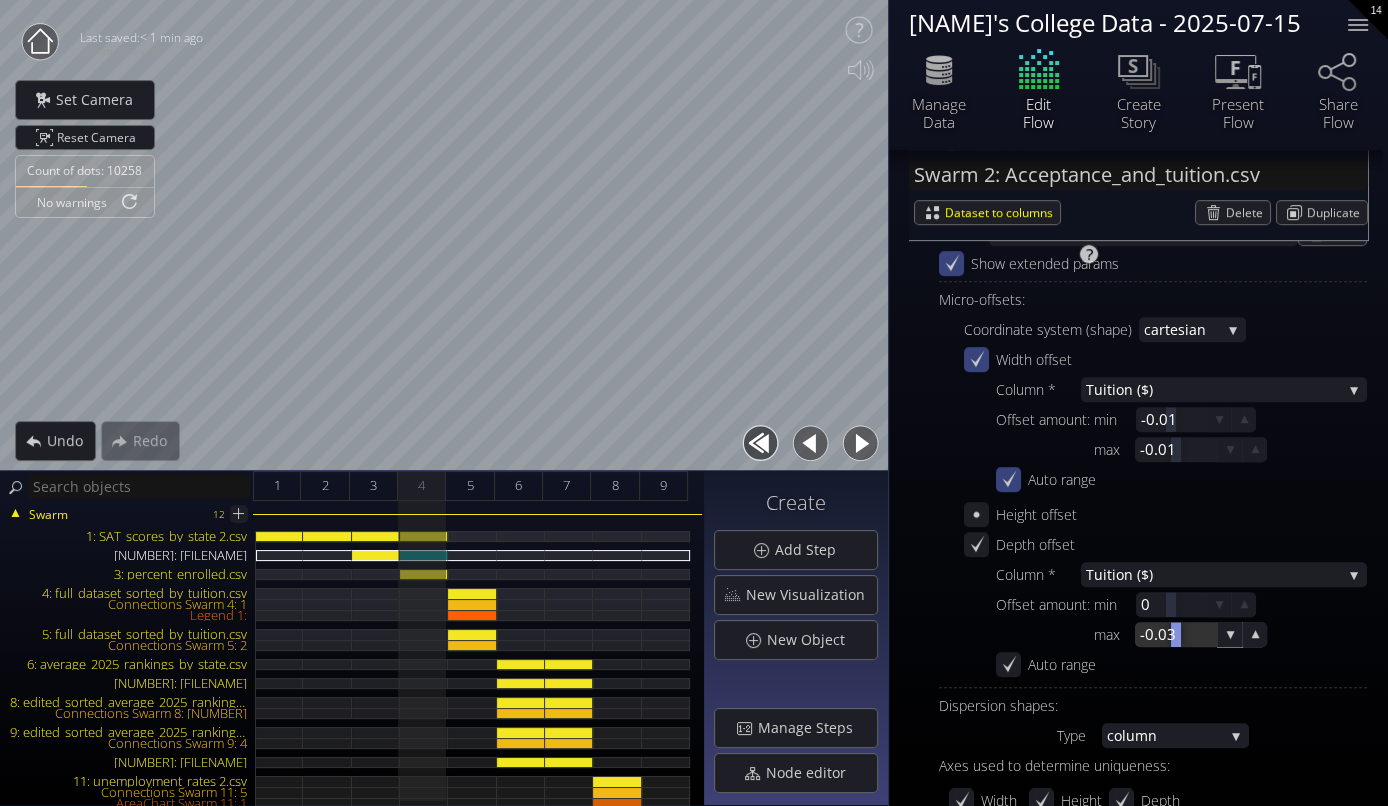click at bounding box center [1176, 634] 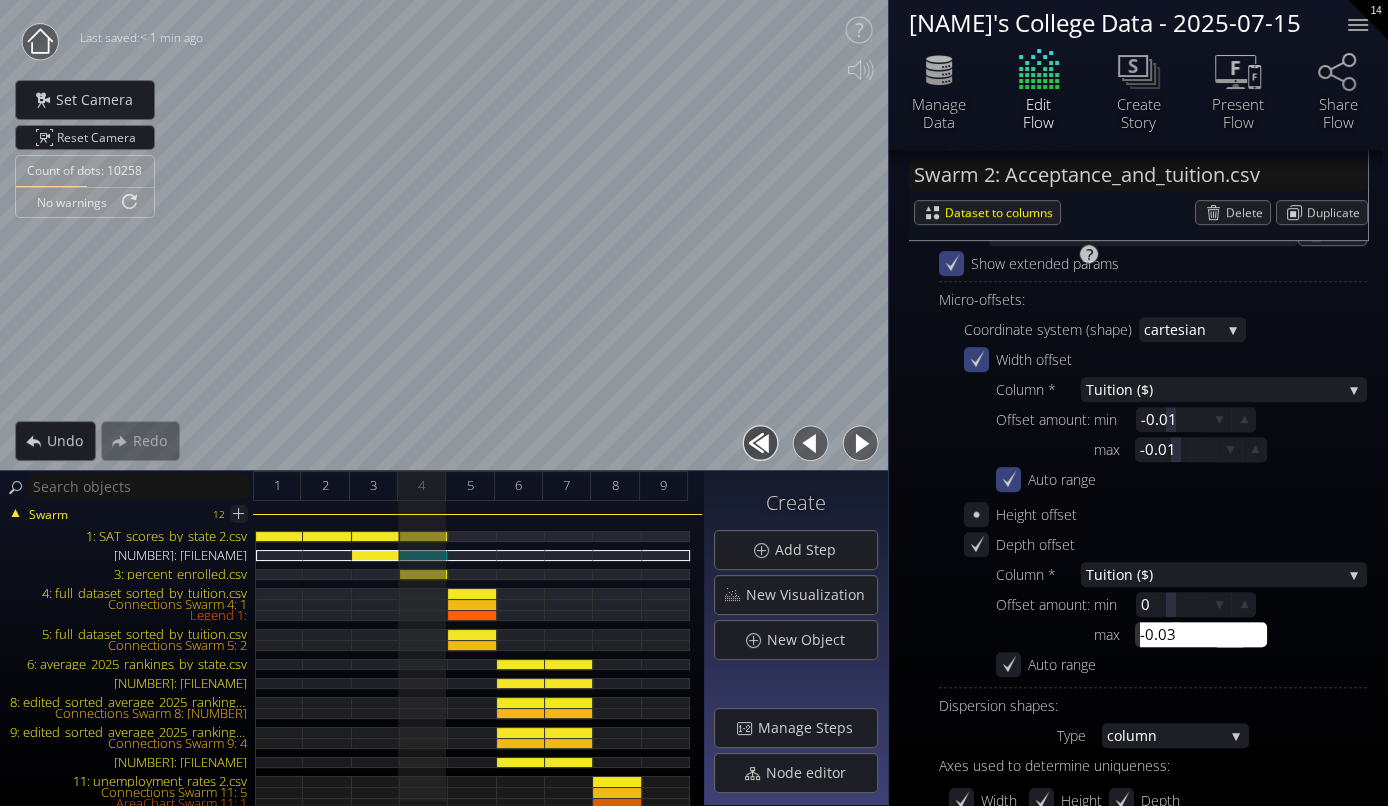 click on "-0.03" at bounding box center [1206, 634] 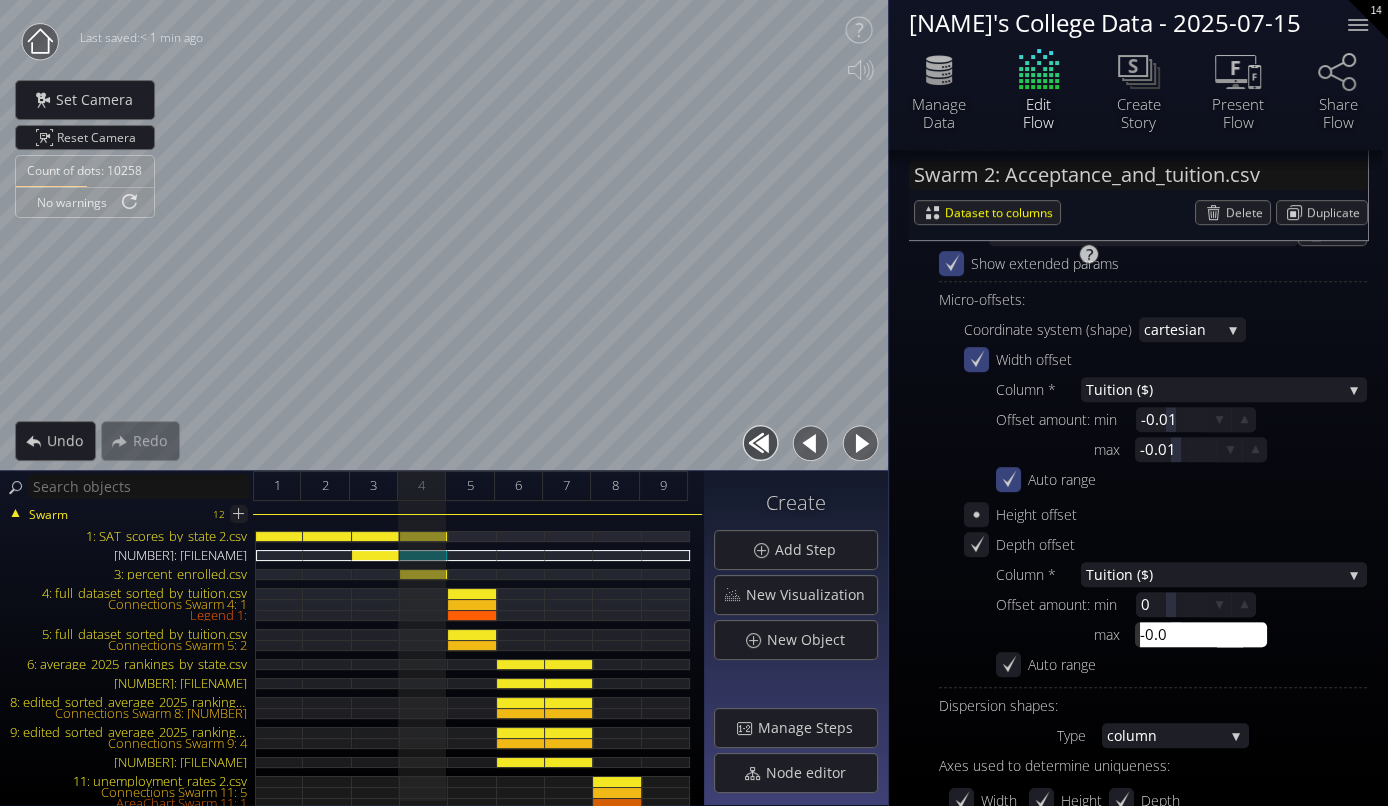type on "-0.01" 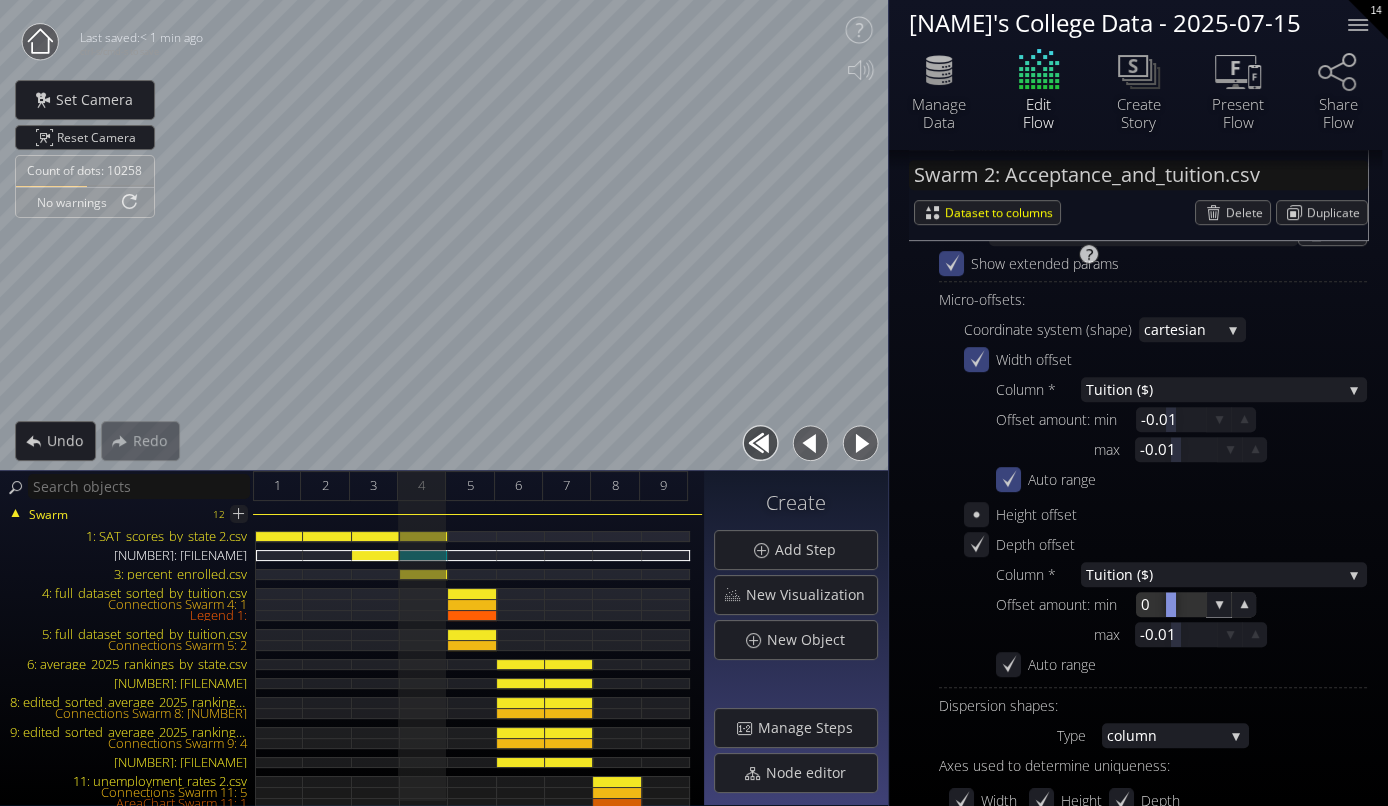 click at bounding box center [1171, 604] 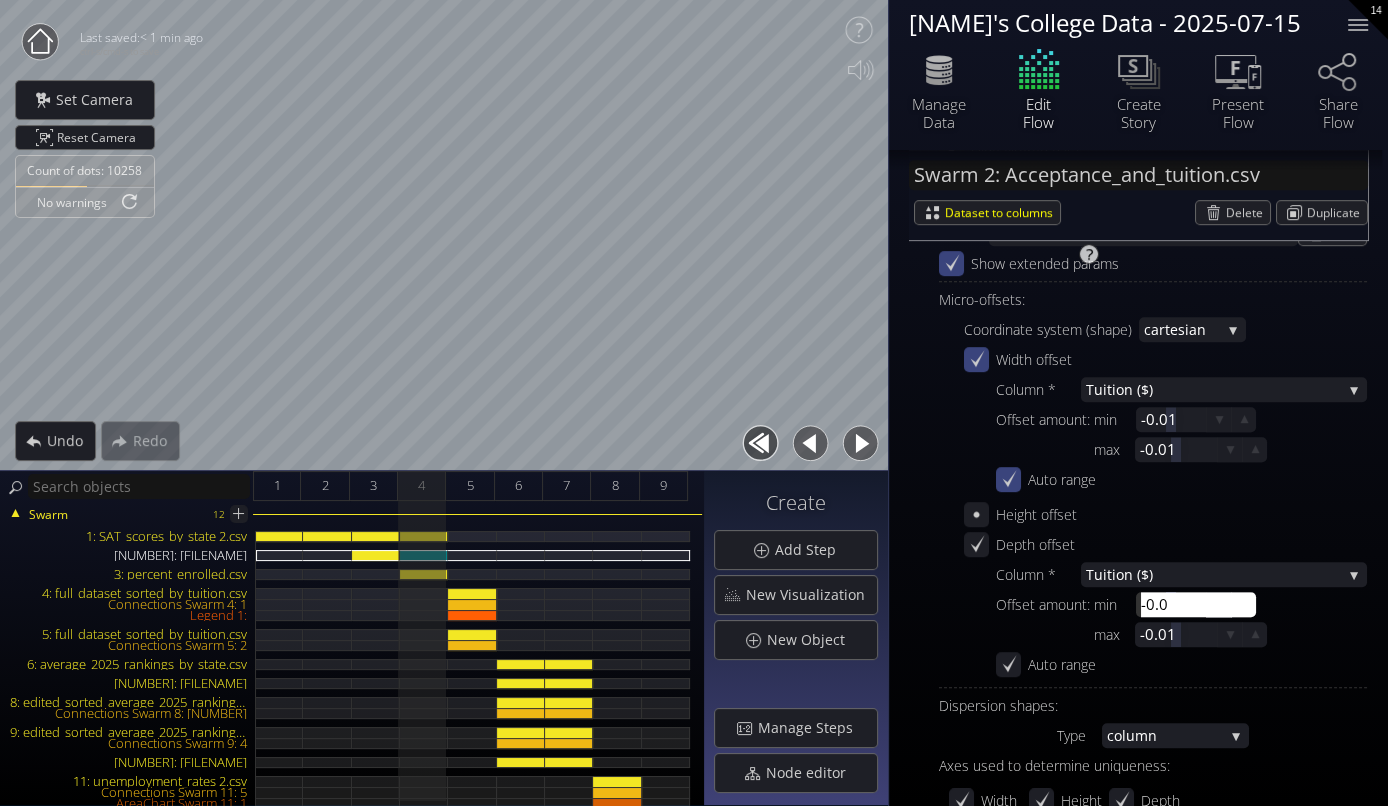 type on "-0.01" 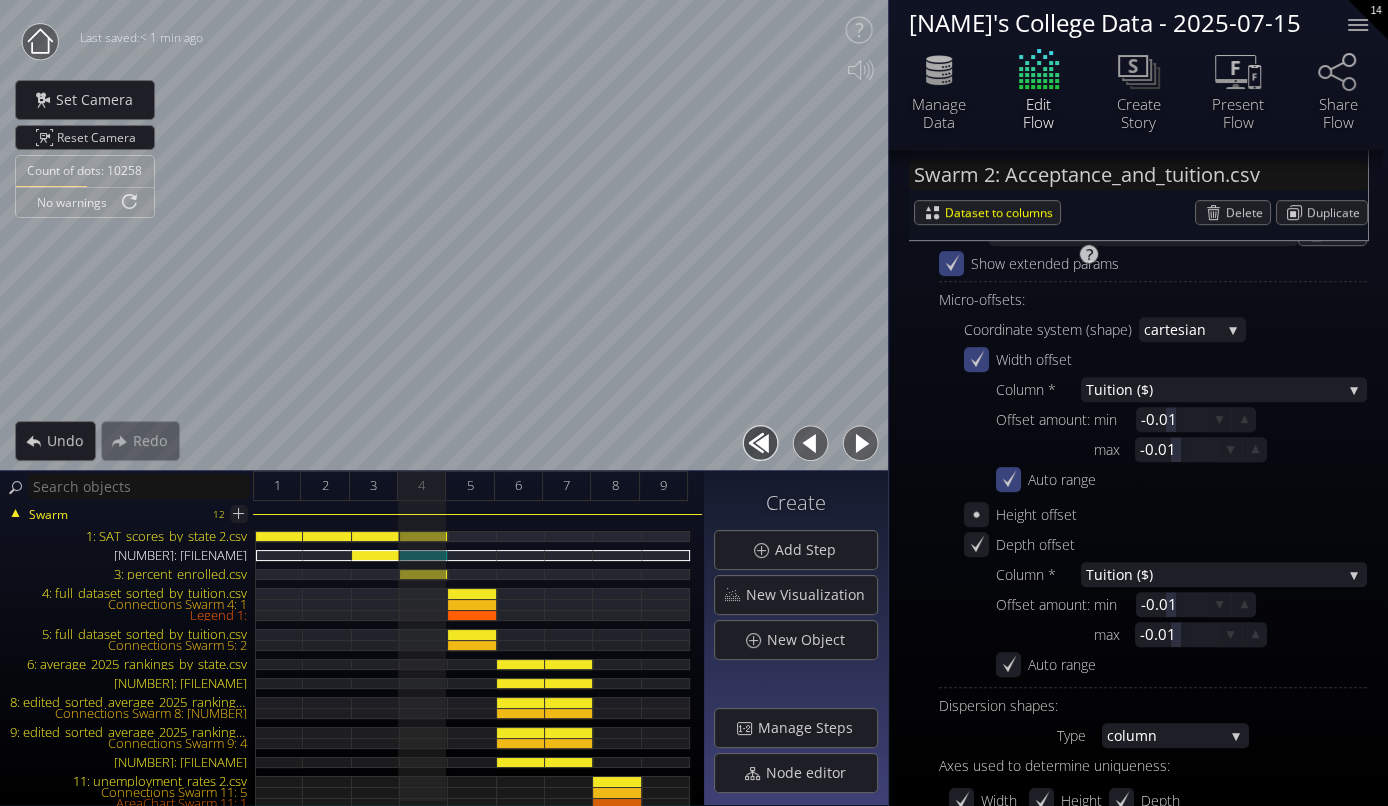 click at bounding box center [424, 700] 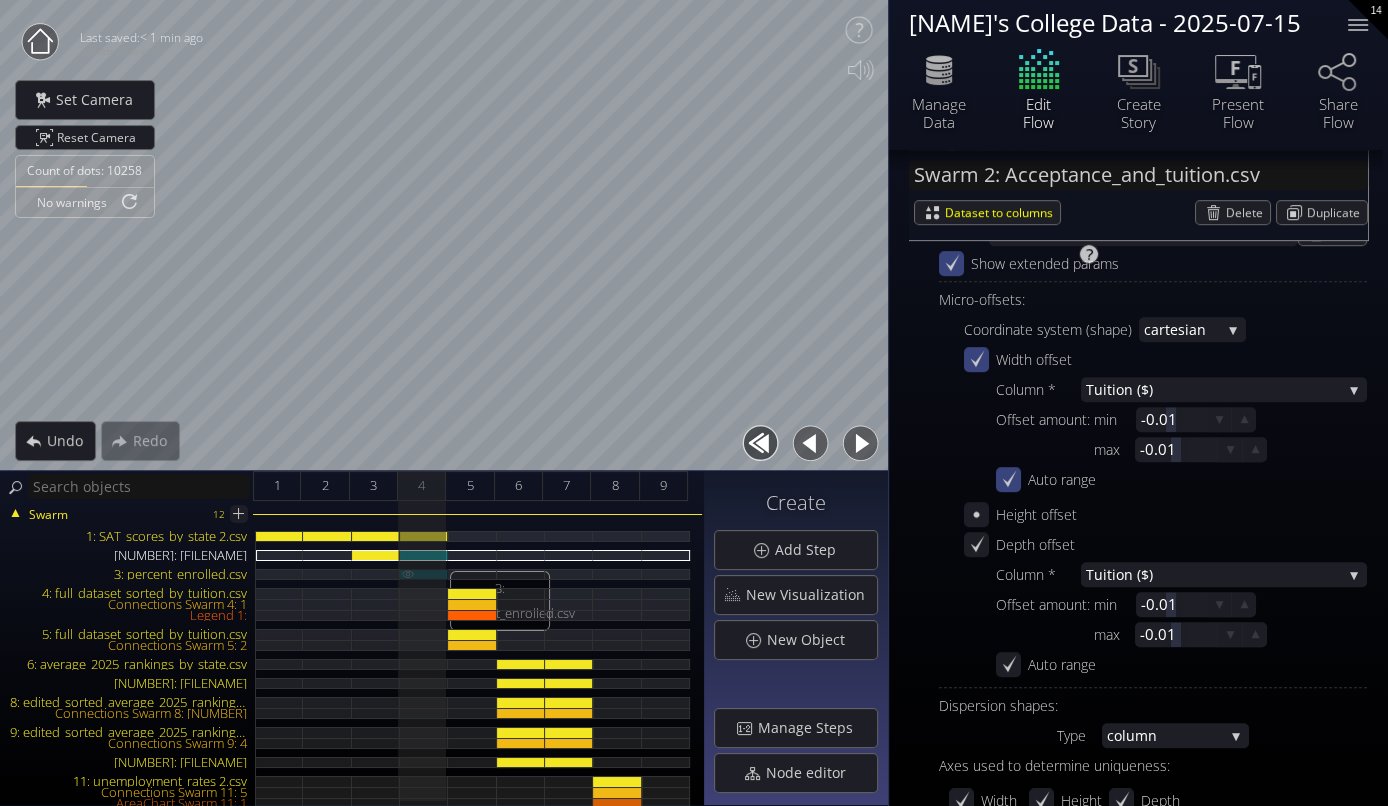 click on "3: percent_enrolled.csv" at bounding box center (424, 574) 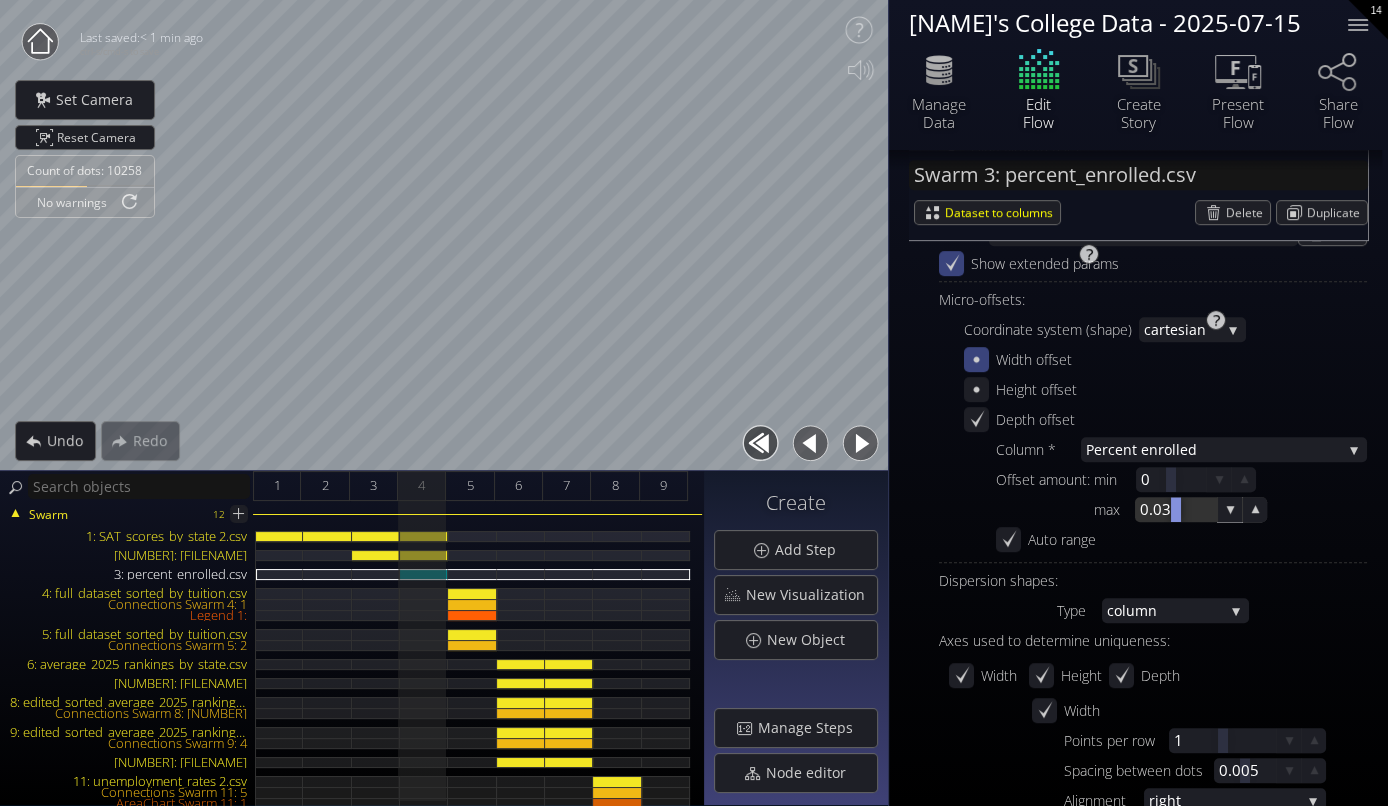 click at bounding box center (1176, 509) 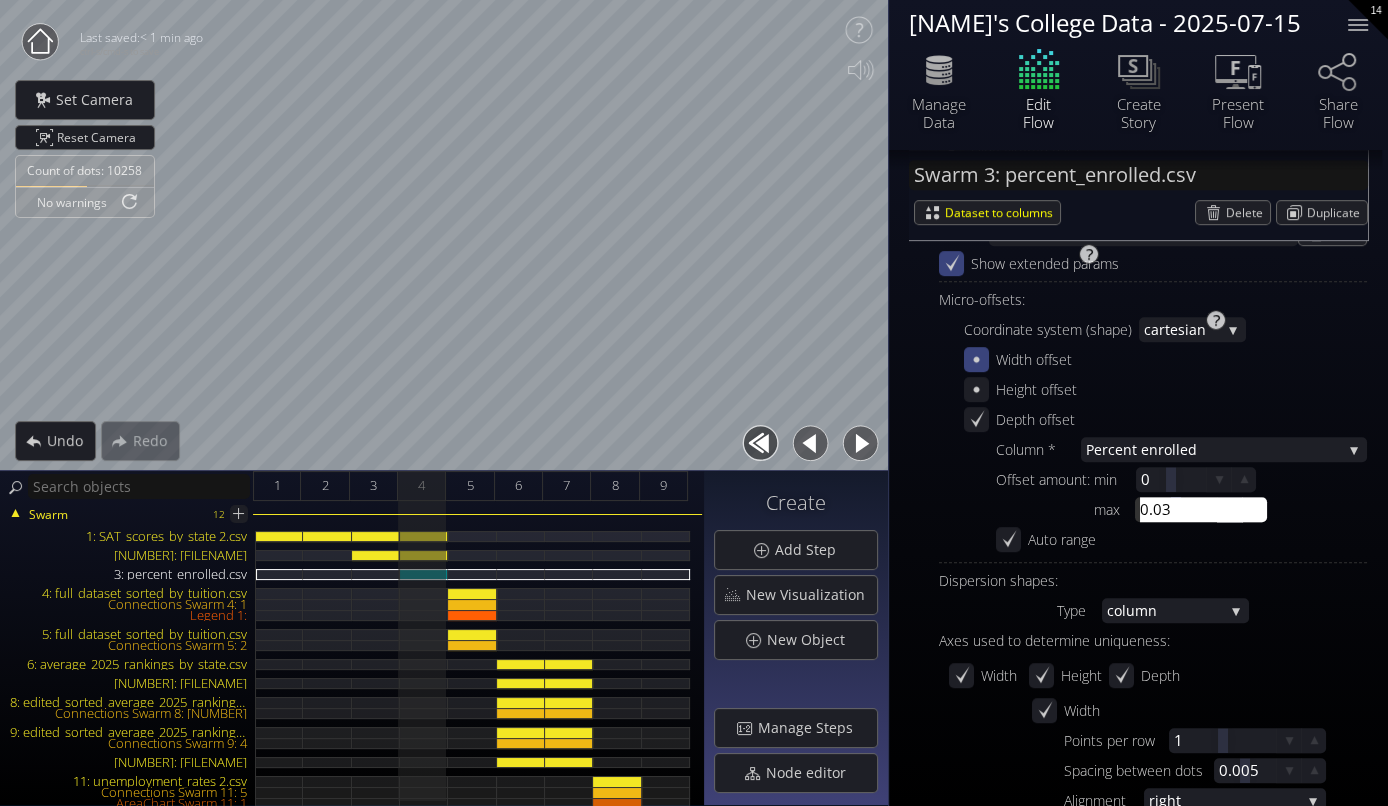 click on "0.03" at bounding box center [1206, 509] 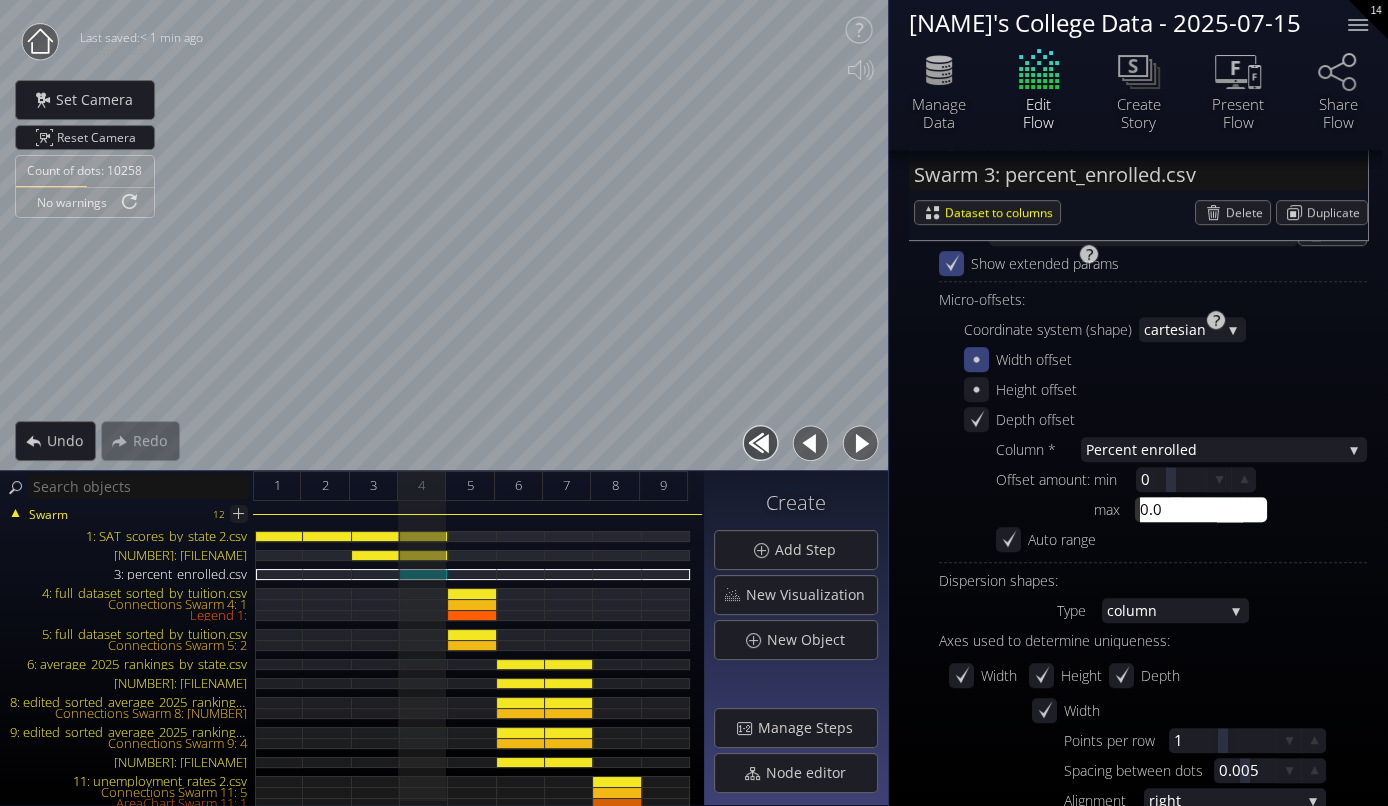 type on "0.02" 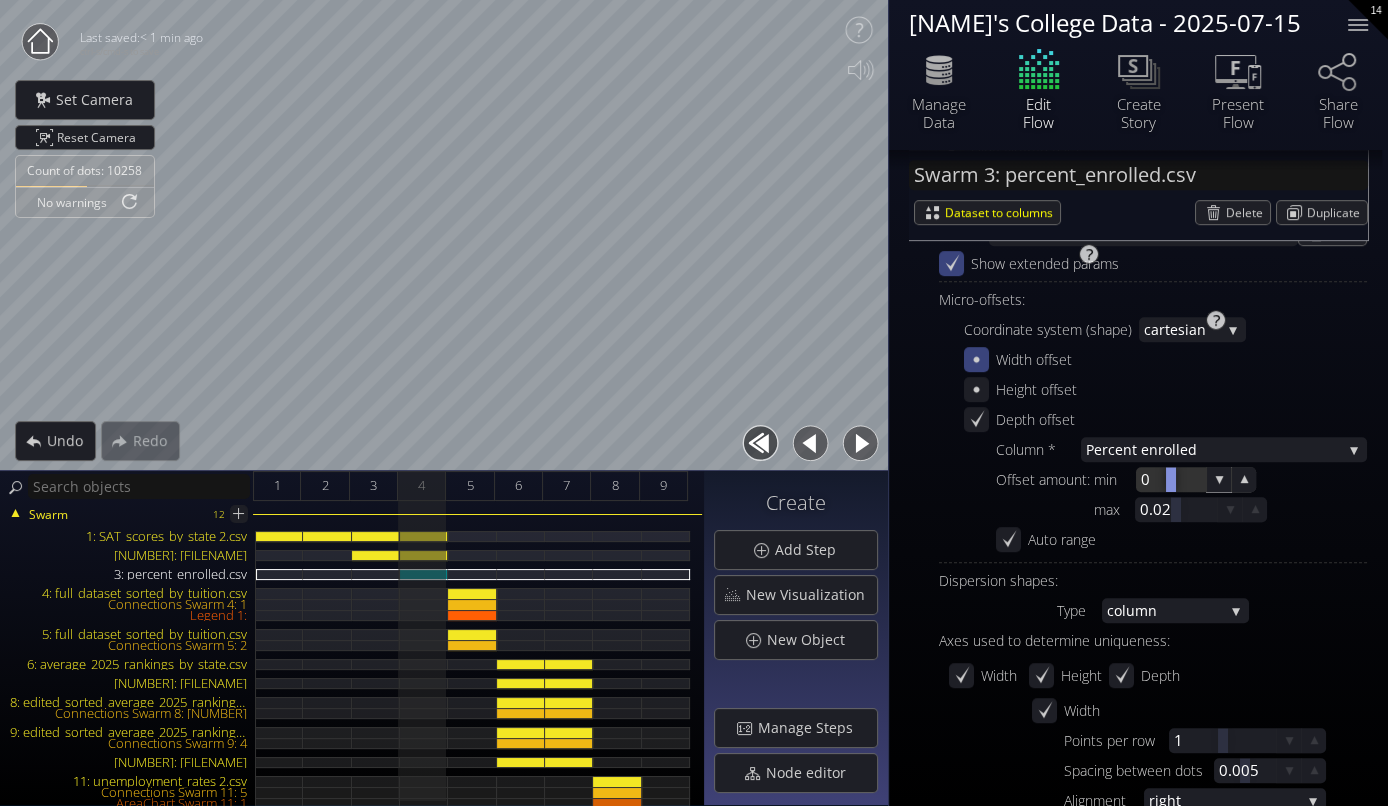 click at bounding box center (1171, 479) 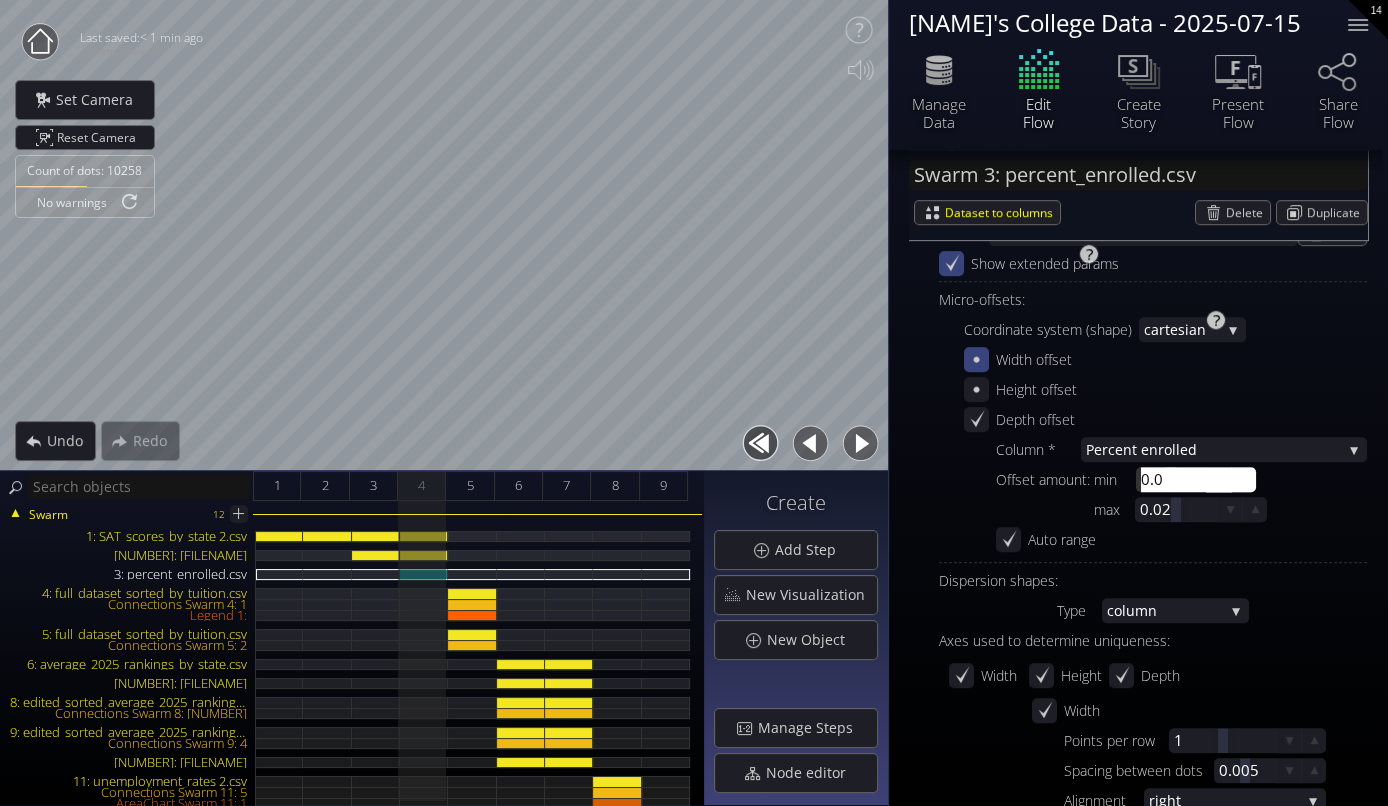 type on "0.02" 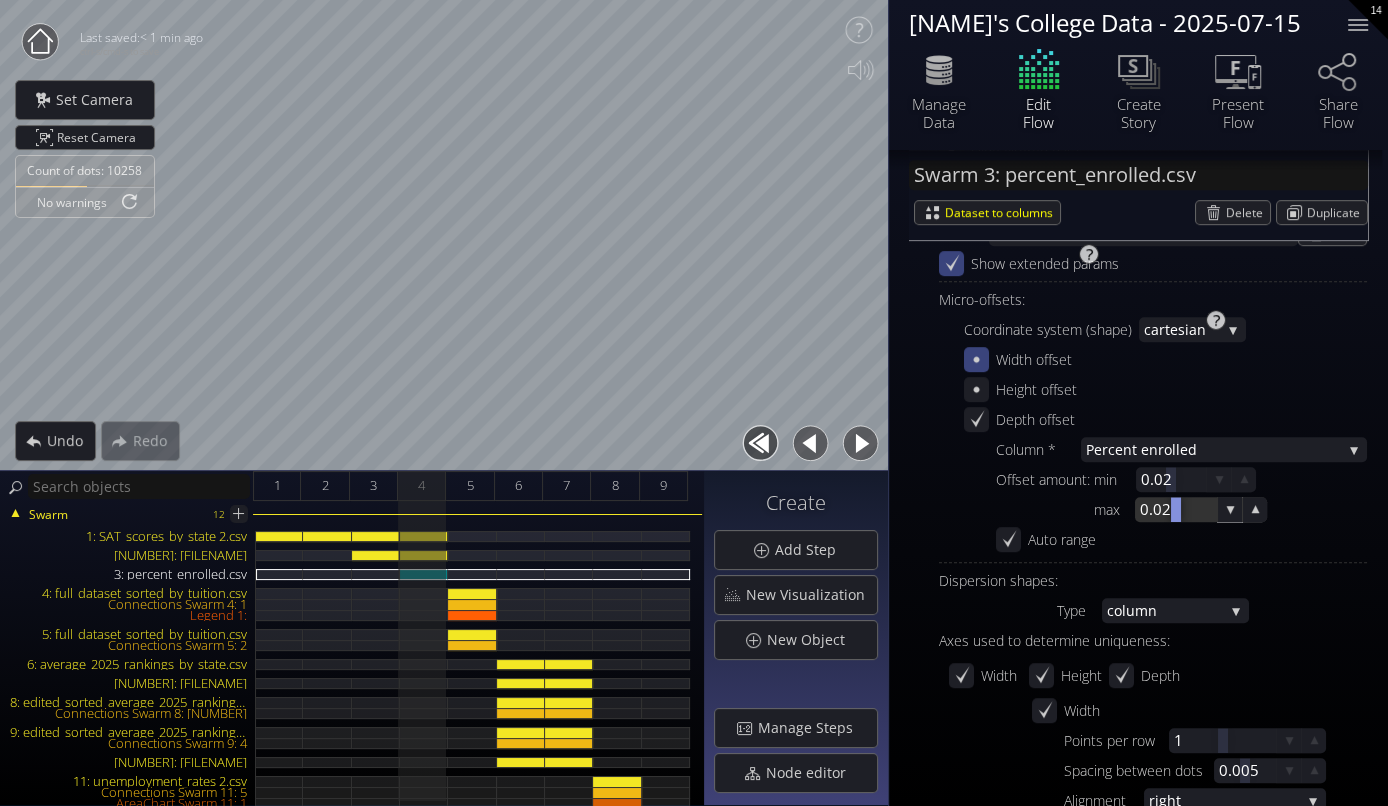 click at bounding box center [1176, 509] 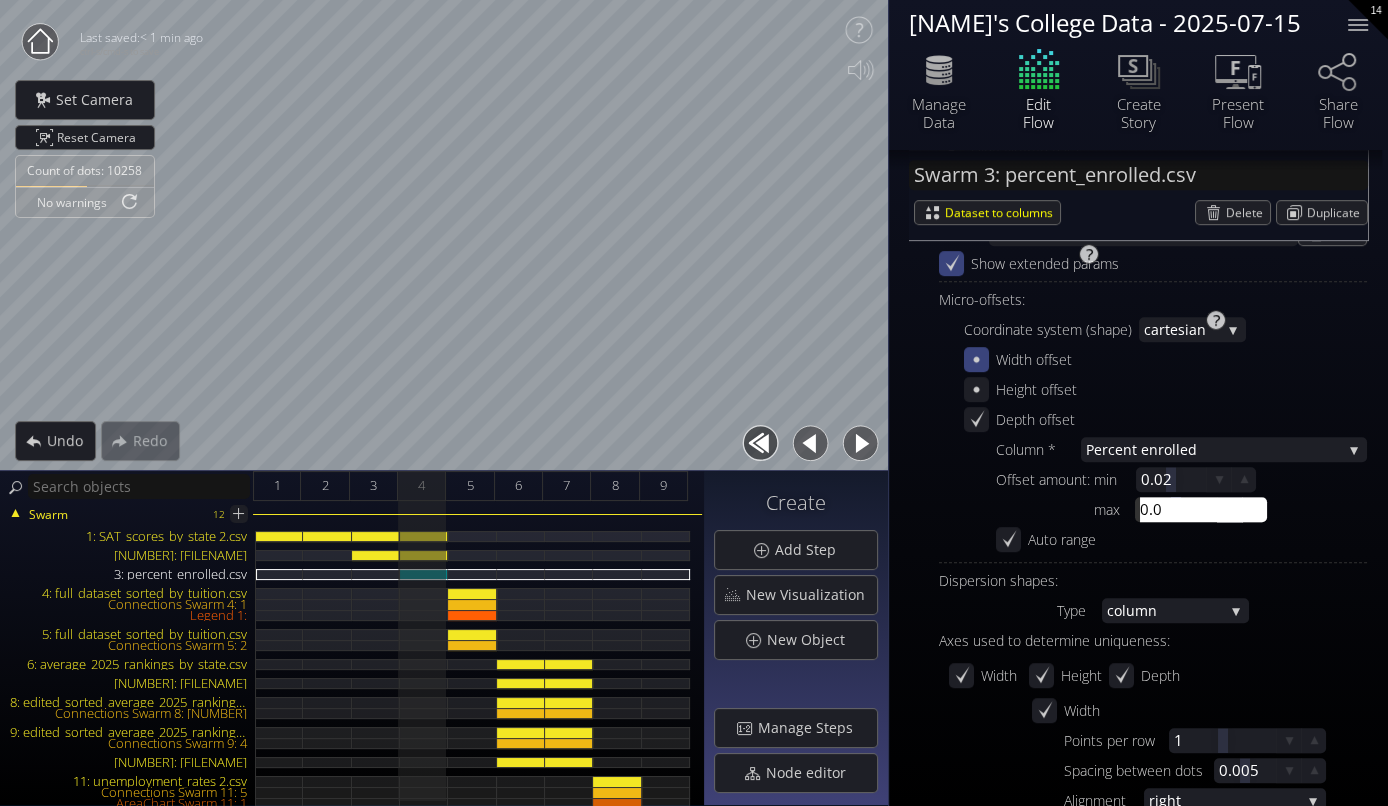 type on "0.01" 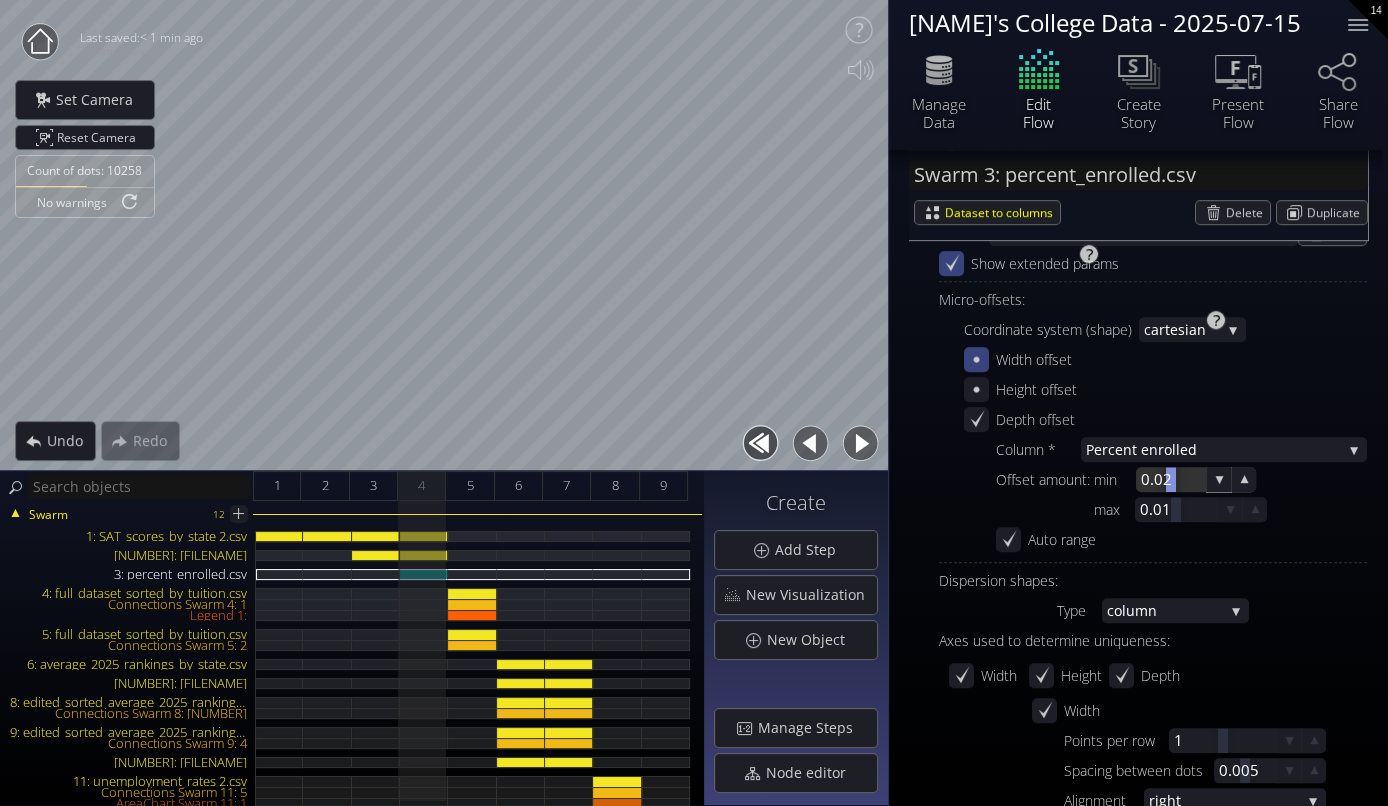 click at bounding box center [1171, 479] 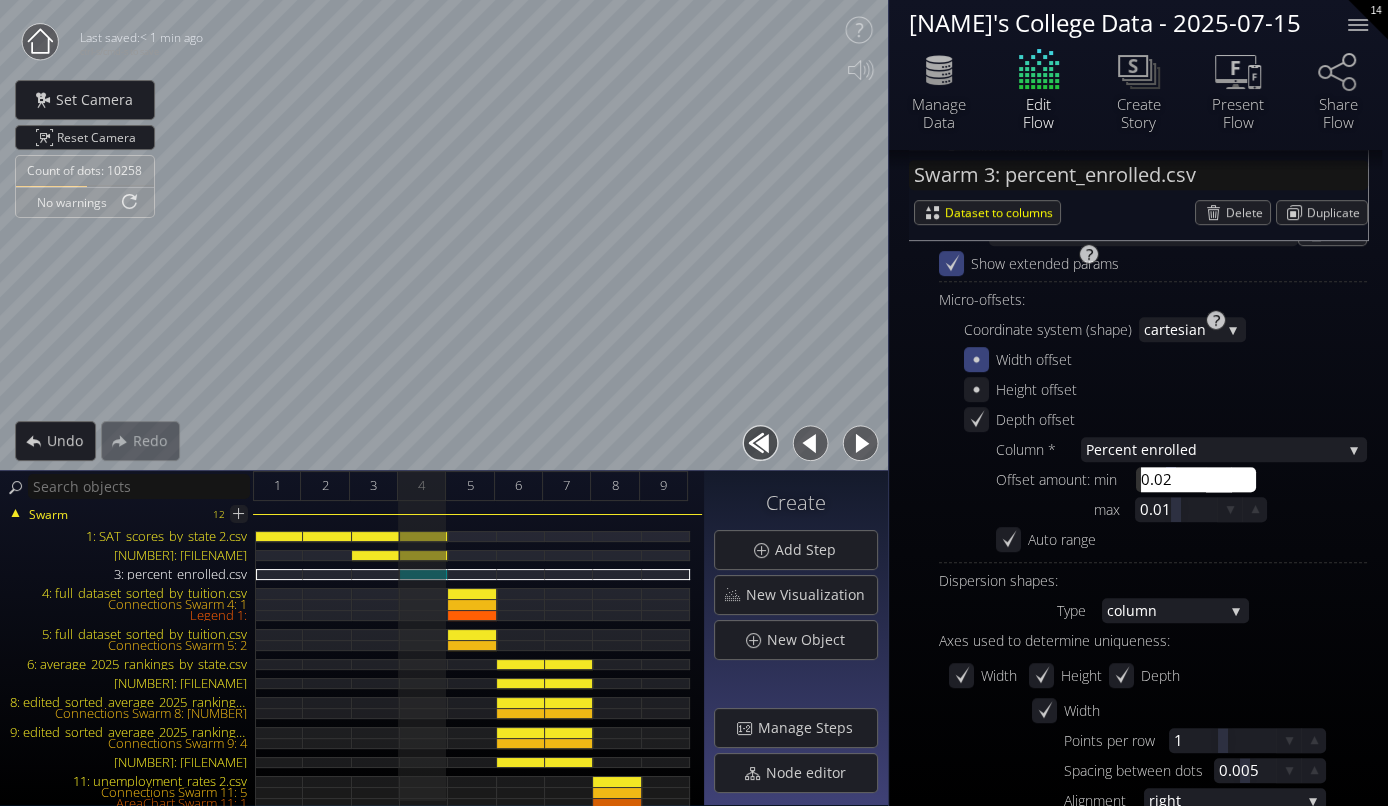 click on "0.02" at bounding box center [1201, 479] 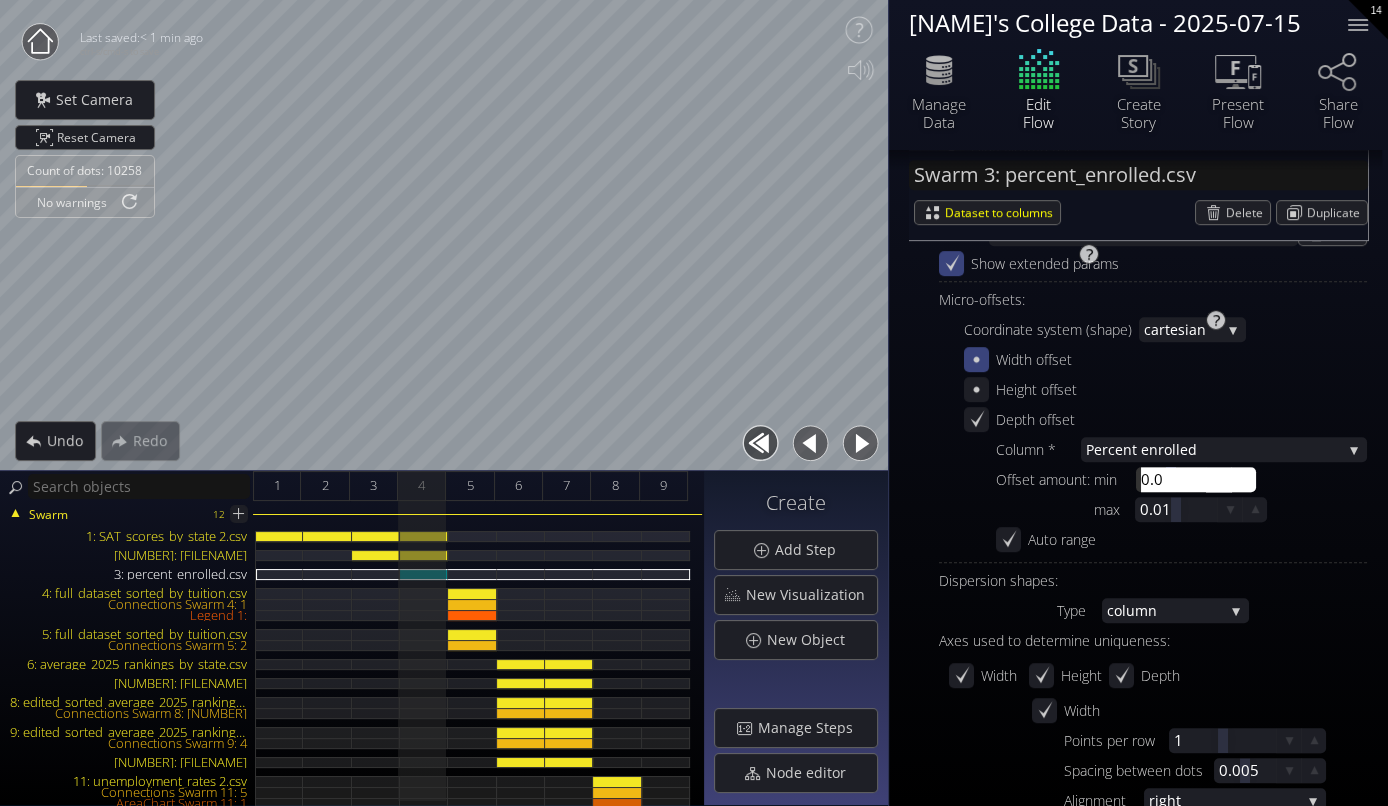 type on "0.01" 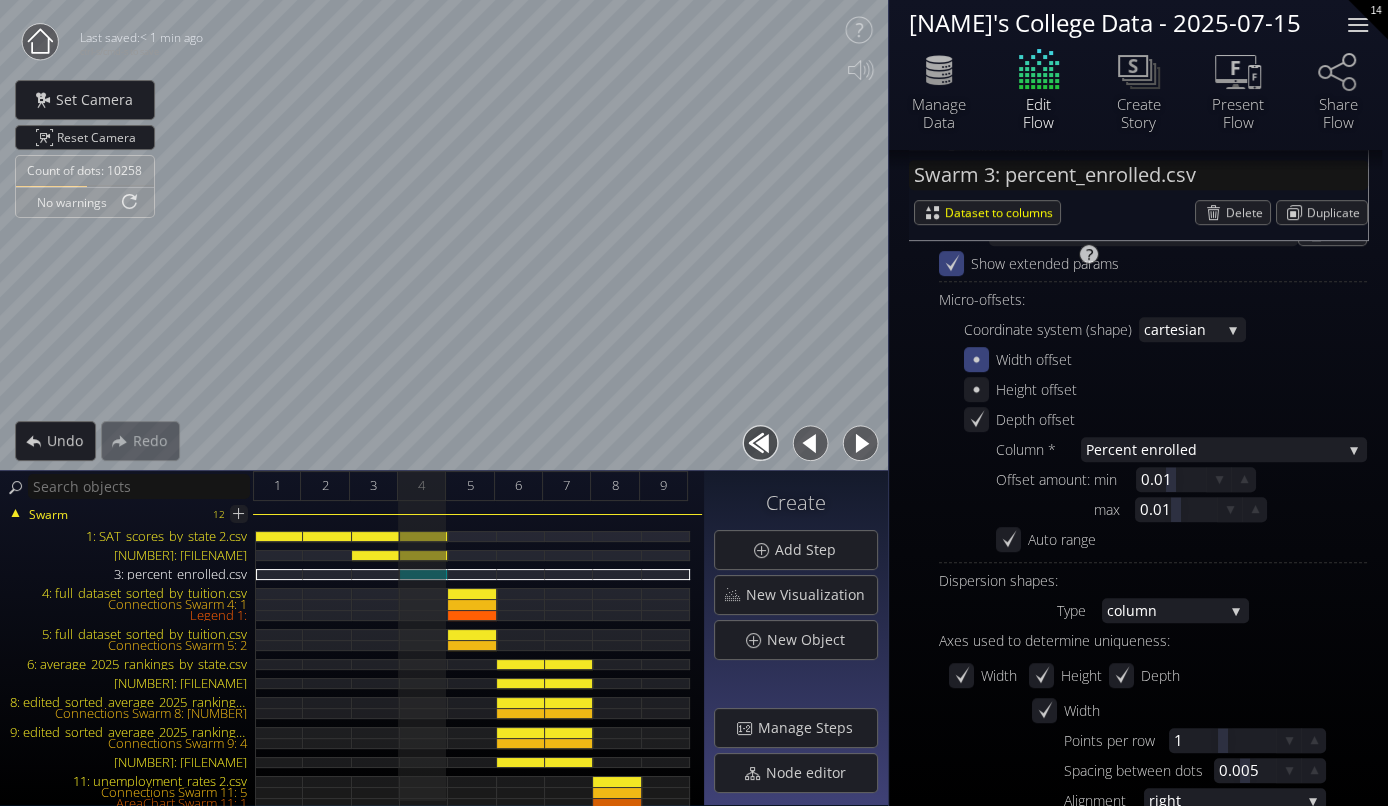 click at bounding box center (1358, 31) 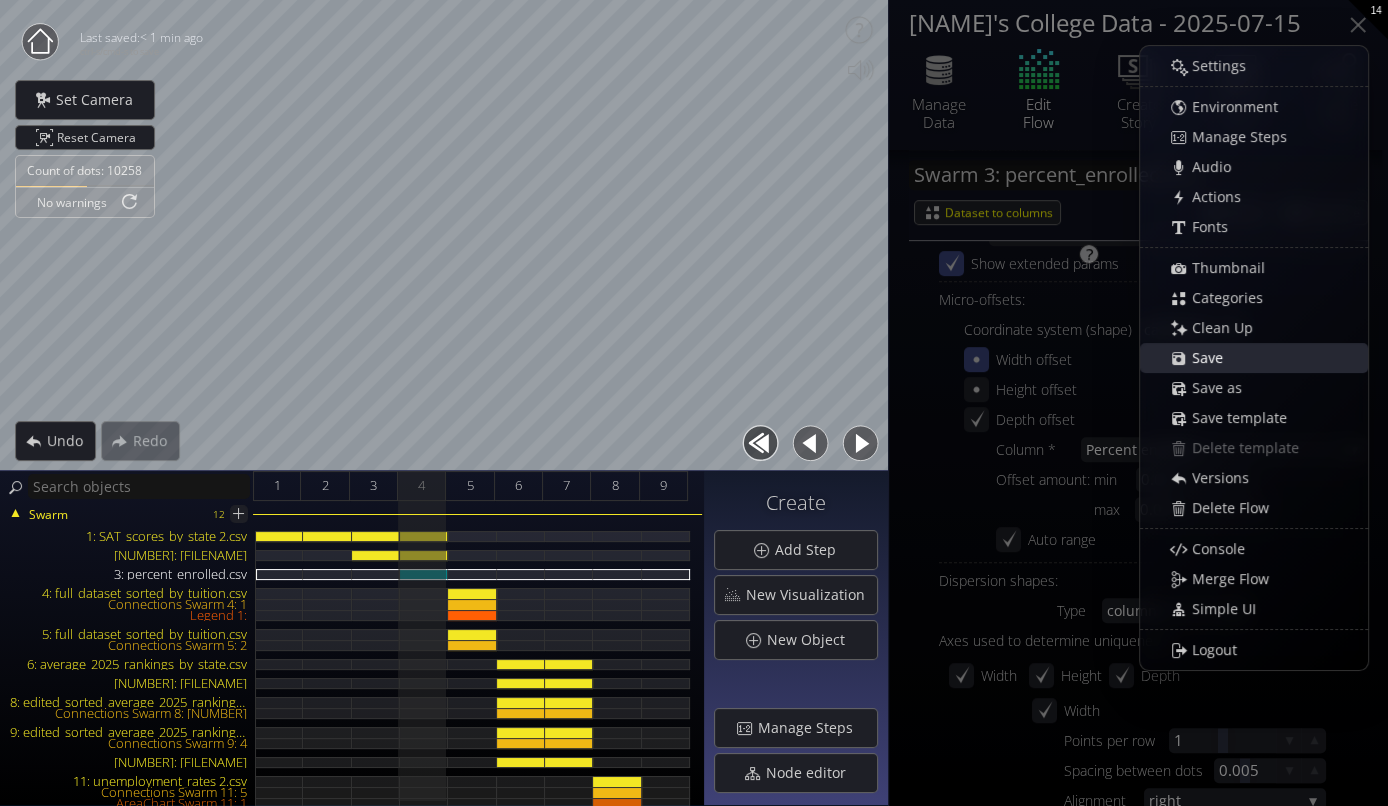 click on "Save" at bounding box center [1213, 358] 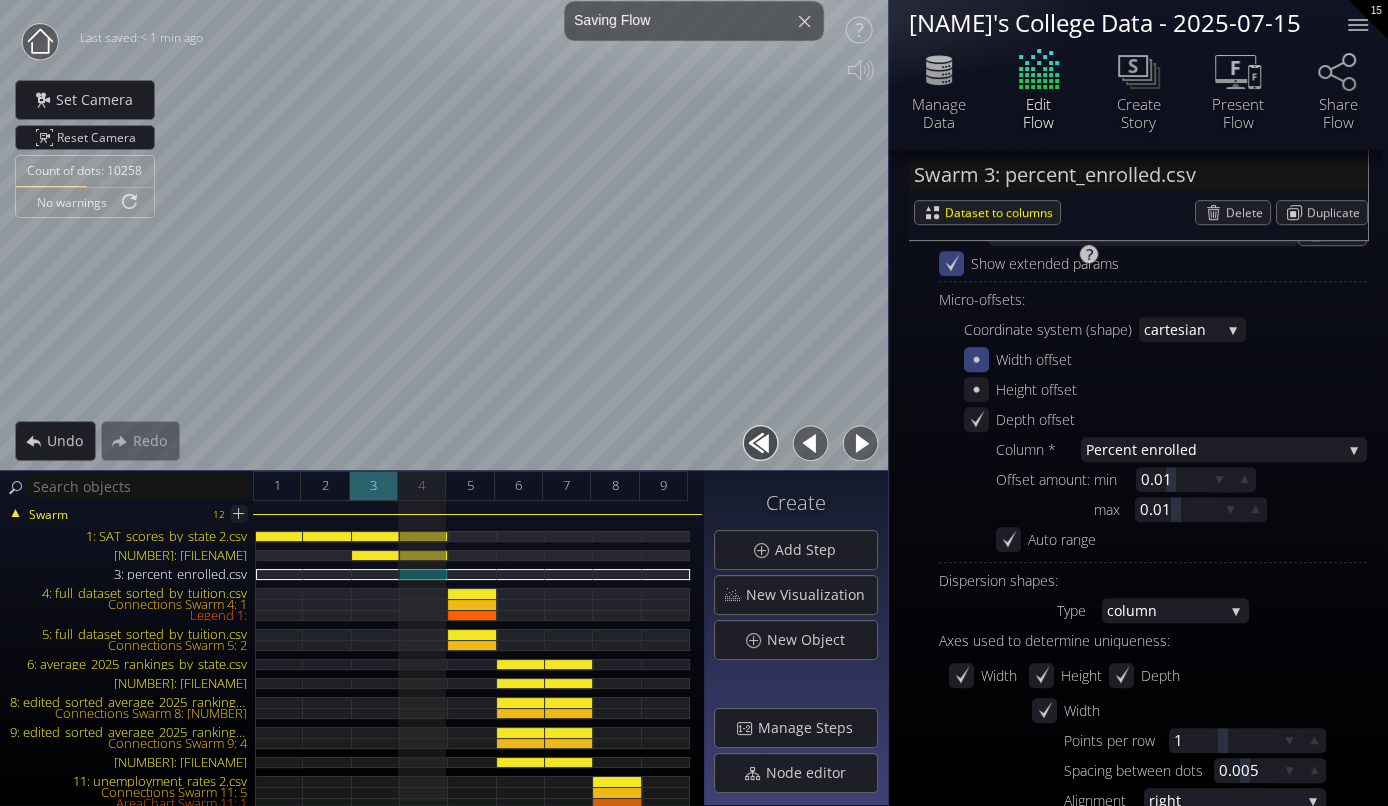 click on "3" at bounding box center [373, 485] 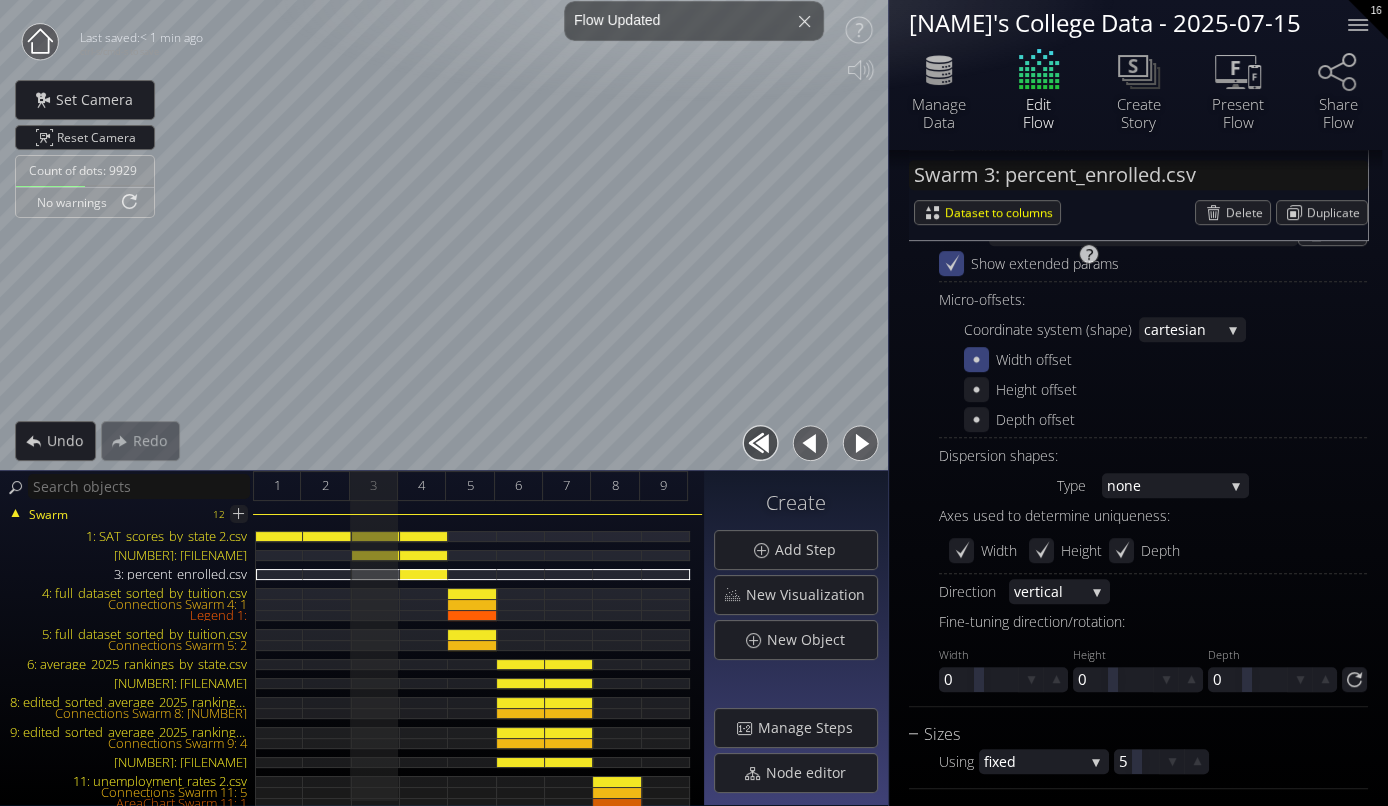 click at bounding box center (860, 443) 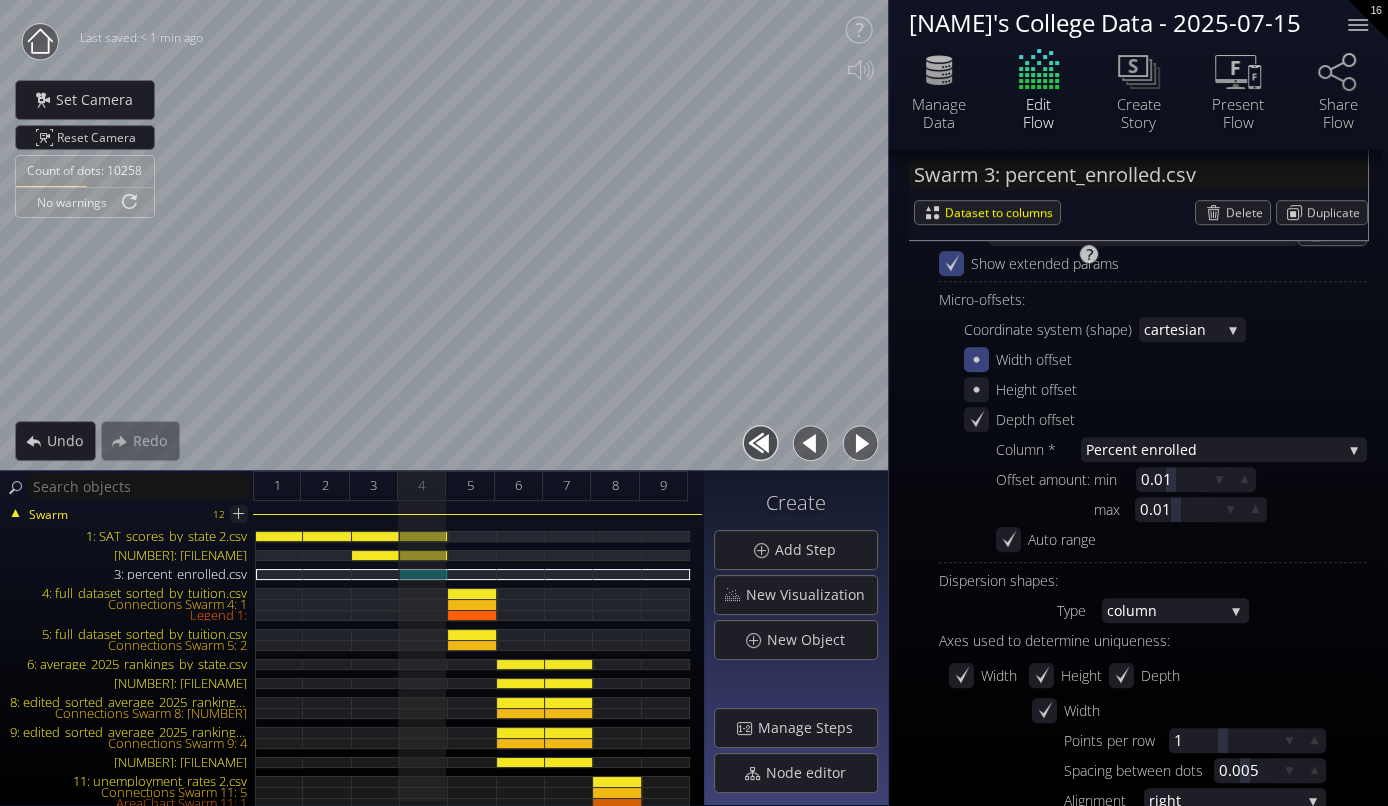 click 